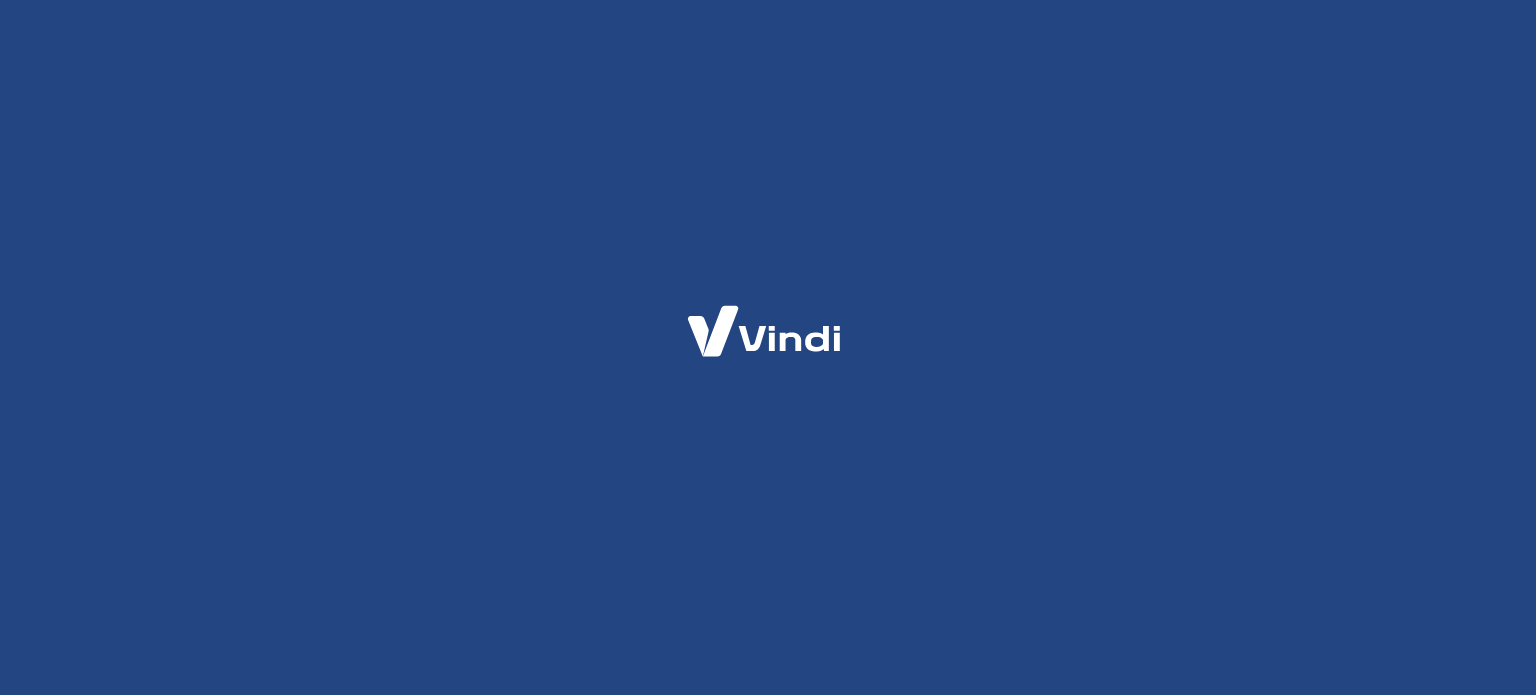 scroll, scrollTop: 0, scrollLeft: 0, axis: both 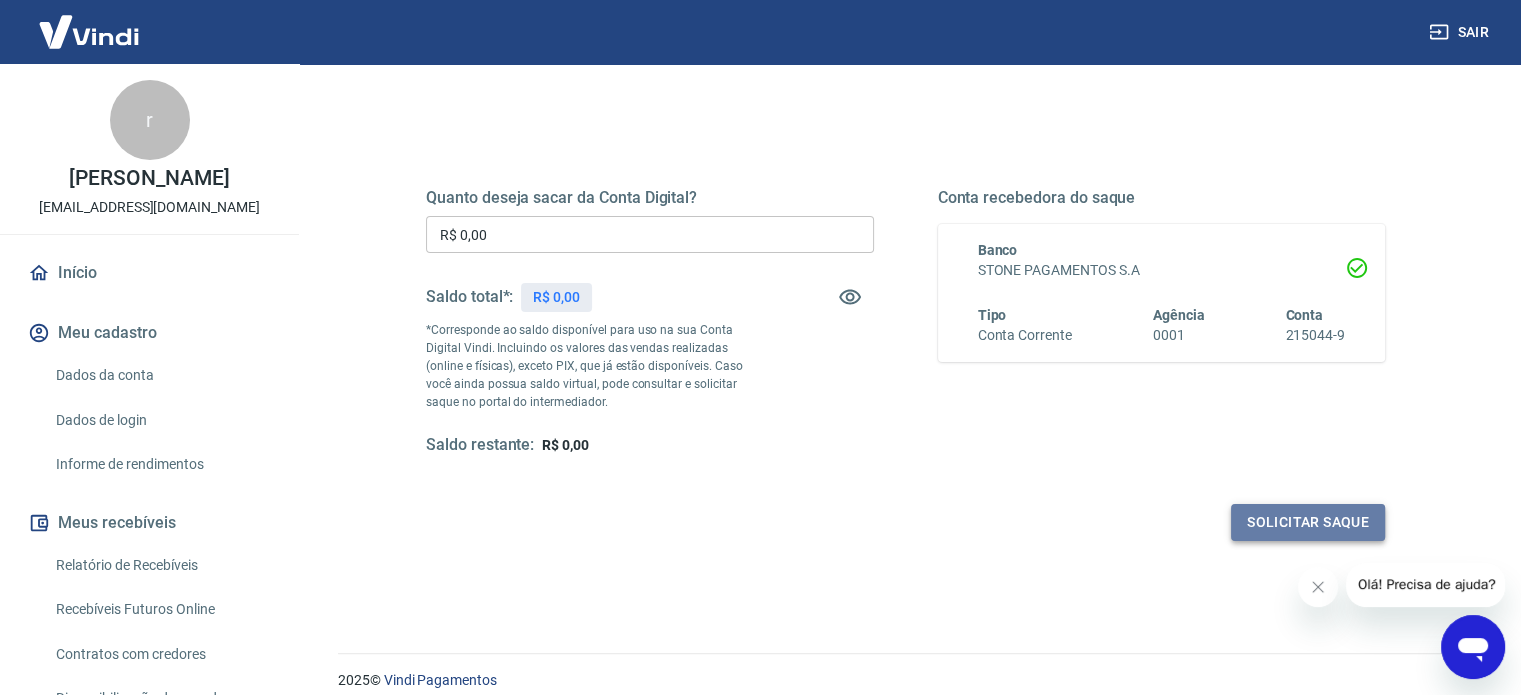 click on "Solicitar saque" at bounding box center (1308, 522) 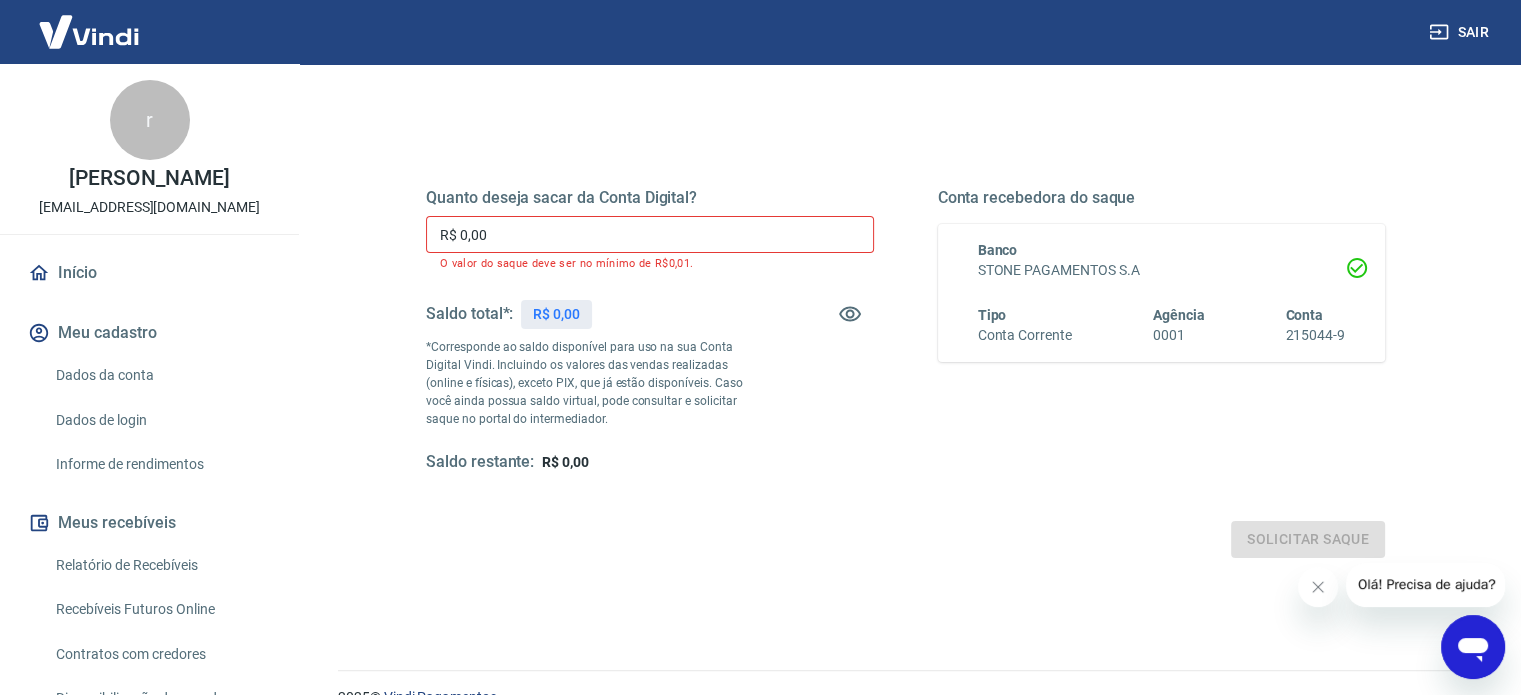 click at bounding box center [1473, 647] 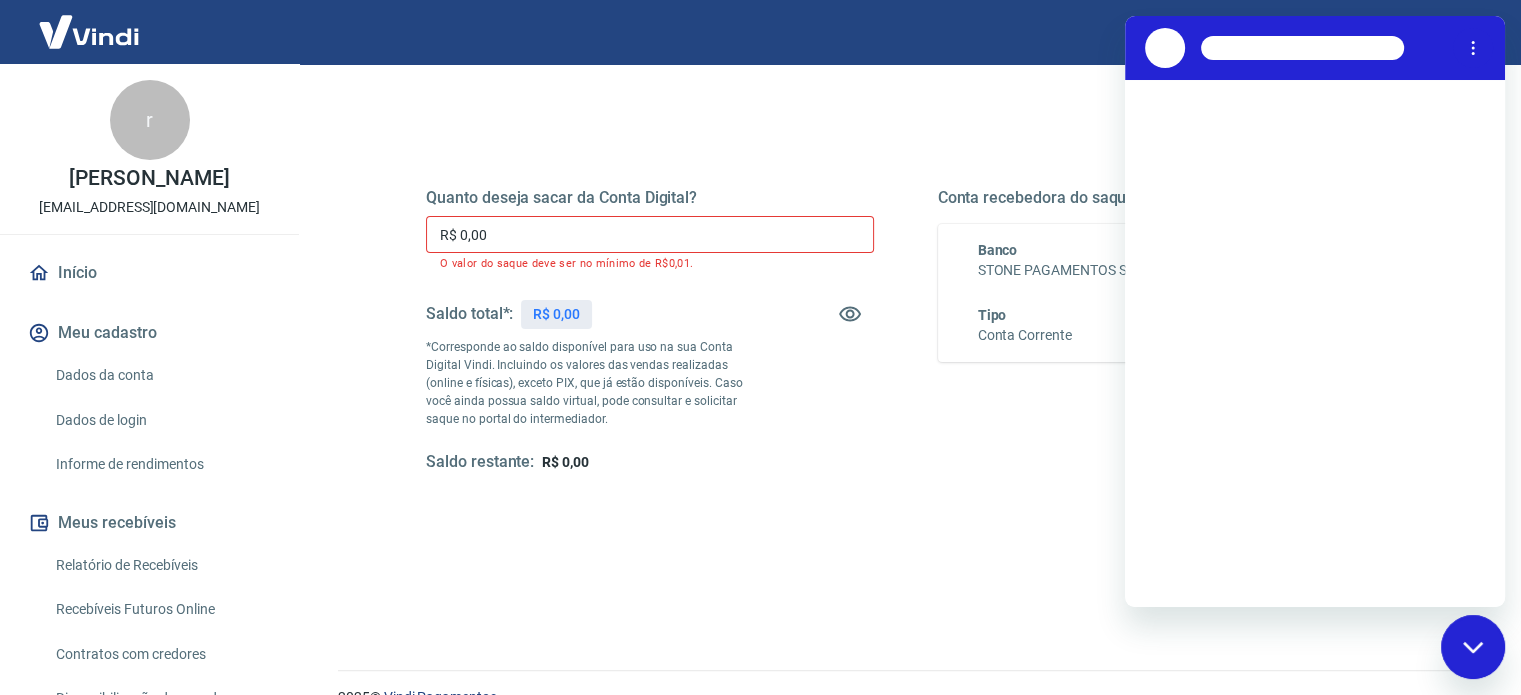 scroll, scrollTop: 0, scrollLeft: 0, axis: both 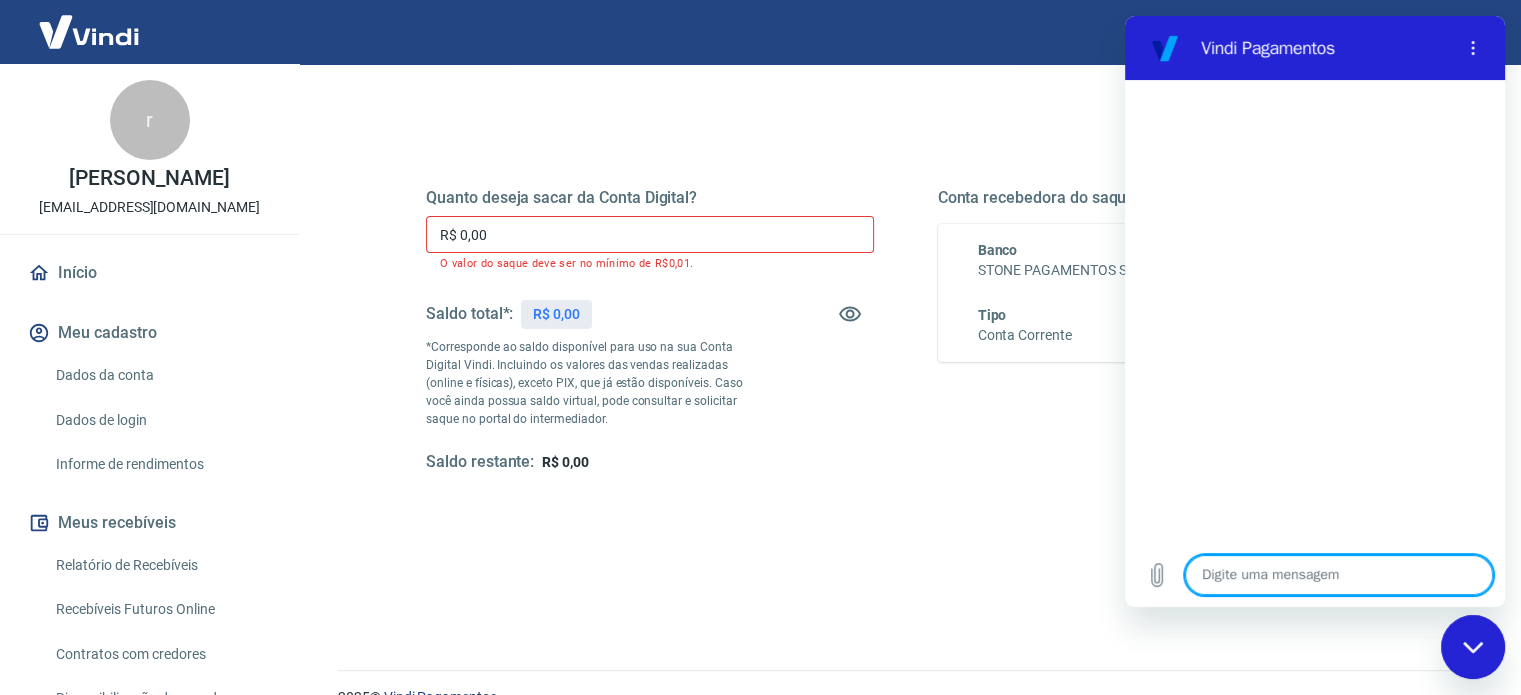 type on "o" 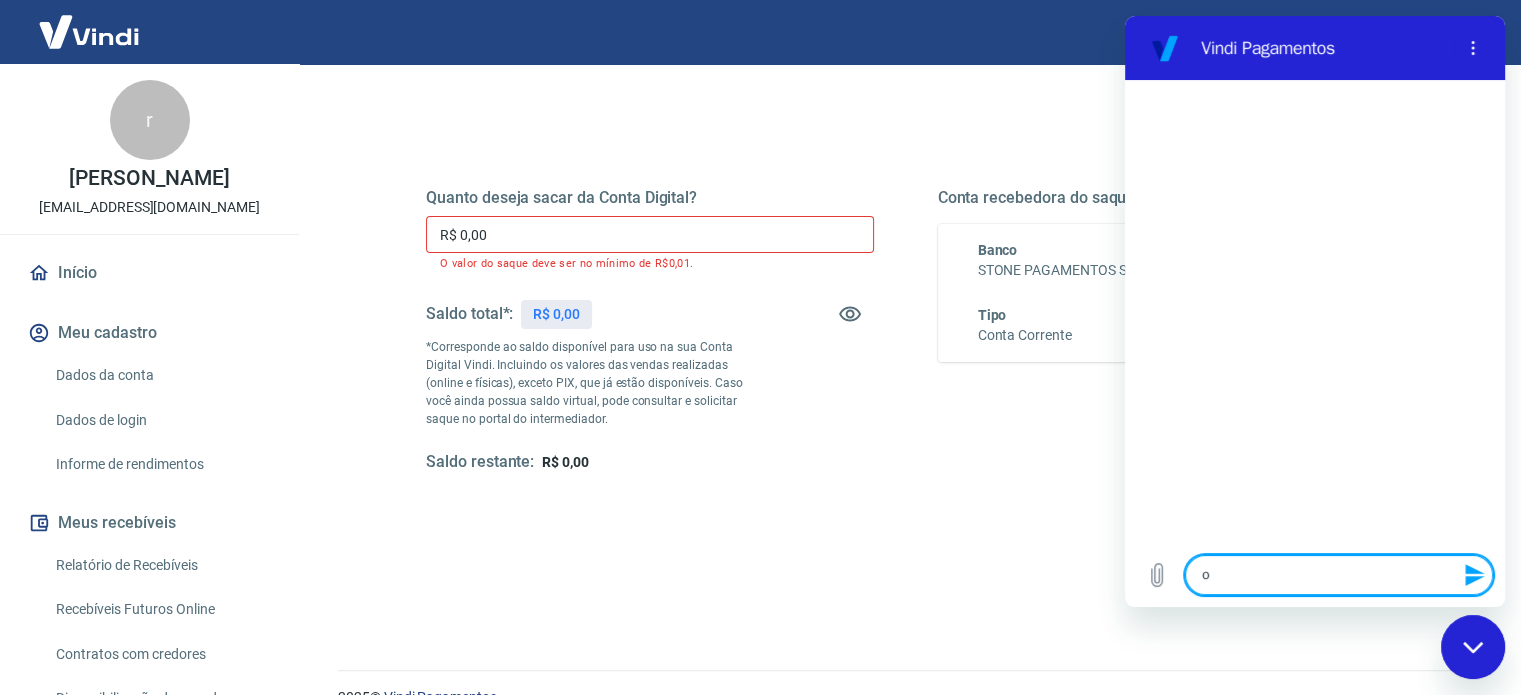type 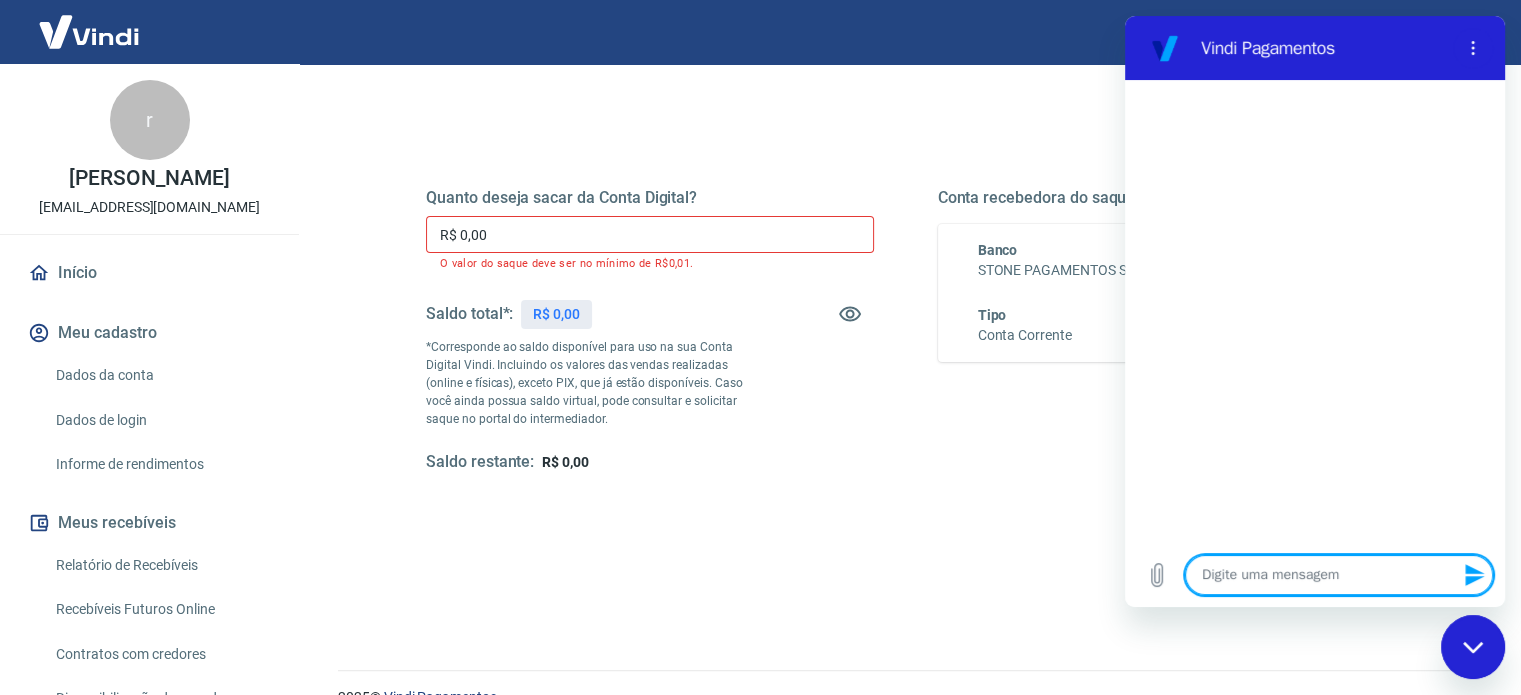 type on "x" 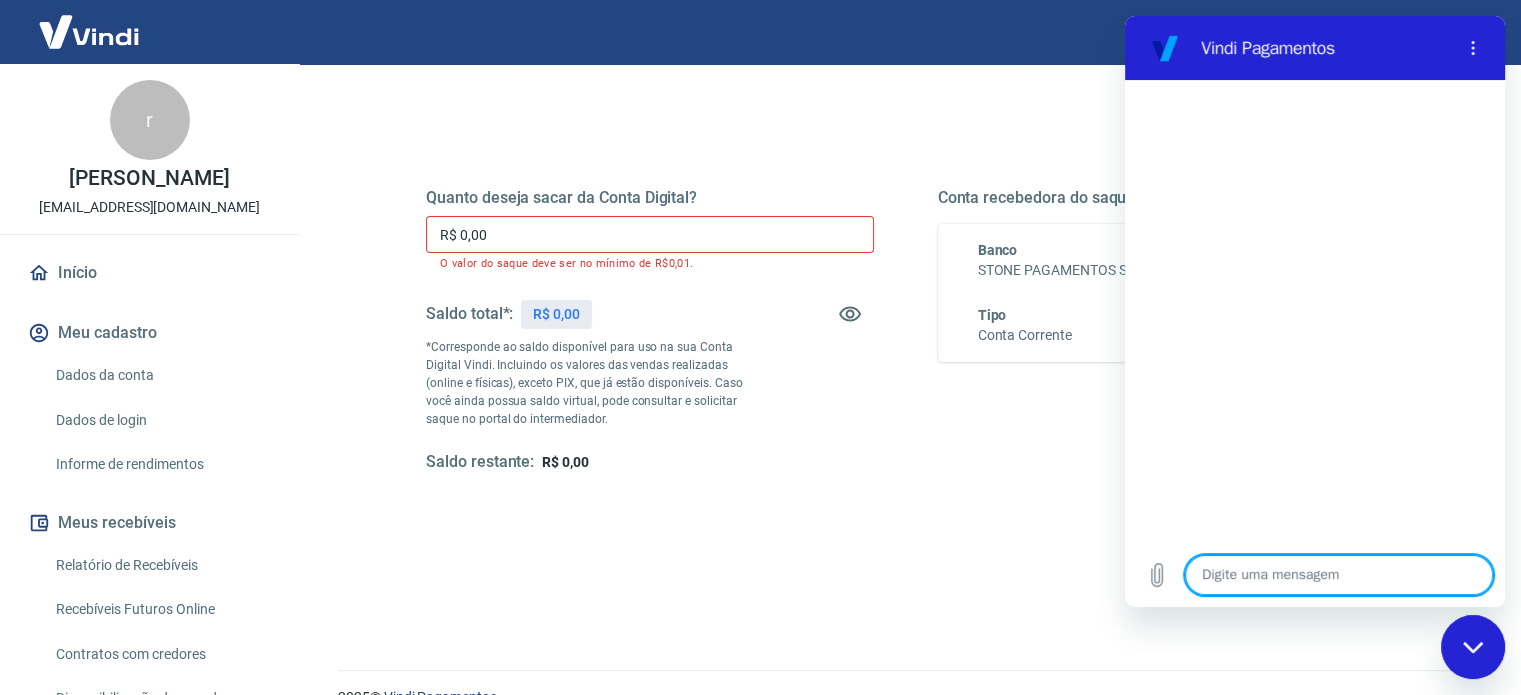 type on "c" 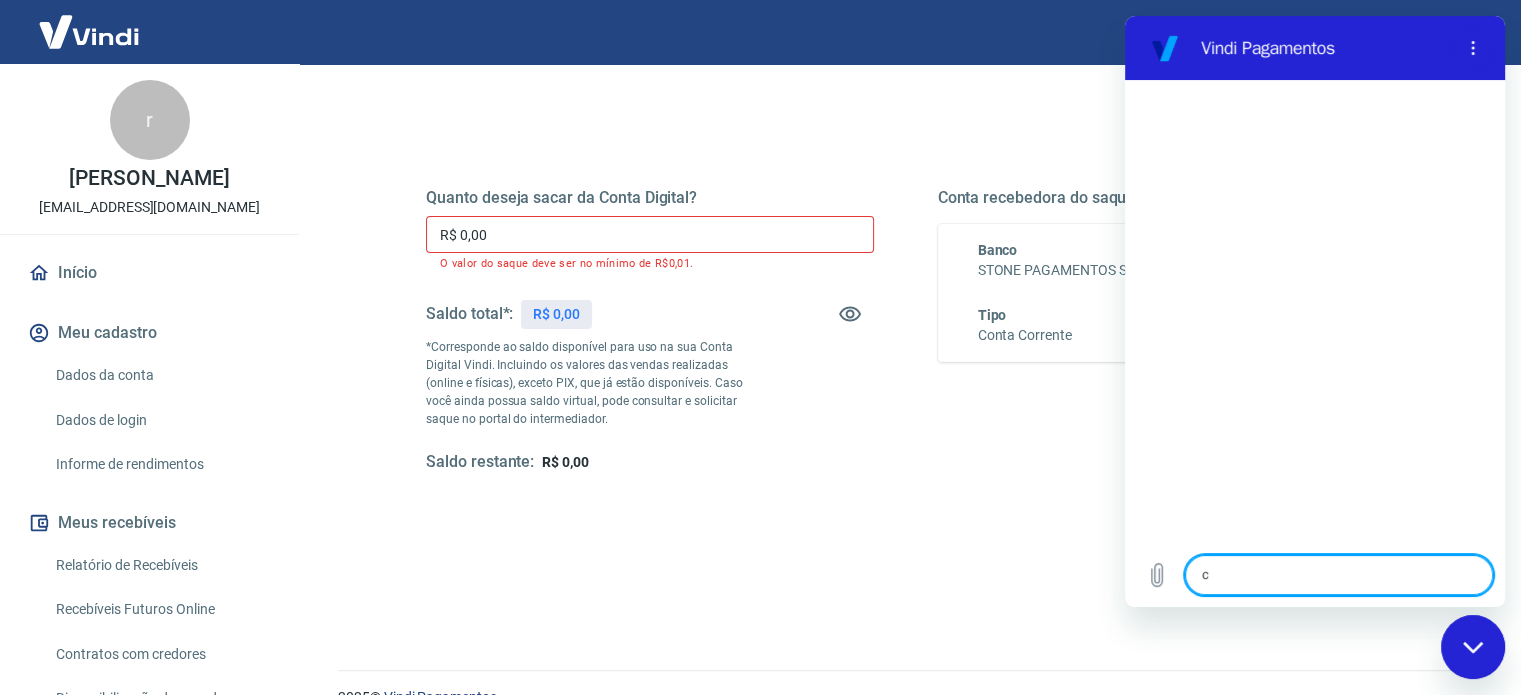 type on "co" 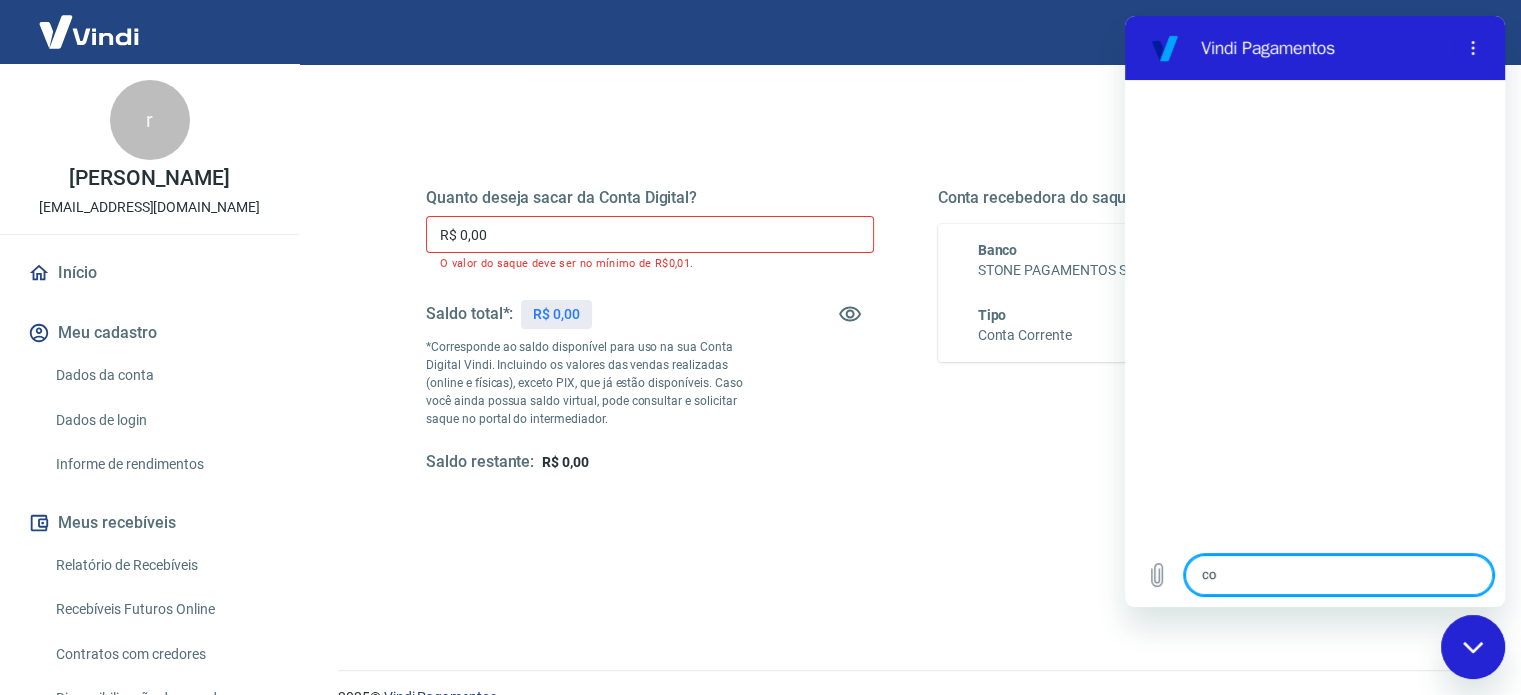 type on "com" 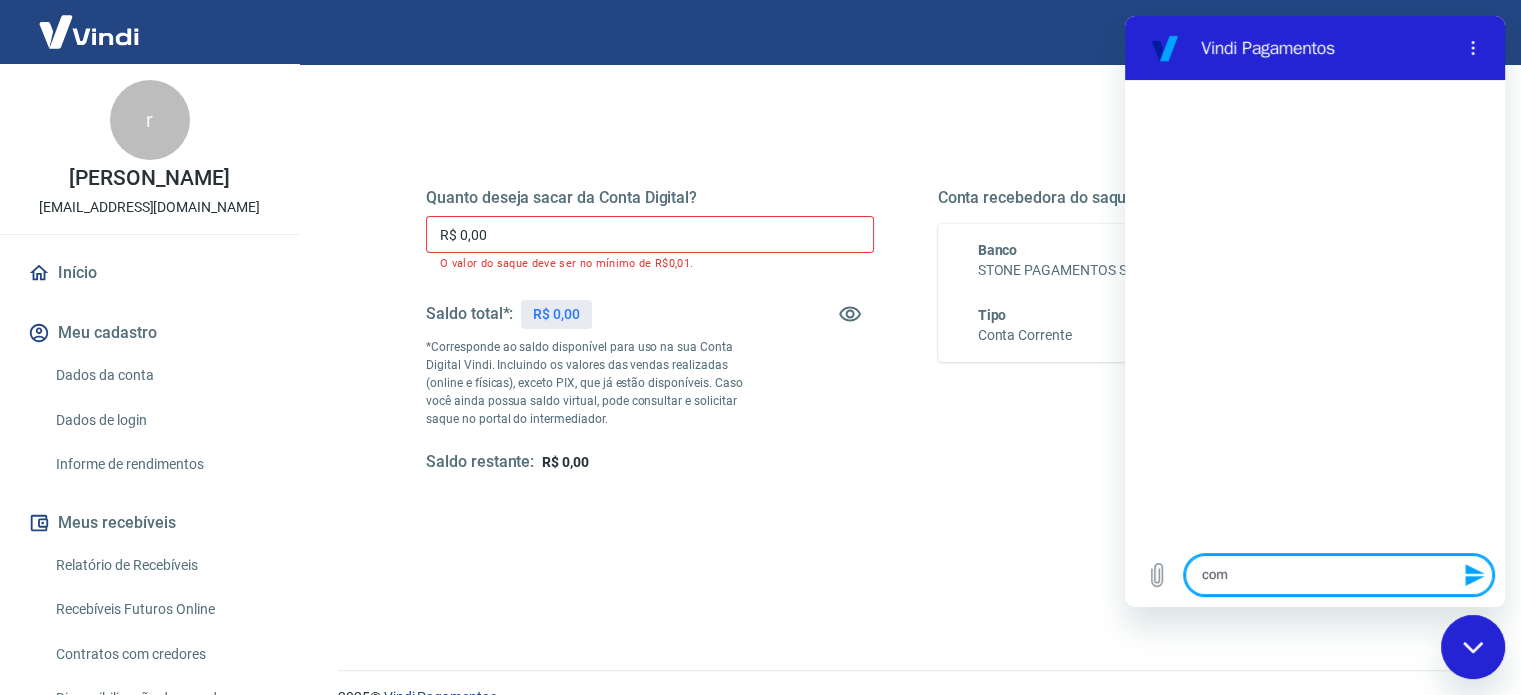type on "como" 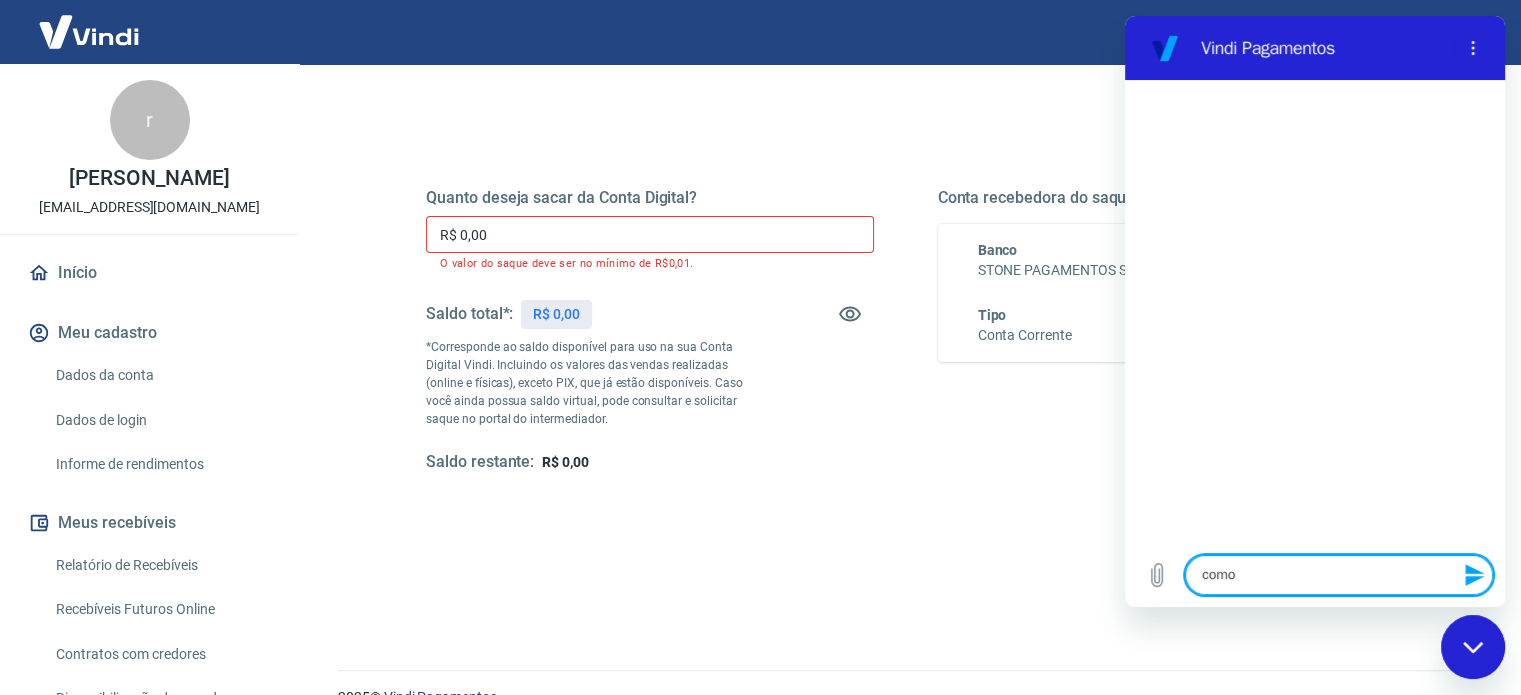 type on "como" 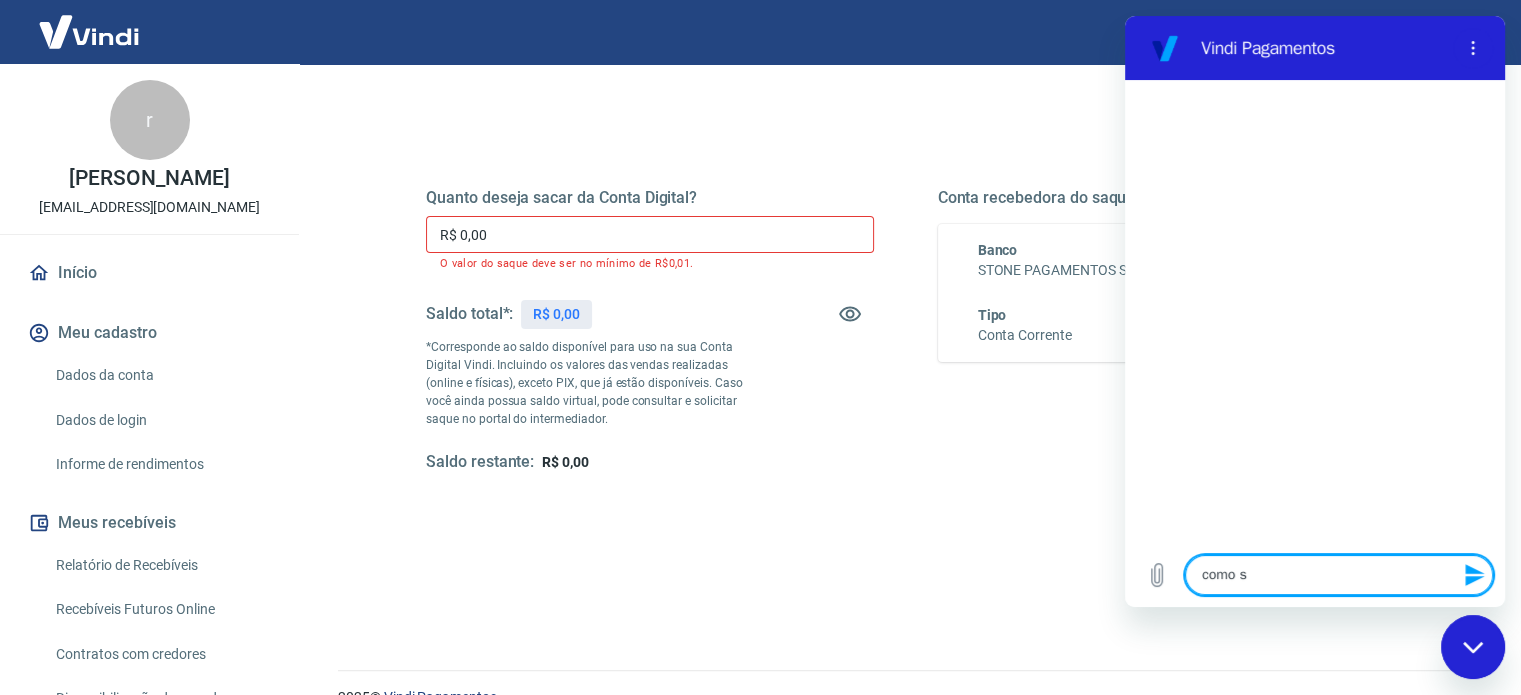 type on "como sa" 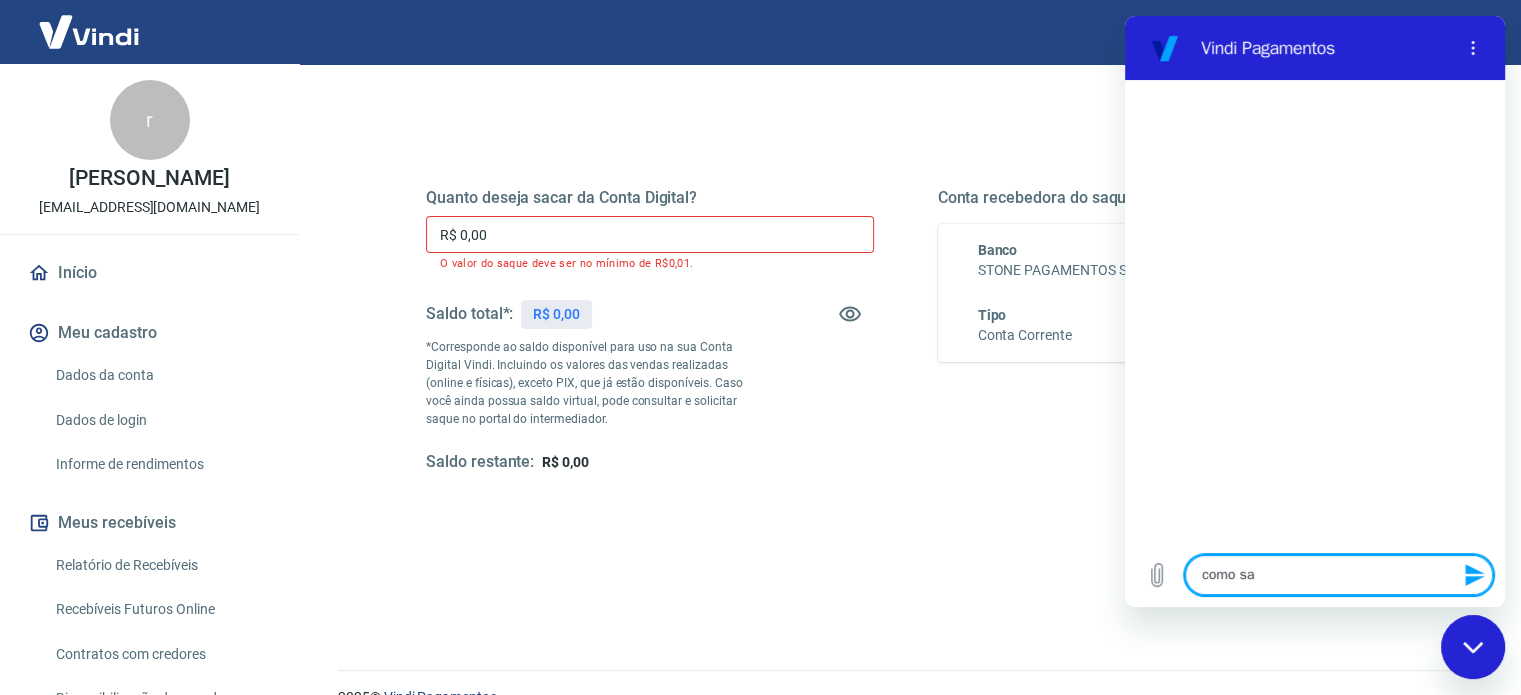 type on "x" 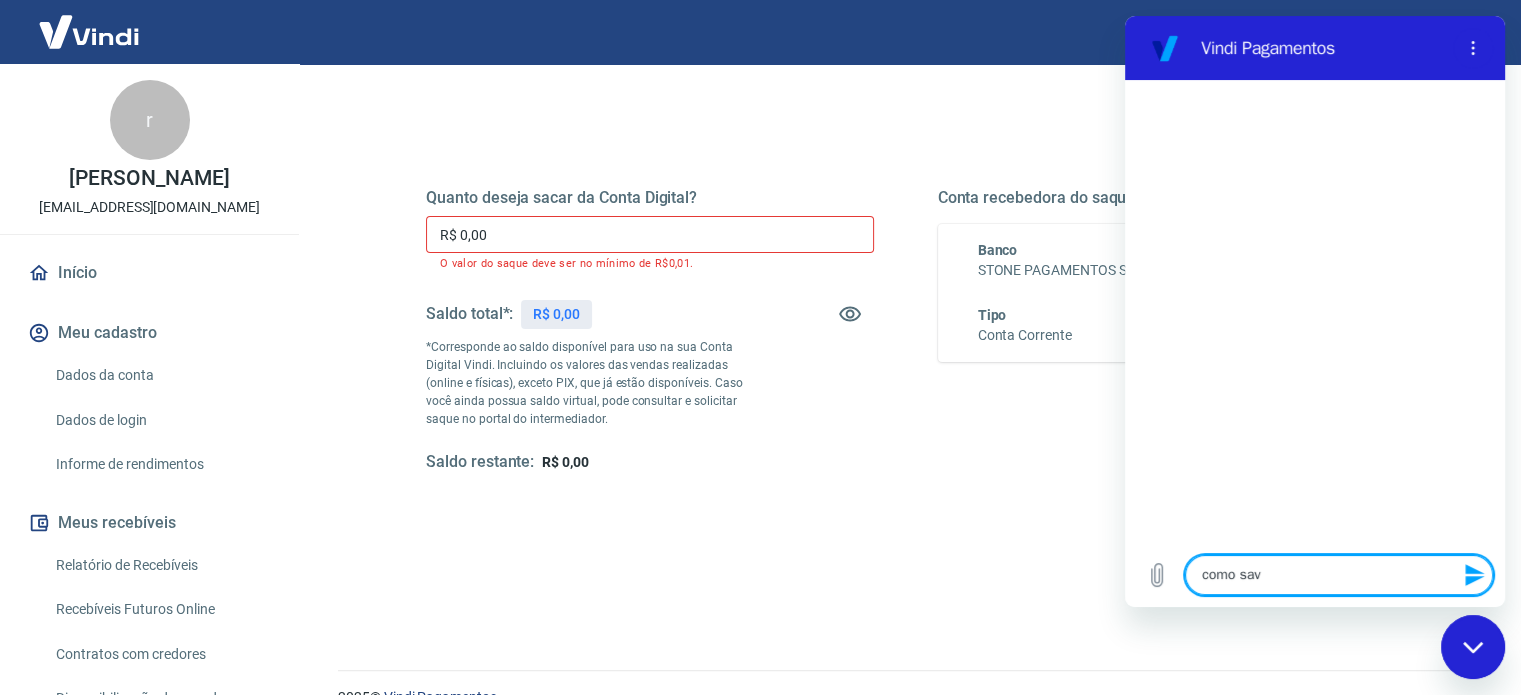 type on "como sa" 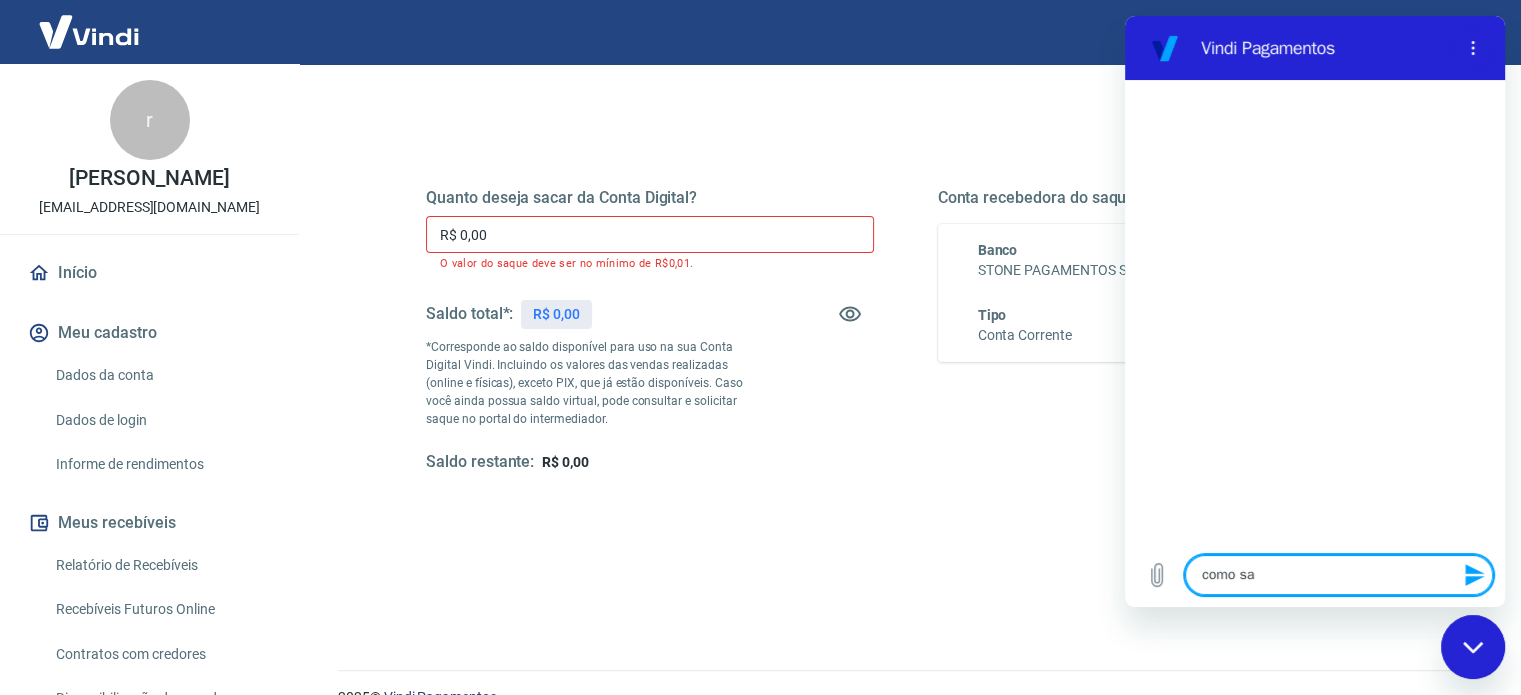 type on "como sac" 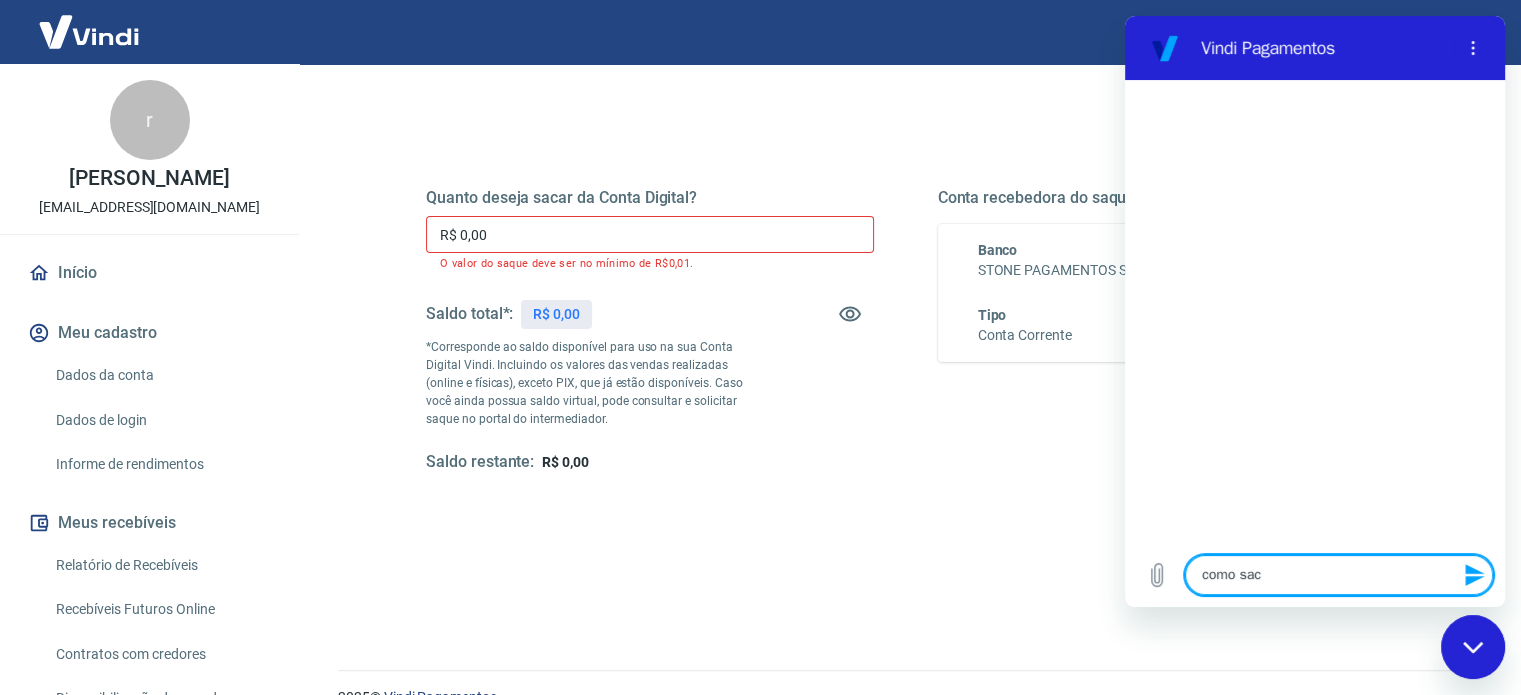 type on "como saca" 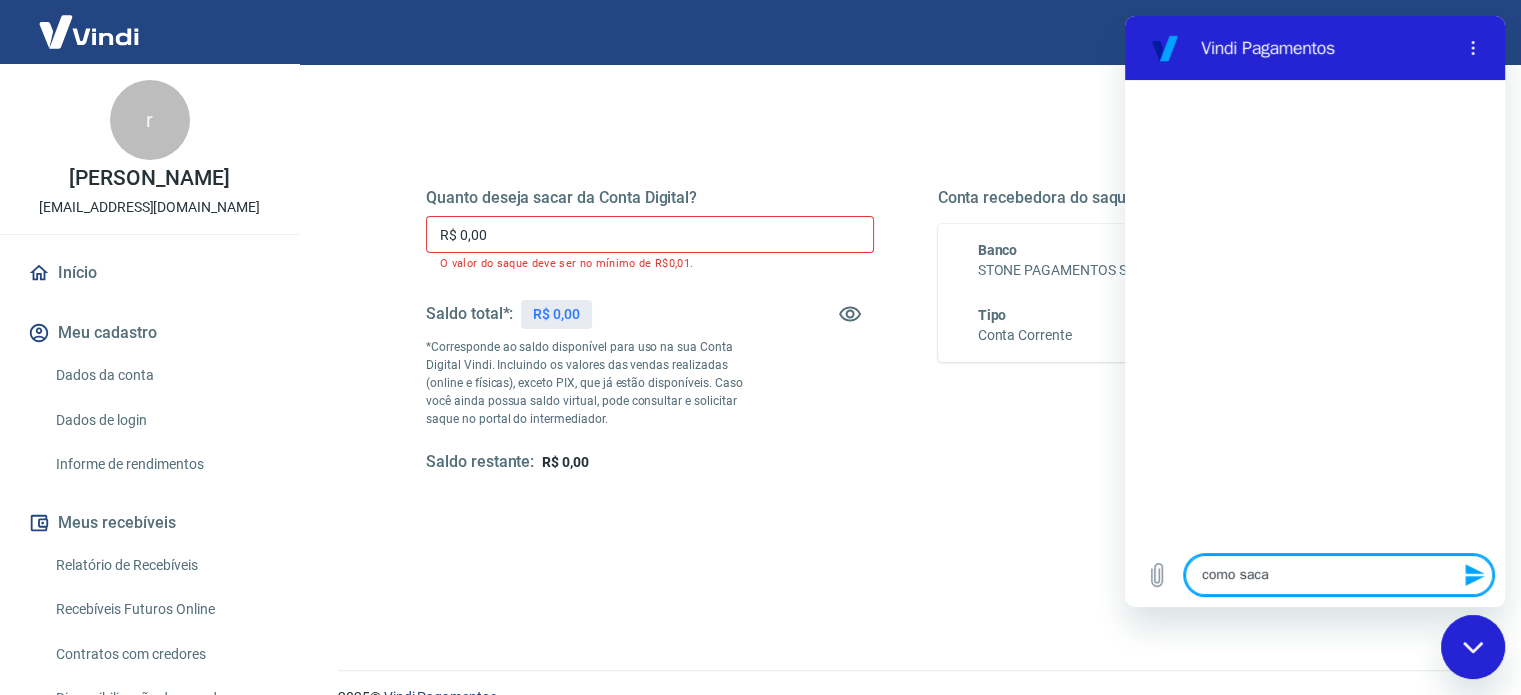 type on "como sacar" 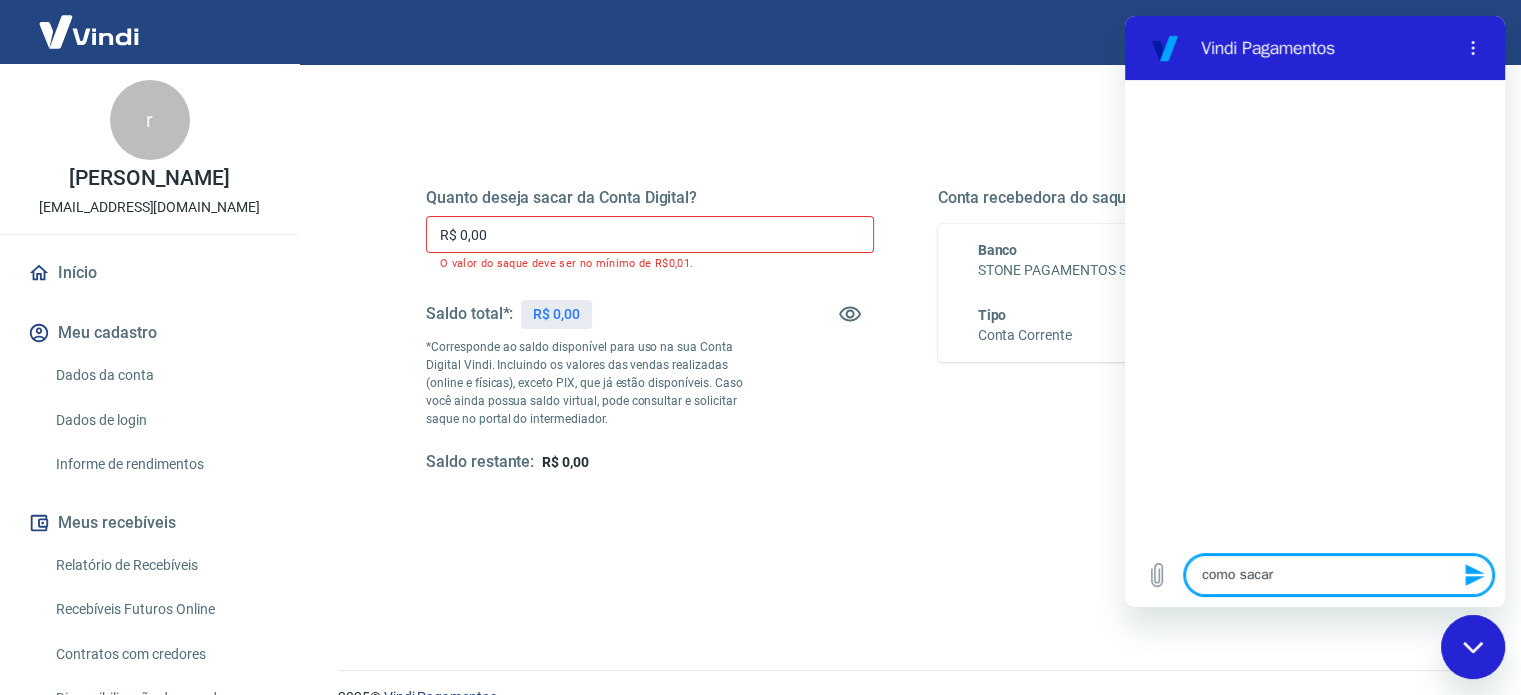 type on "como sacar" 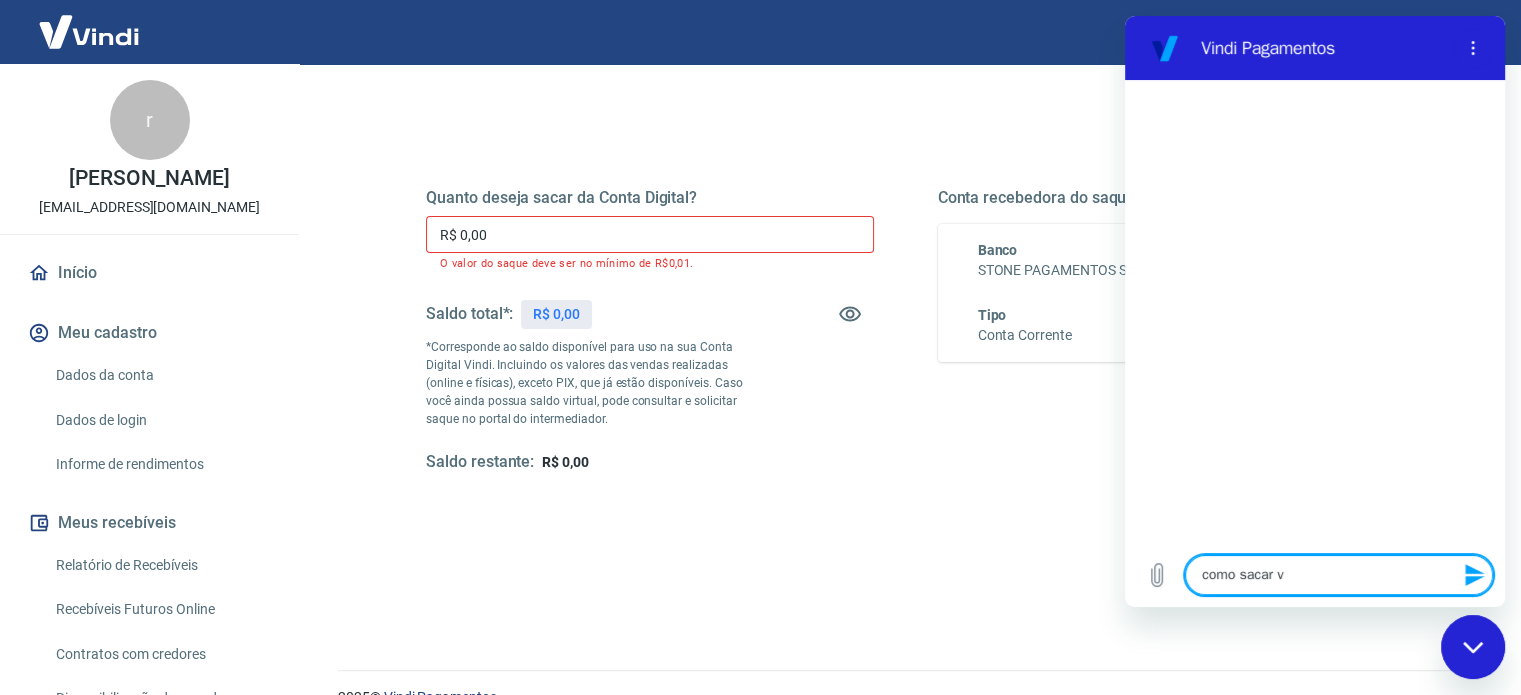type on "x" 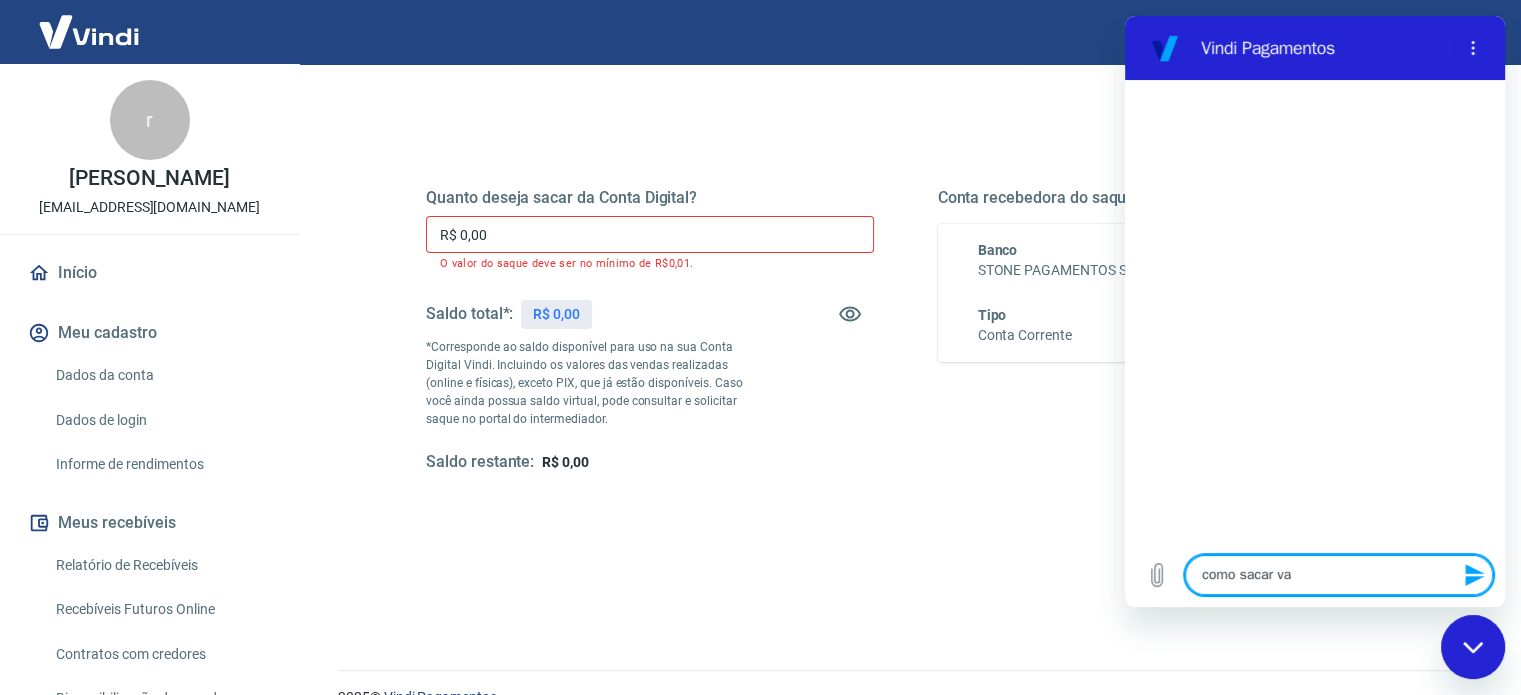 type on "como sacar val" 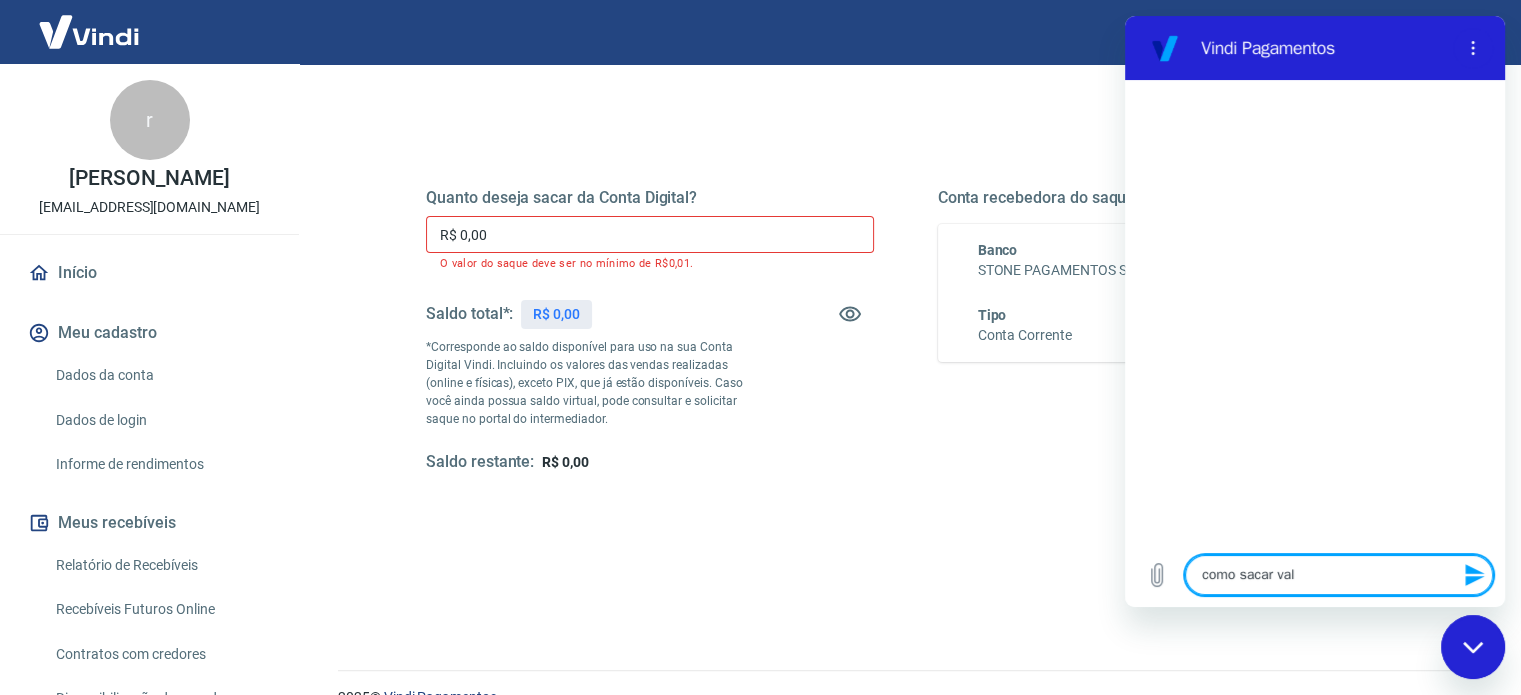 type on "como sacar valo" 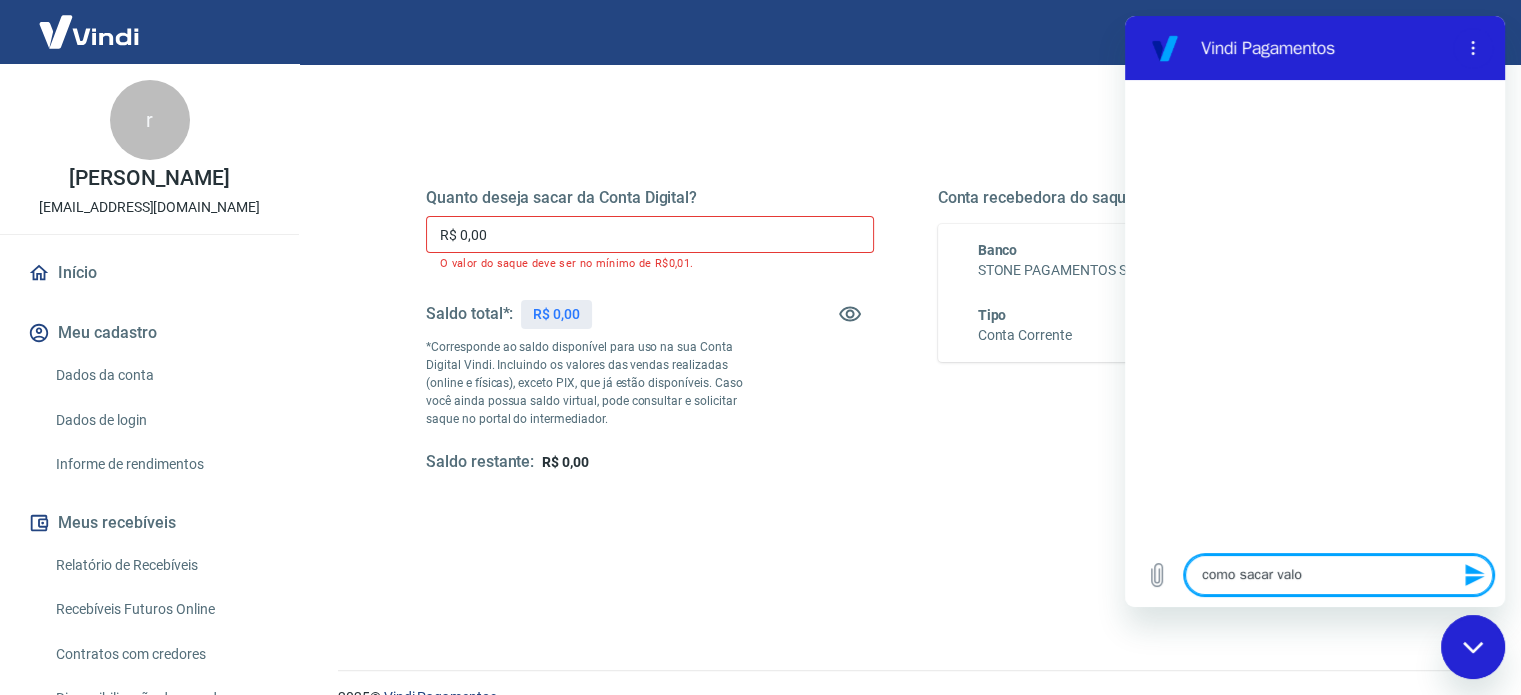 type on "como sacar valor" 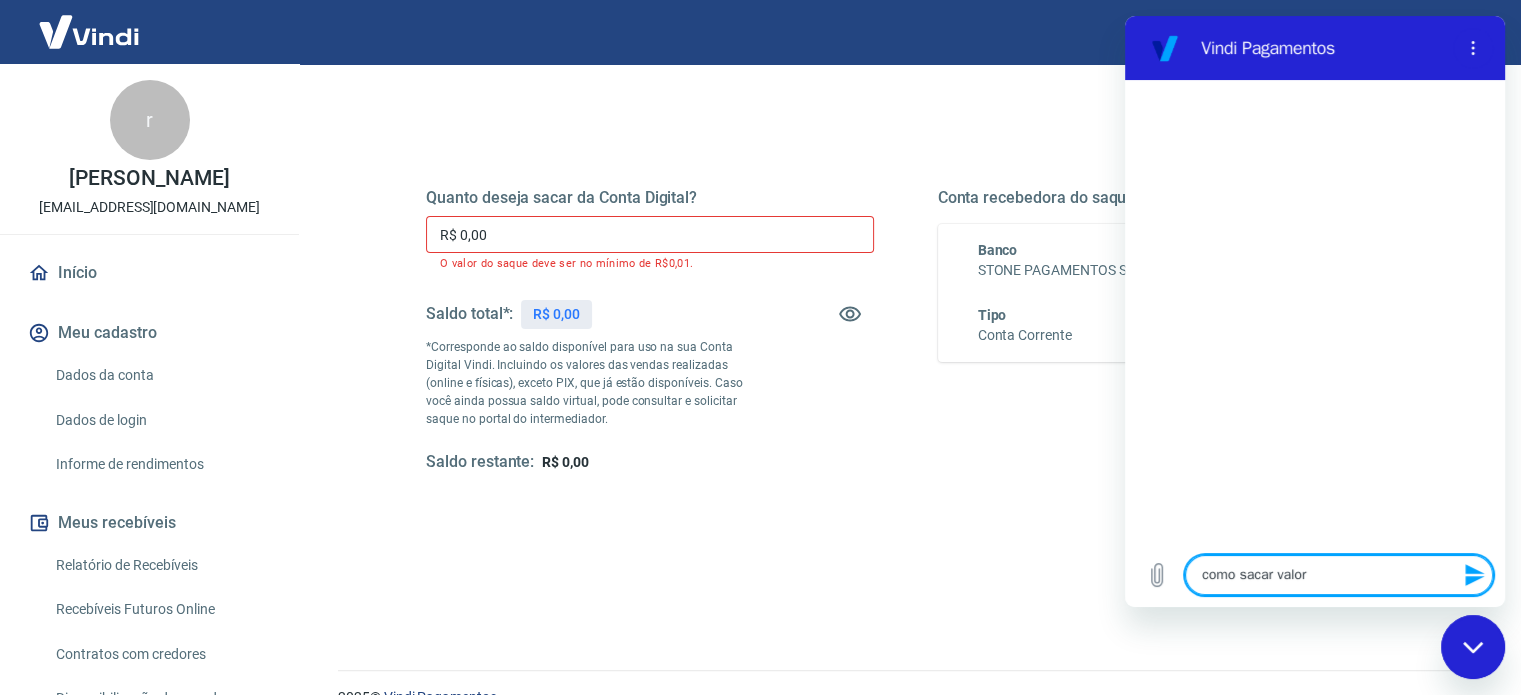 type on "como sacar valor" 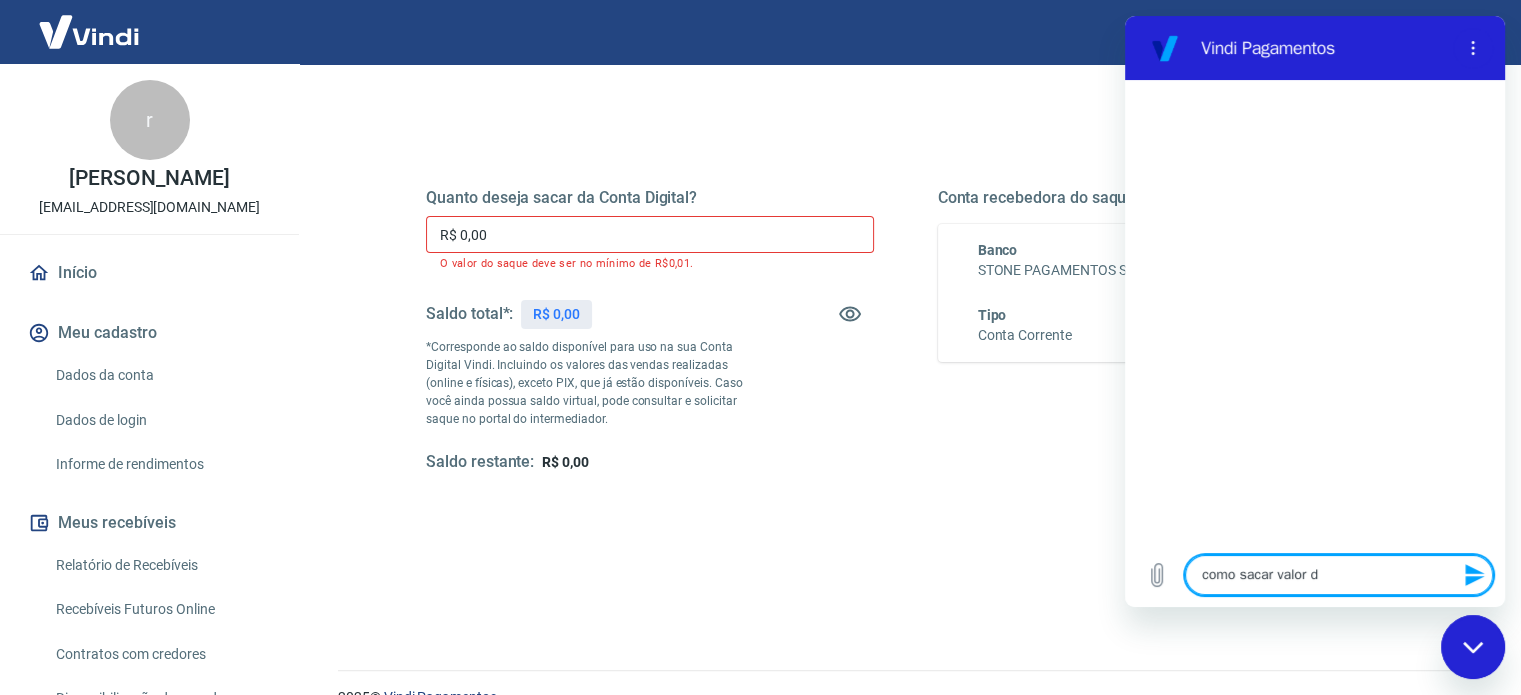 type on "como sacar valor da" 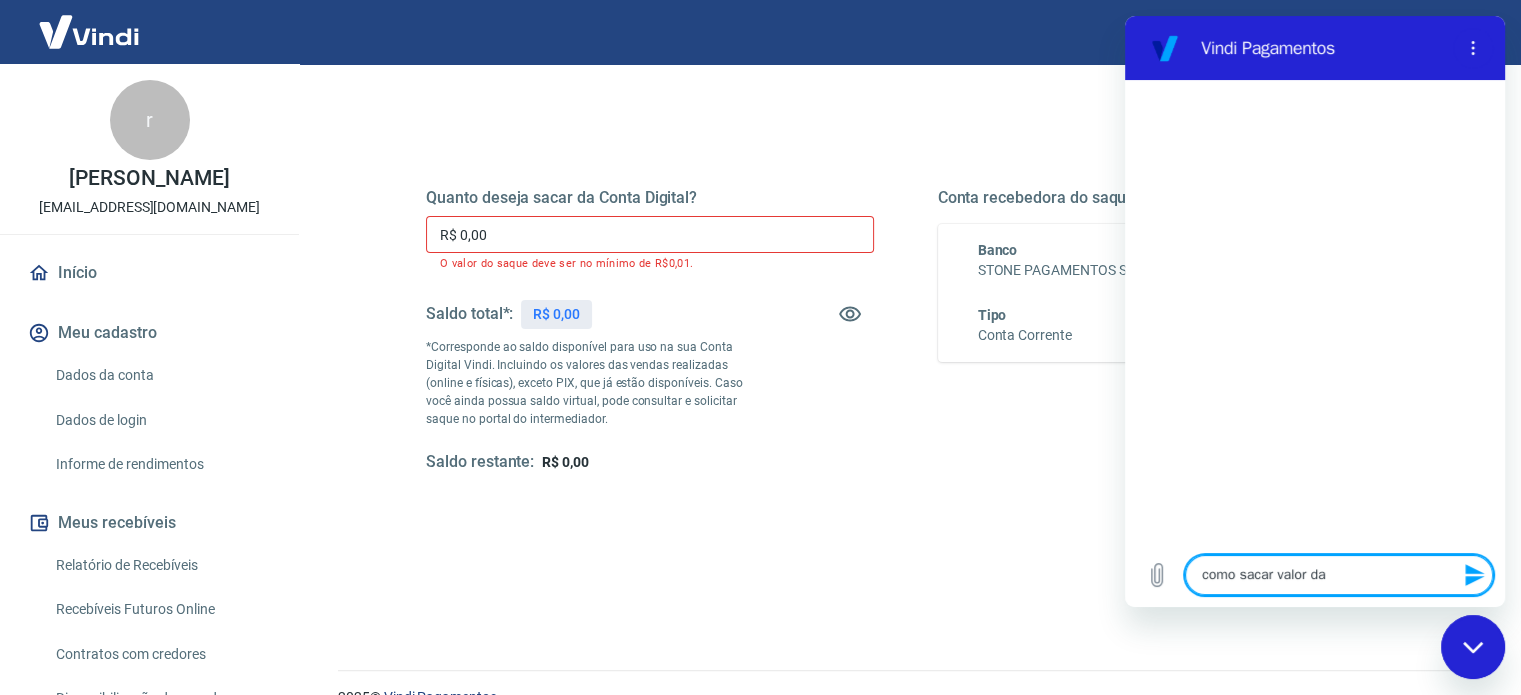 type on "como sacar valor da" 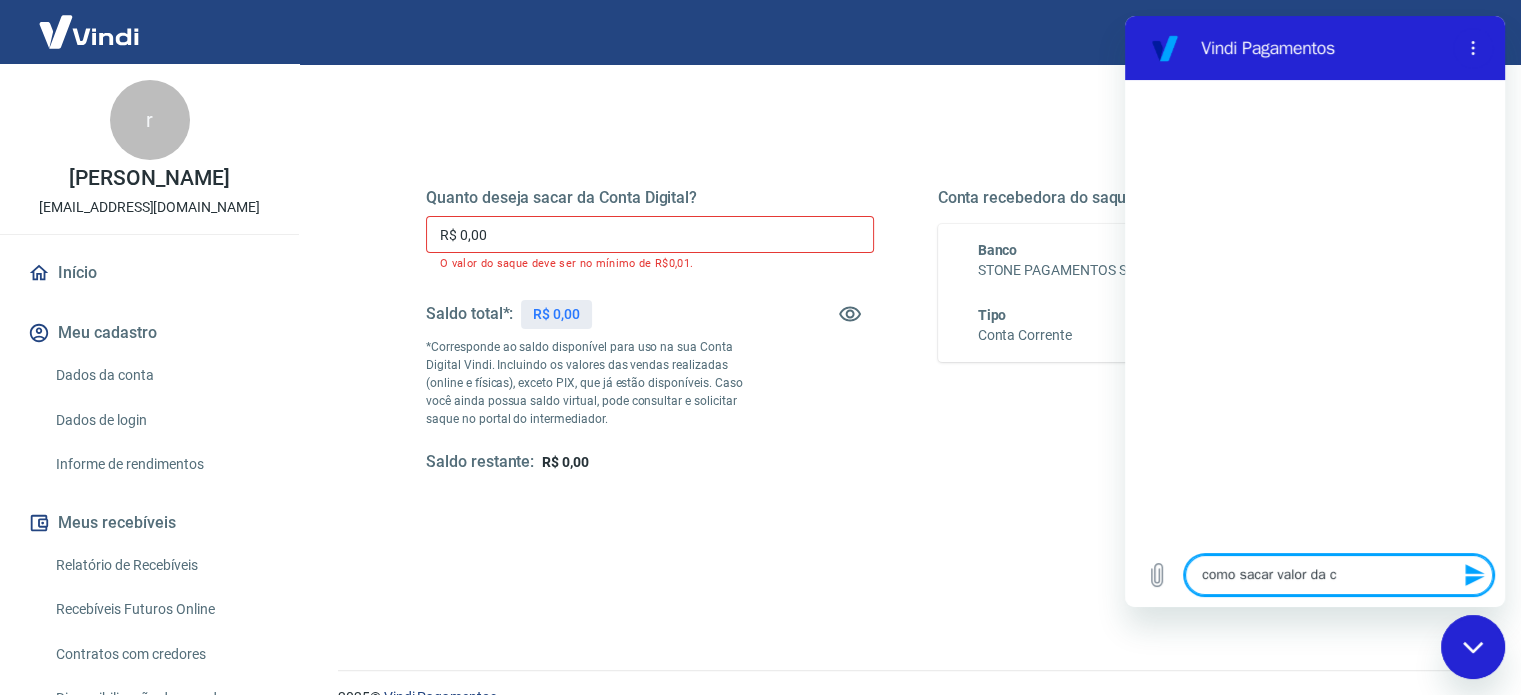type on "como sacar valor da co" 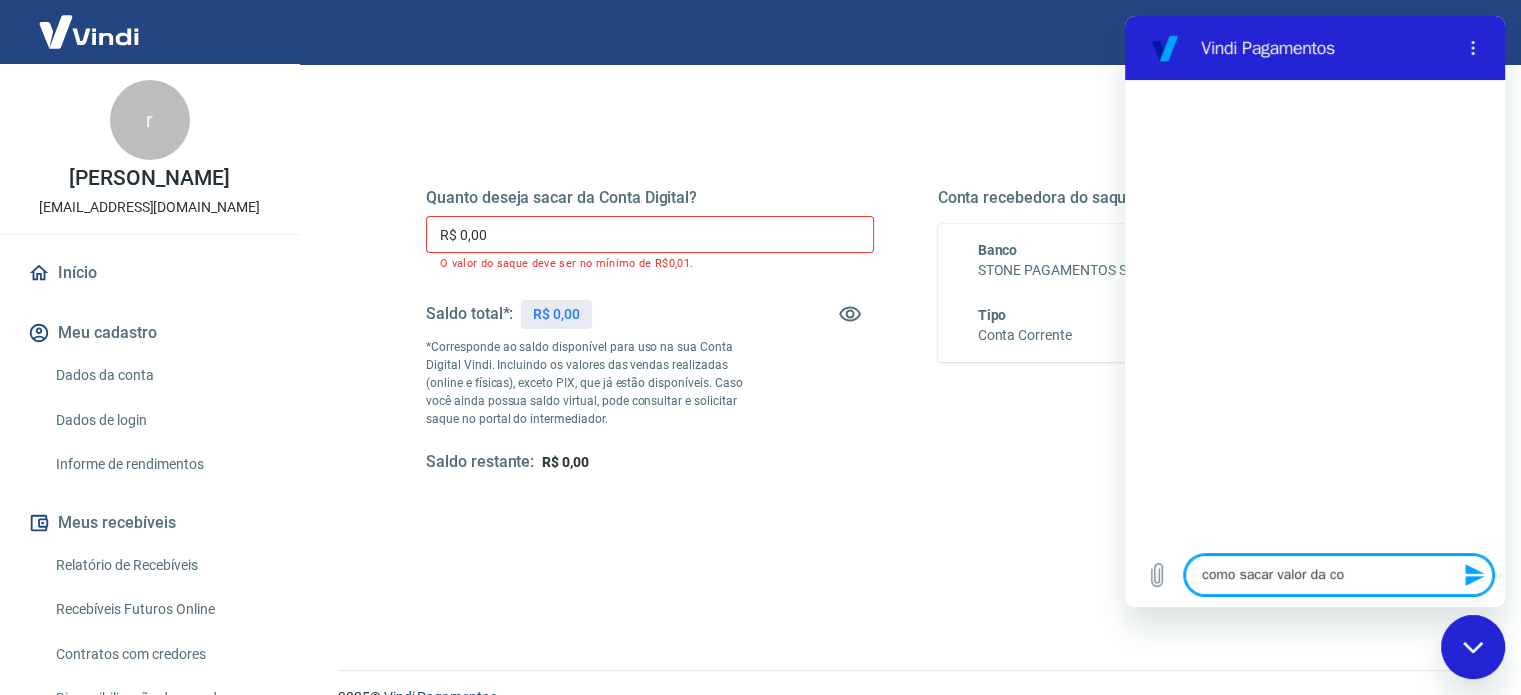 type on "como sacar valor da con" 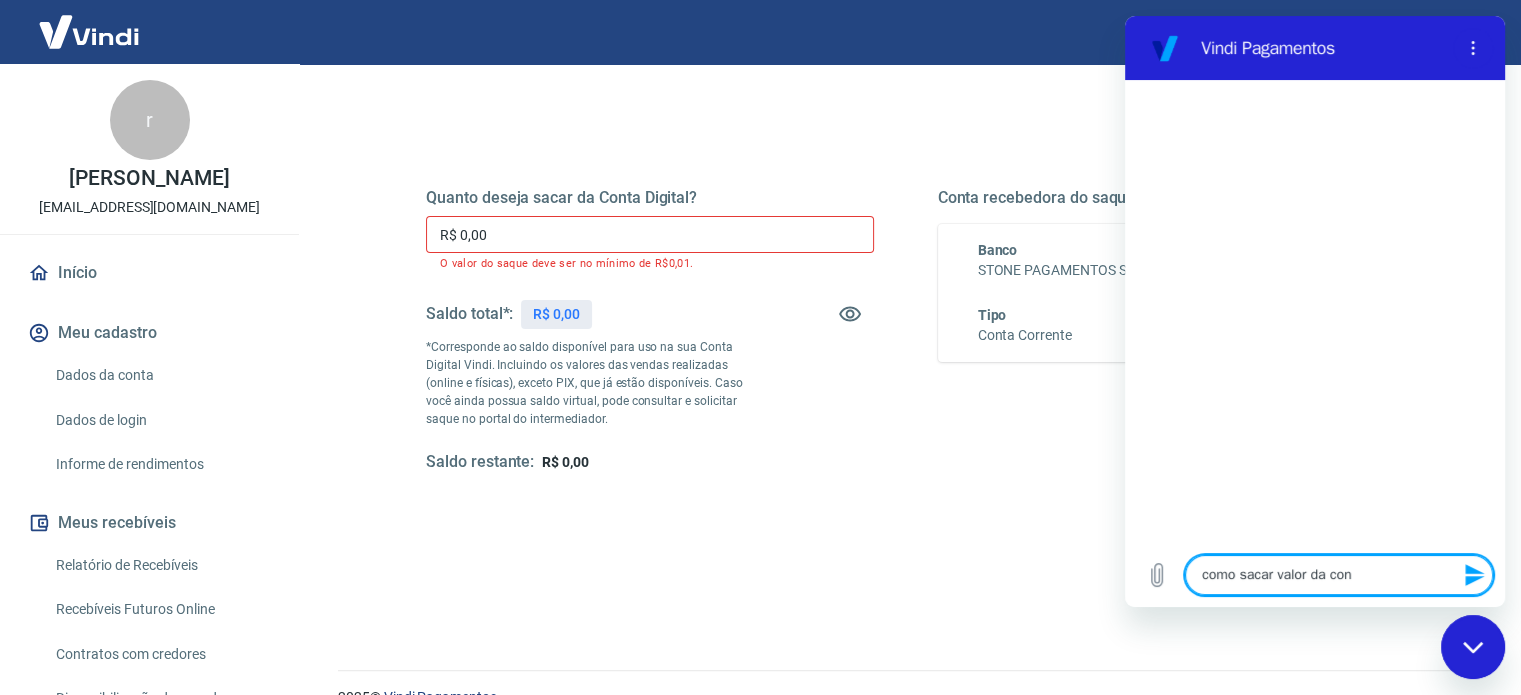type on "como sacar valor da cont" 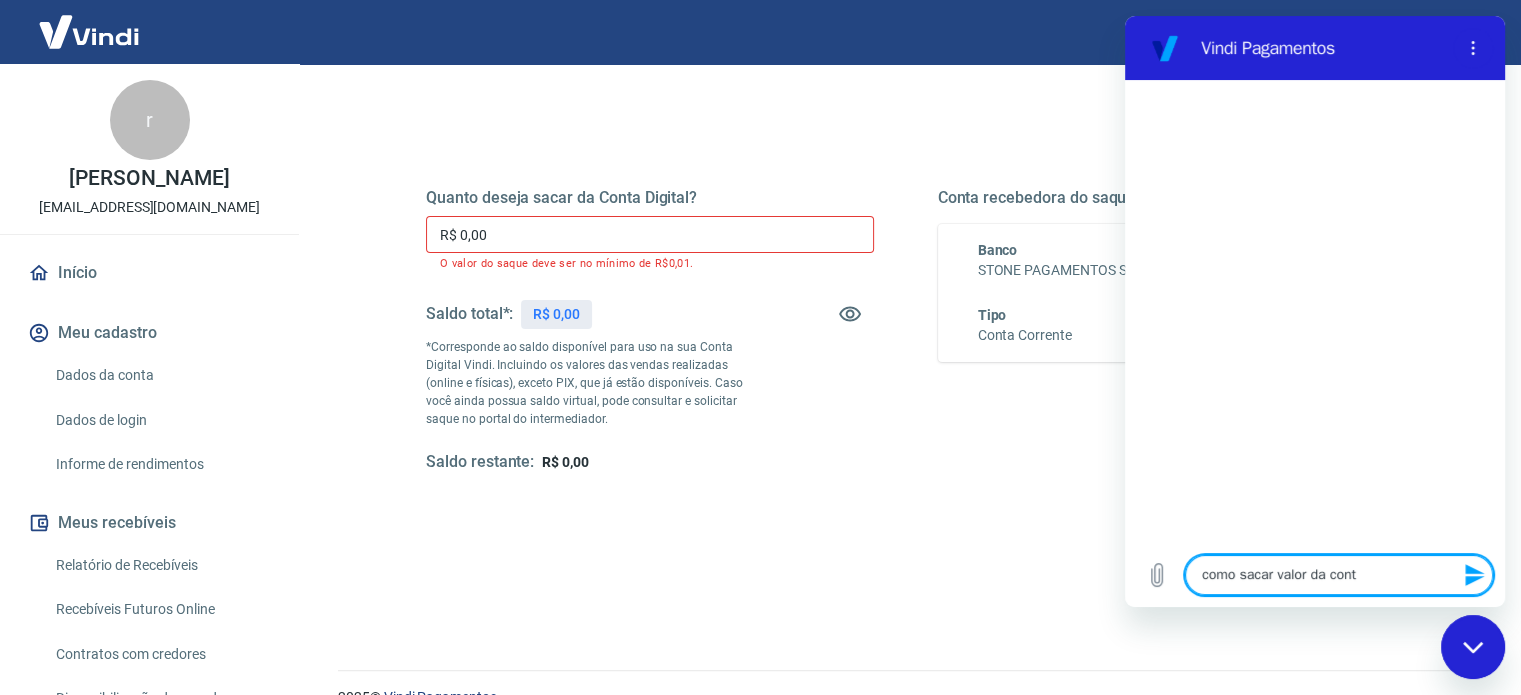 type on "como sacar valor da conta" 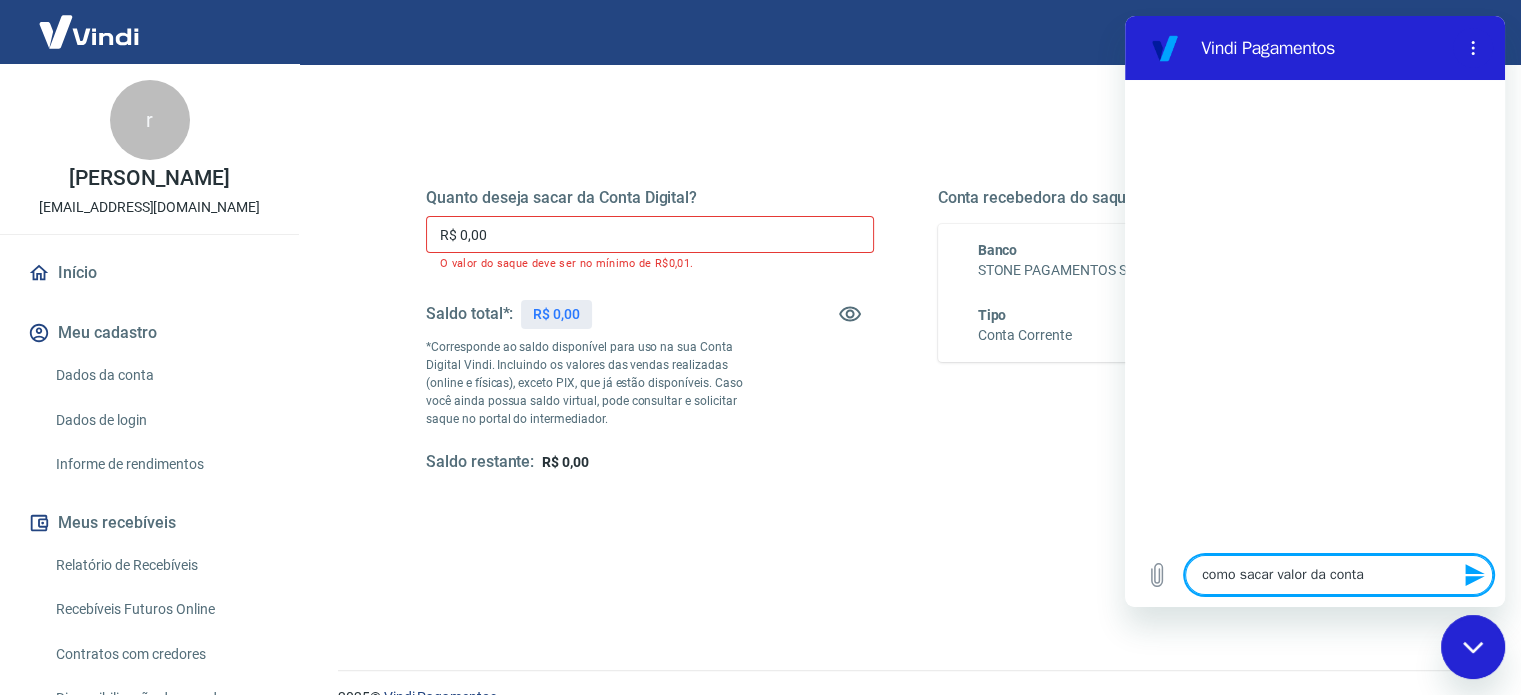 type 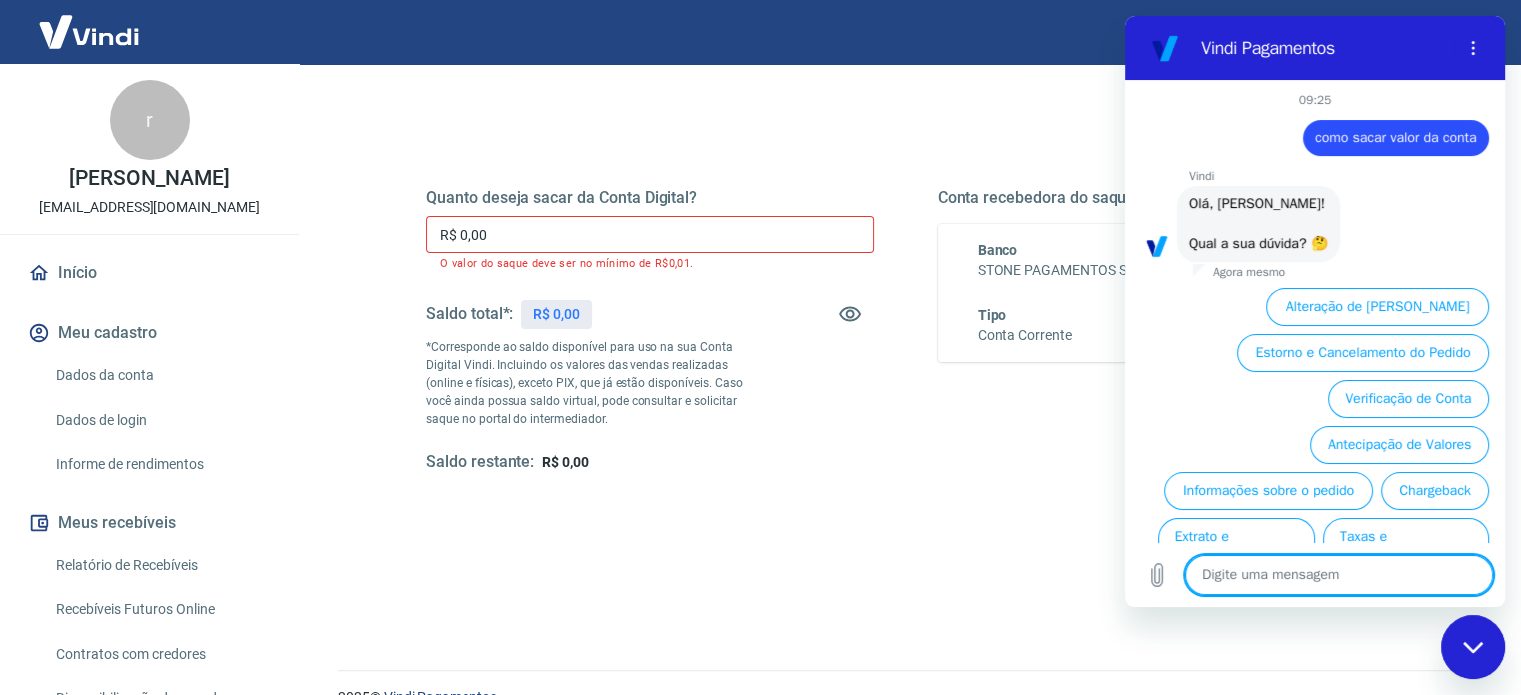 scroll, scrollTop: 60, scrollLeft: 0, axis: vertical 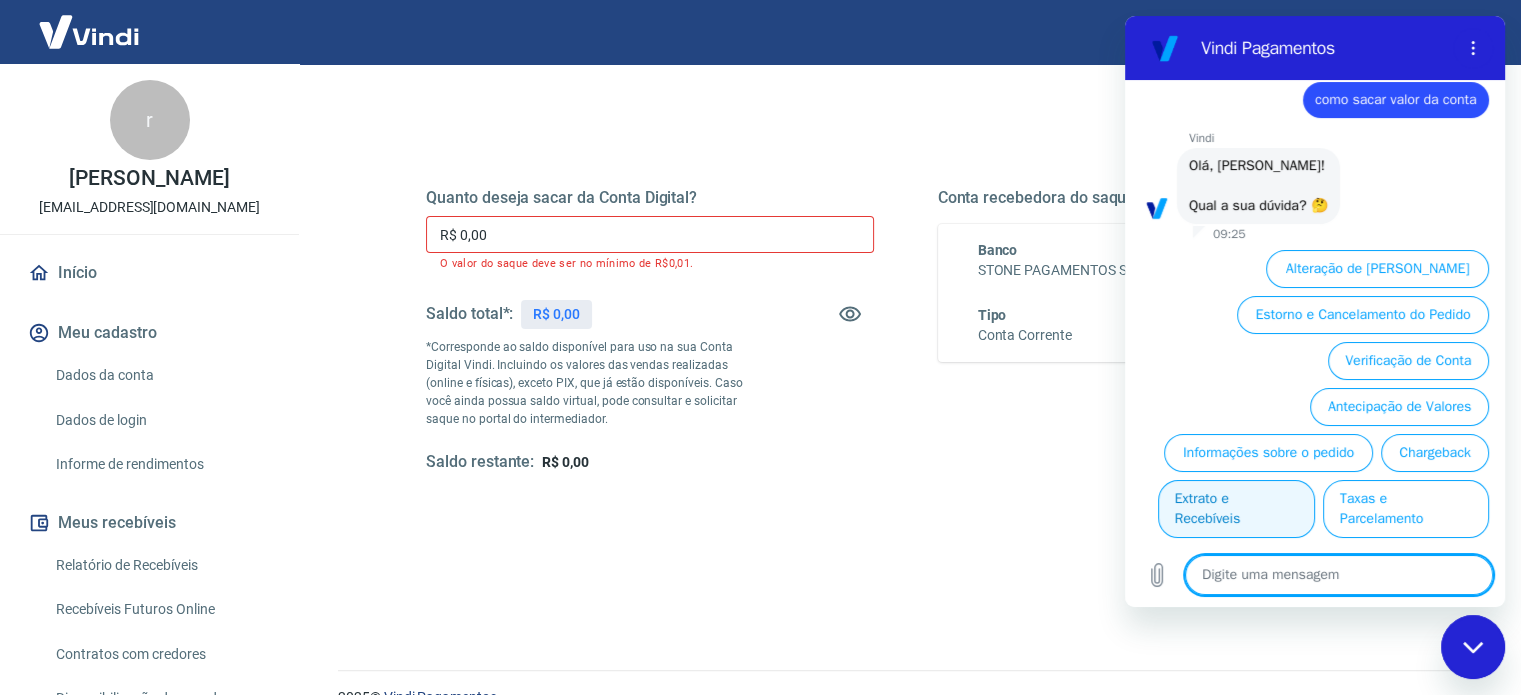 click on "Extrato e Recebíveis" at bounding box center (1236, 509) 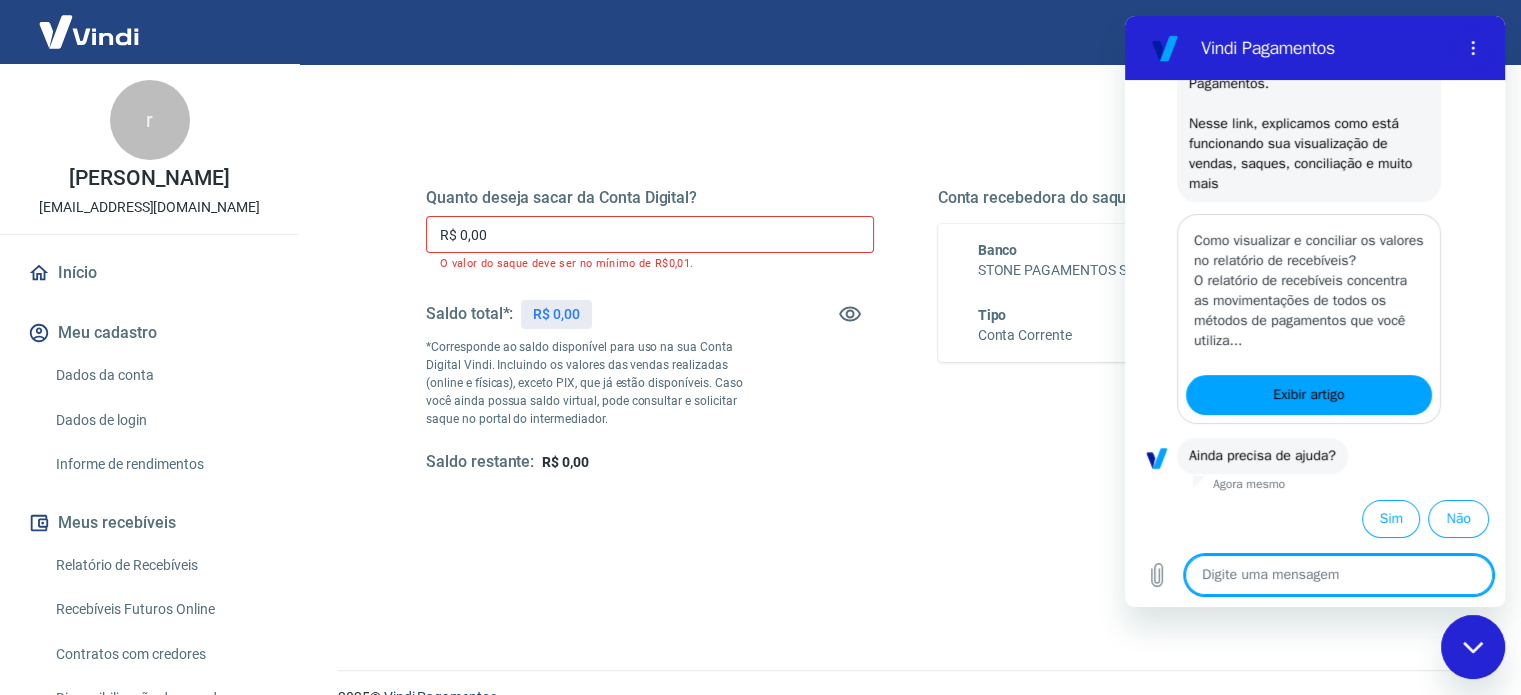 scroll, scrollTop: 332, scrollLeft: 0, axis: vertical 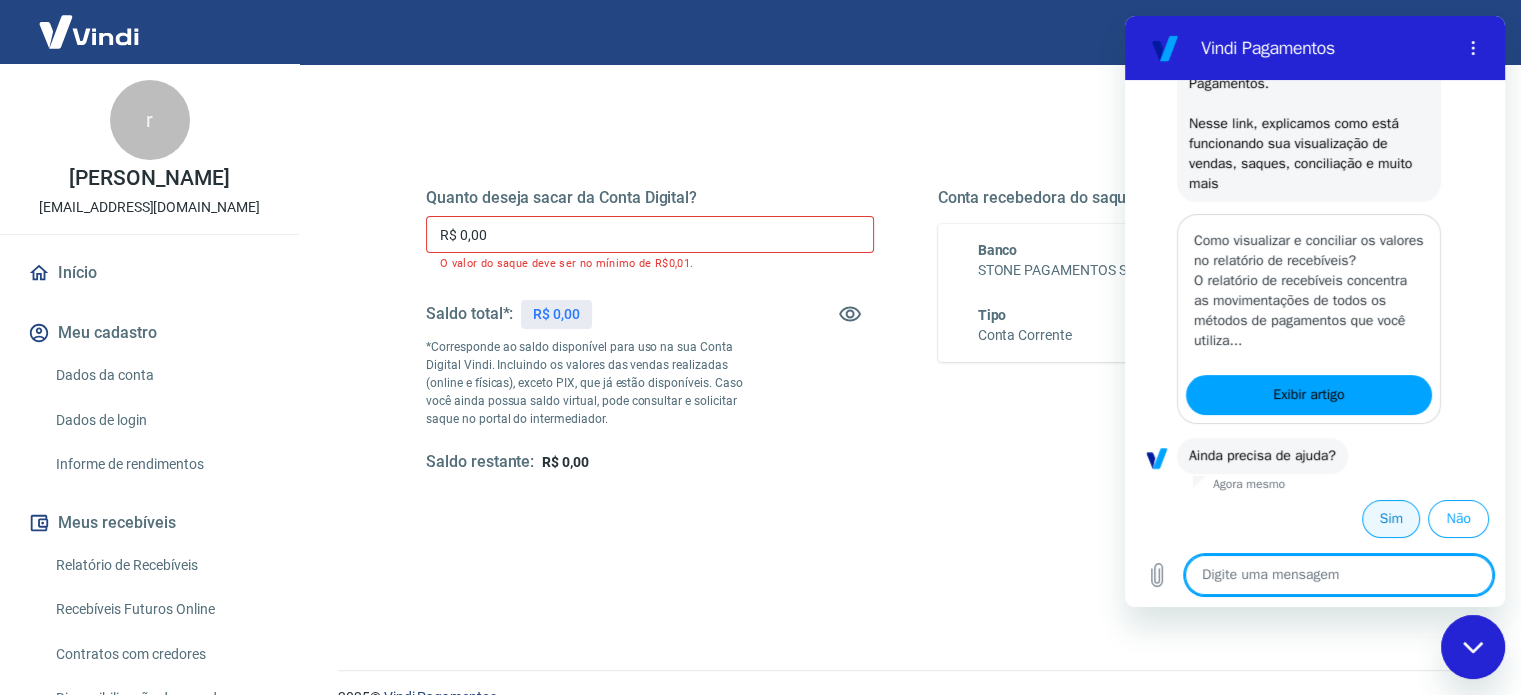 click on "Sim" at bounding box center [1391, 519] 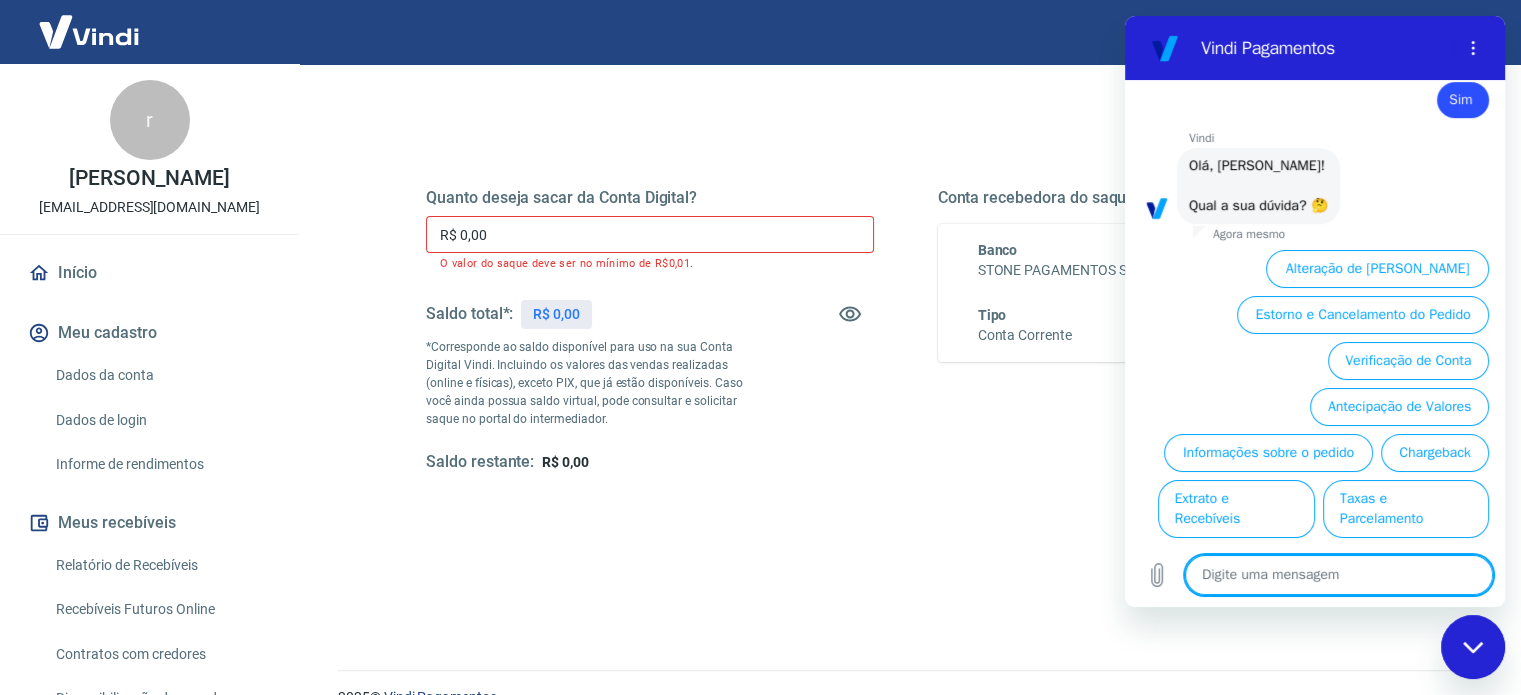 scroll, scrollTop: 760, scrollLeft: 0, axis: vertical 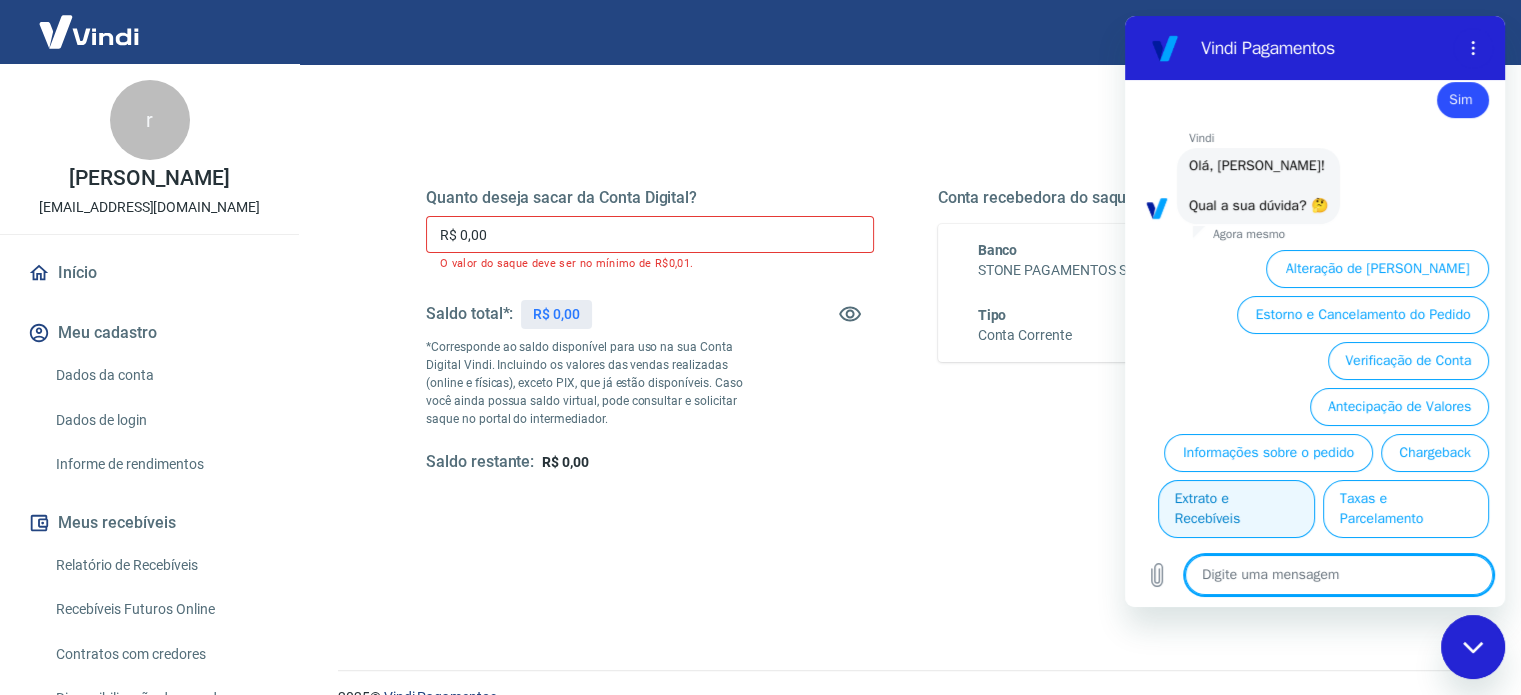 click on "Extrato e Recebíveis" at bounding box center [1236, 509] 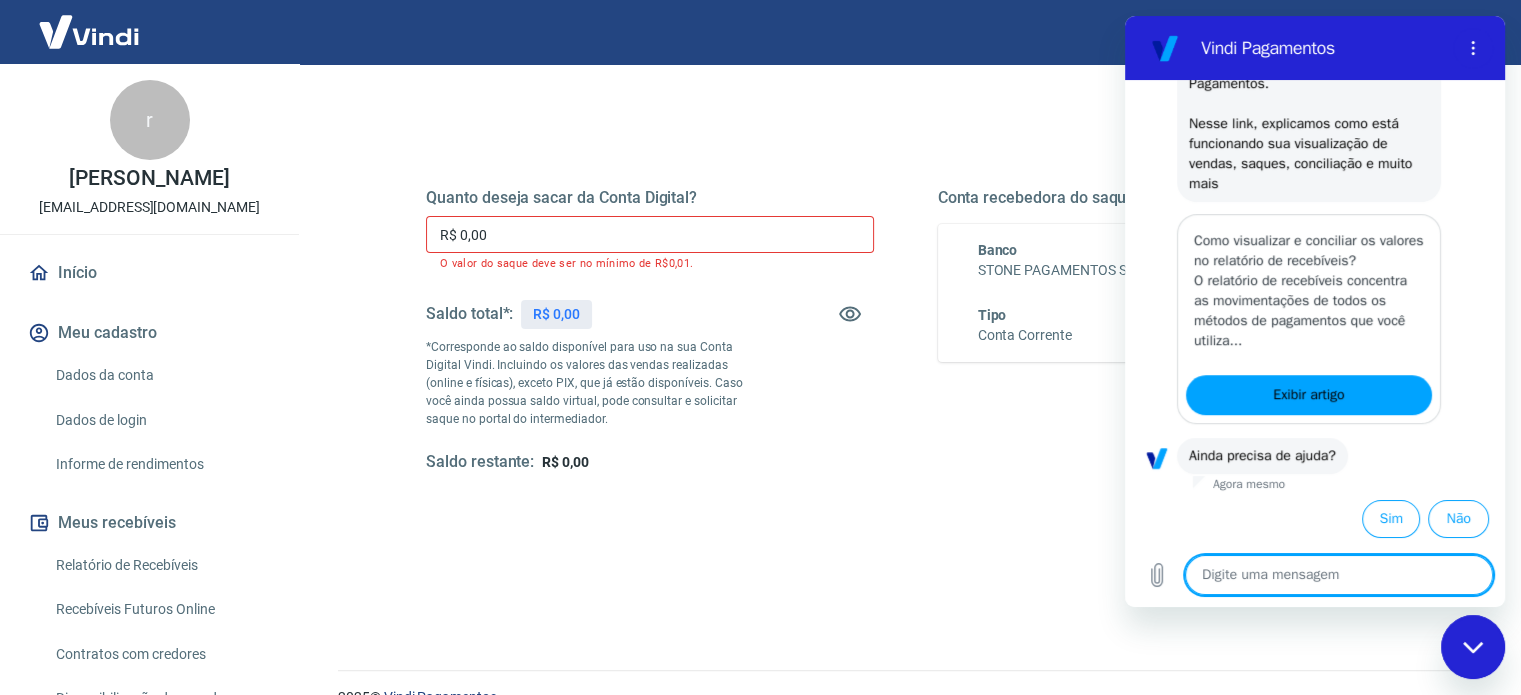 scroll, scrollTop: 1032, scrollLeft: 0, axis: vertical 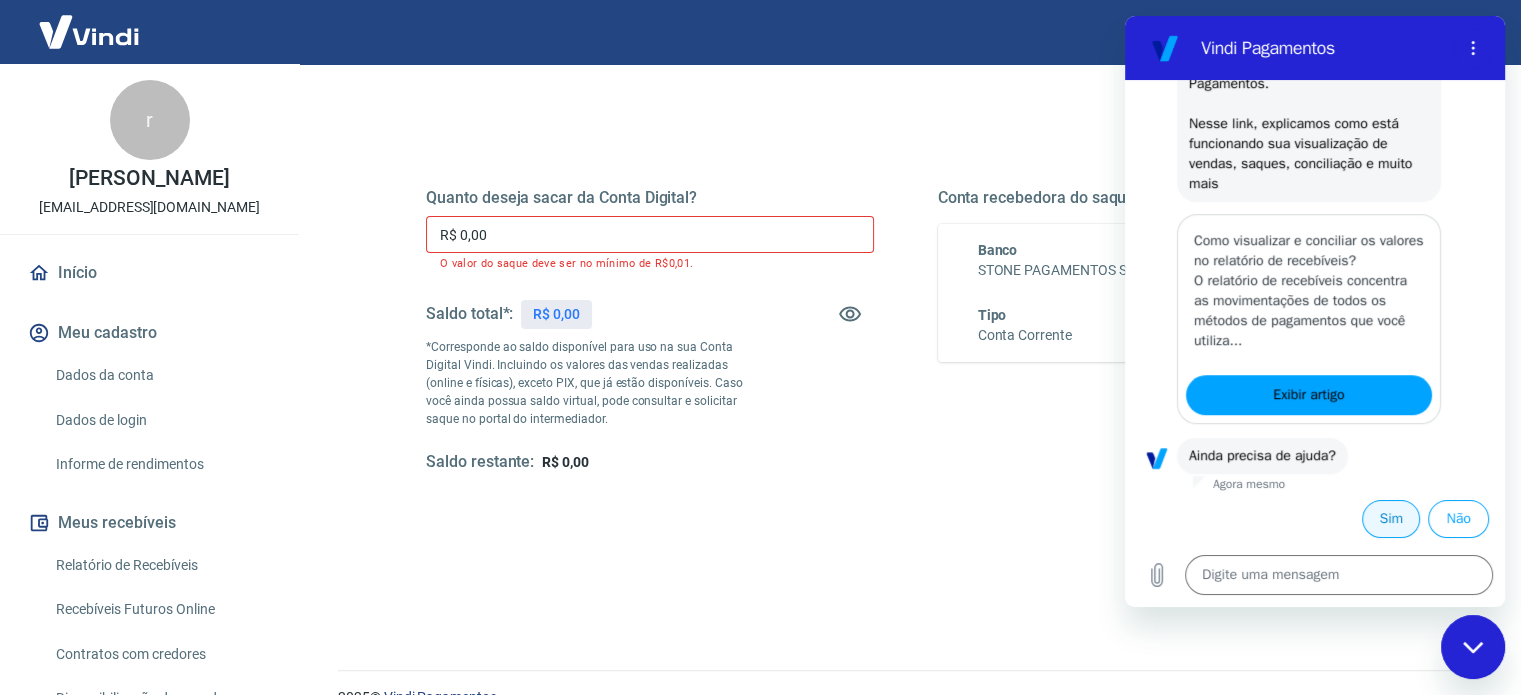click on "Sim" at bounding box center [1391, 519] 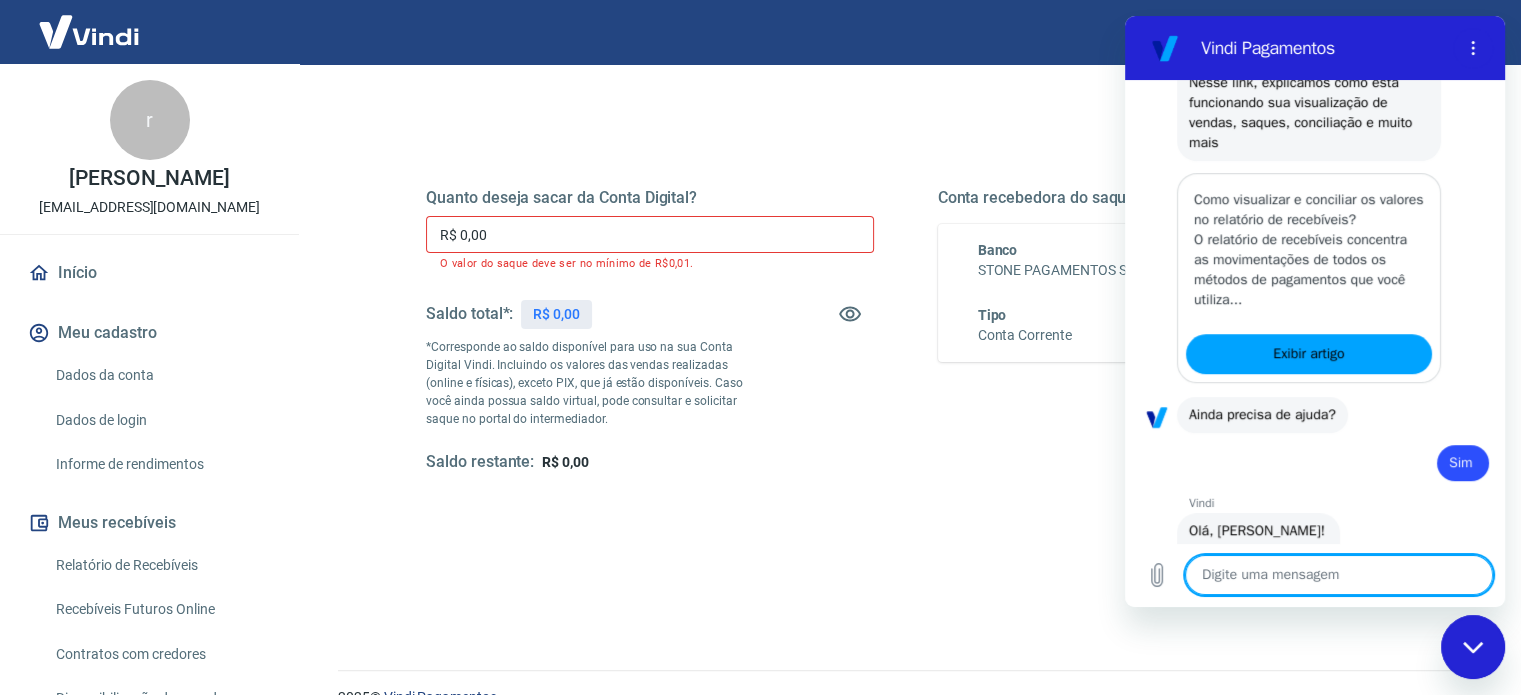 type on "x" 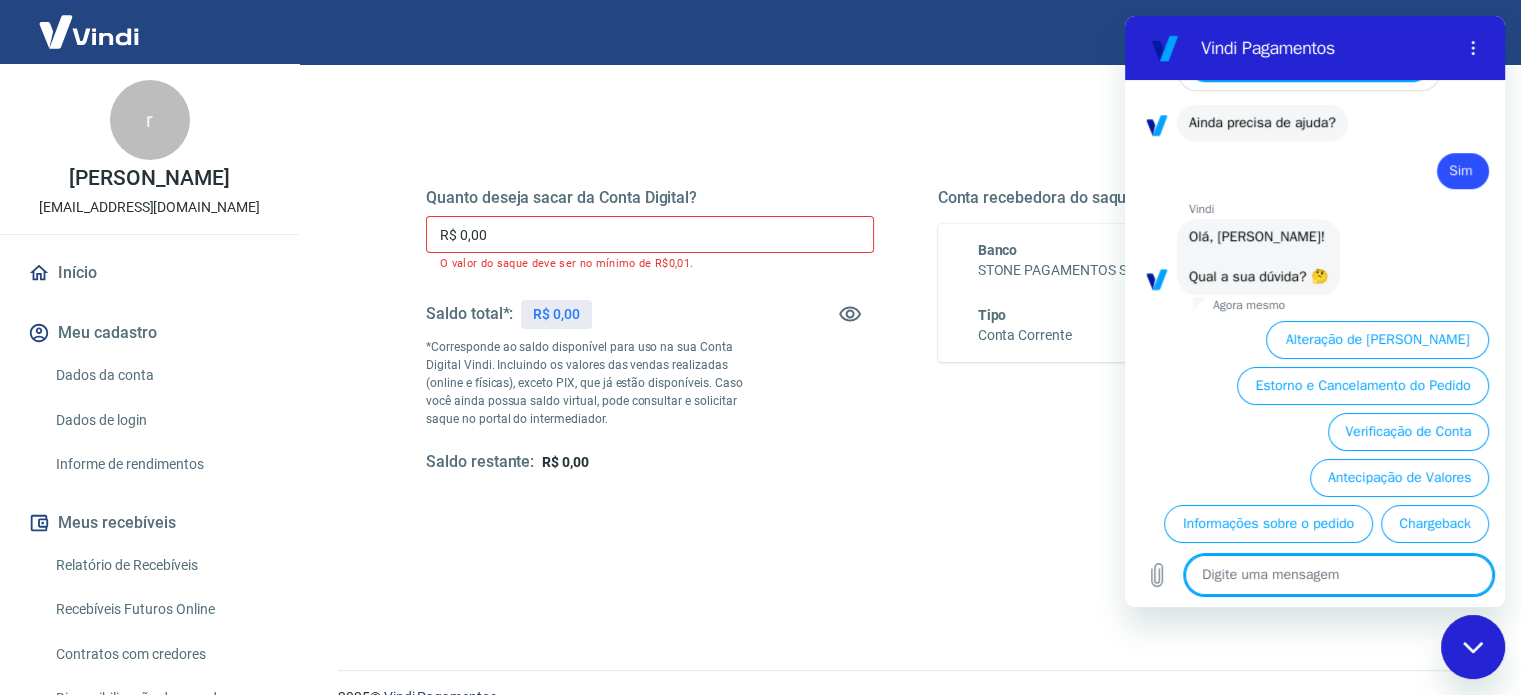 scroll, scrollTop: 1460, scrollLeft: 0, axis: vertical 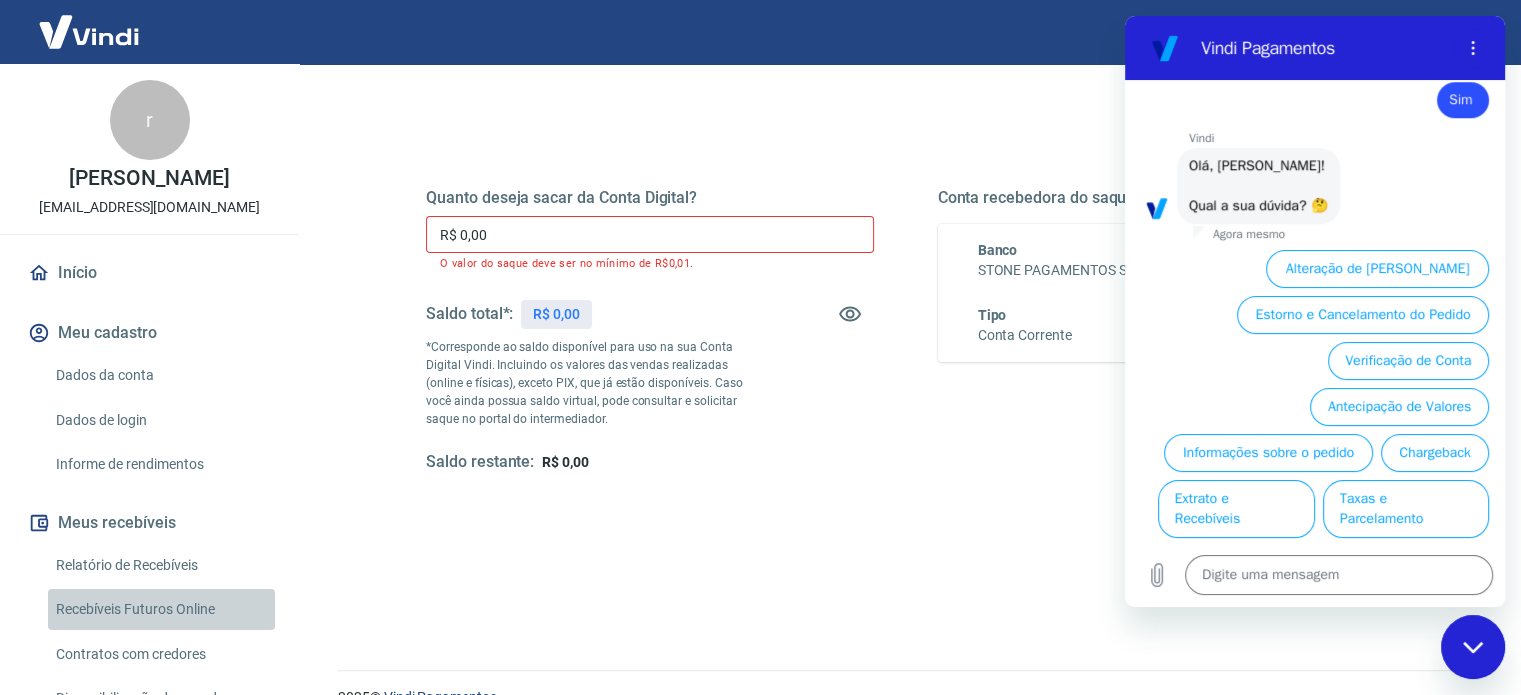 click on "Recebíveis Futuros Online" at bounding box center [161, 609] 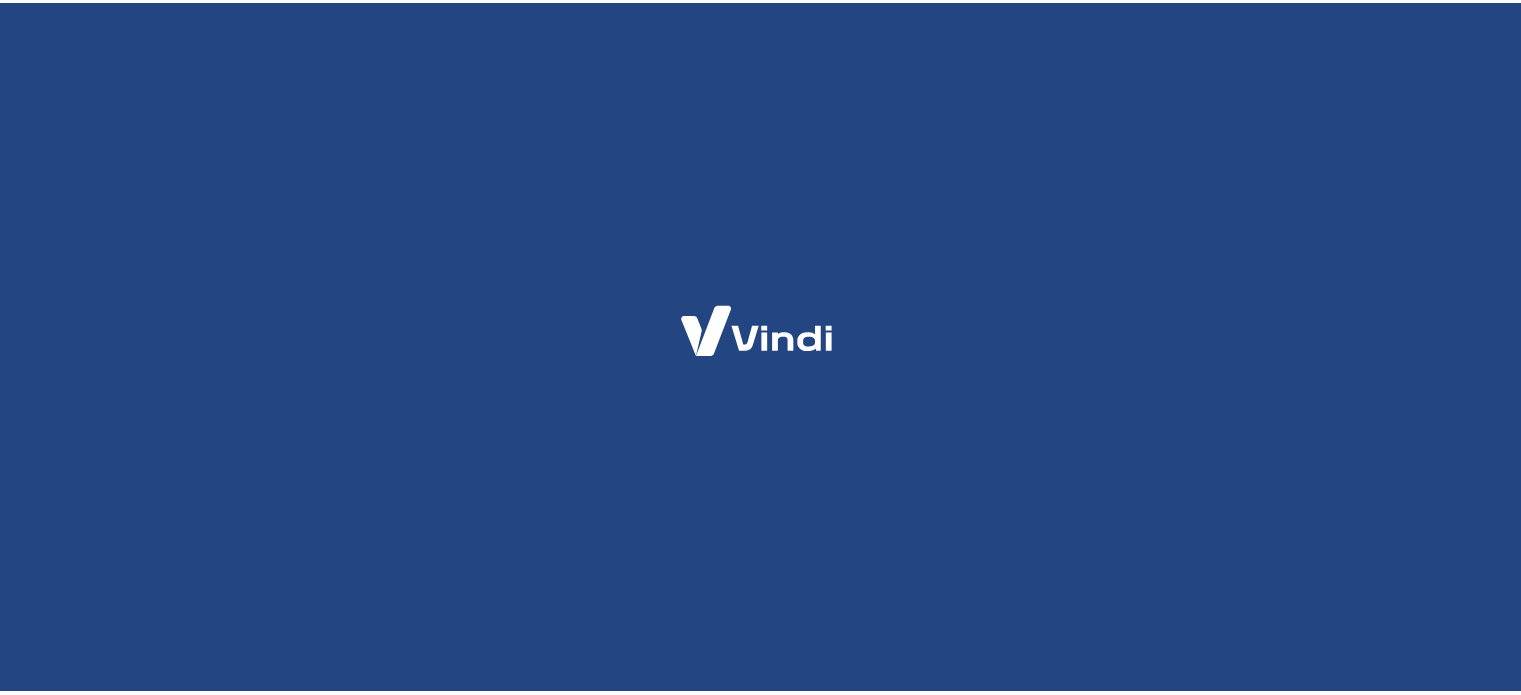 scroll, scrollTop: 0, scrollLeft: 0, axis: both 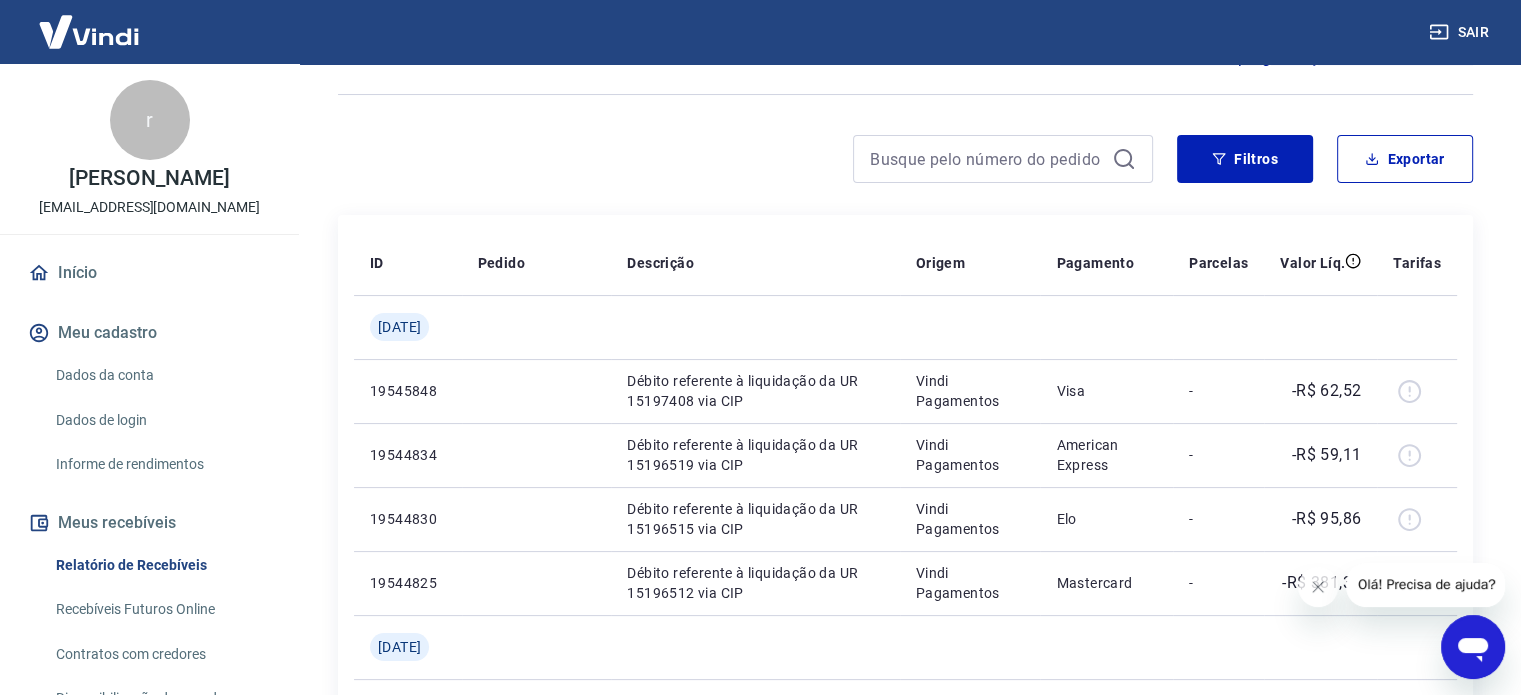 click at bounding box center (1473, 647) 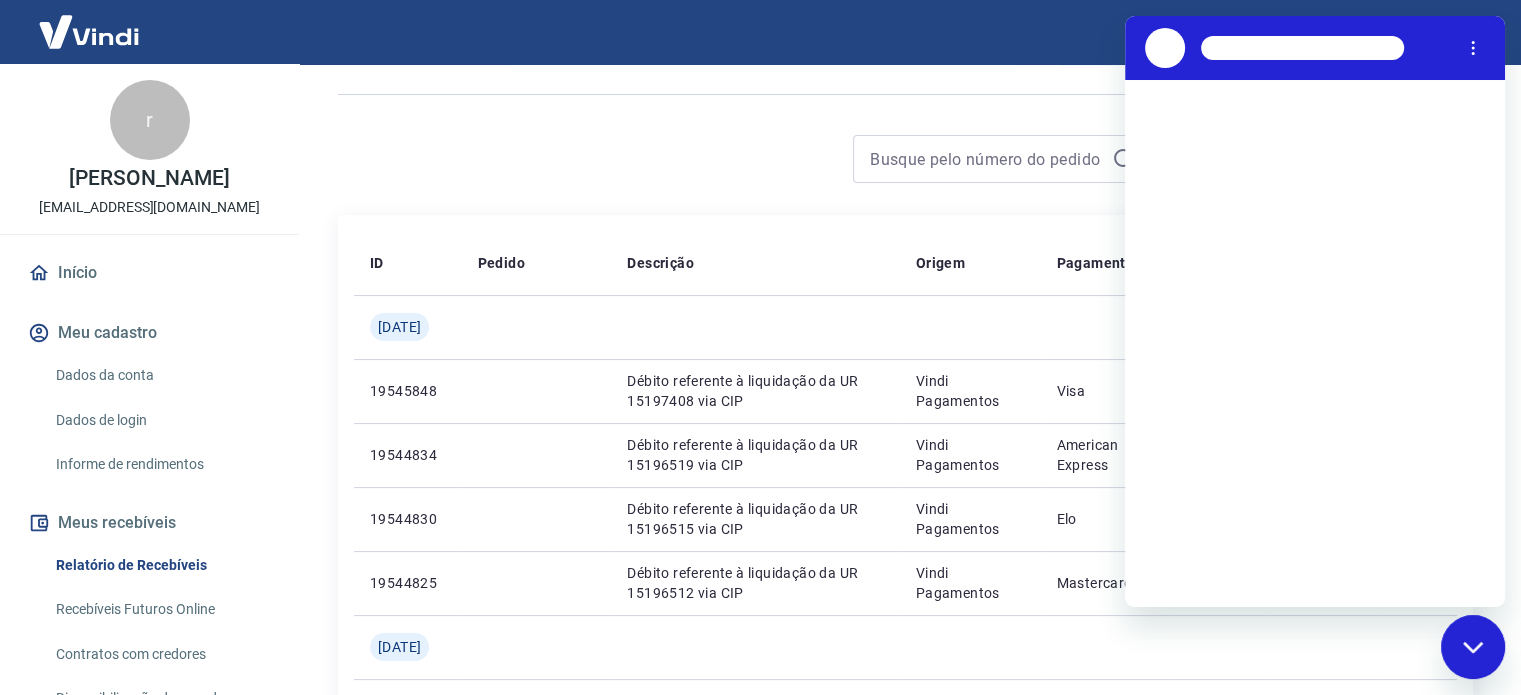 scroll, scrollTop: 0, scrollLeft: 0, axis: both 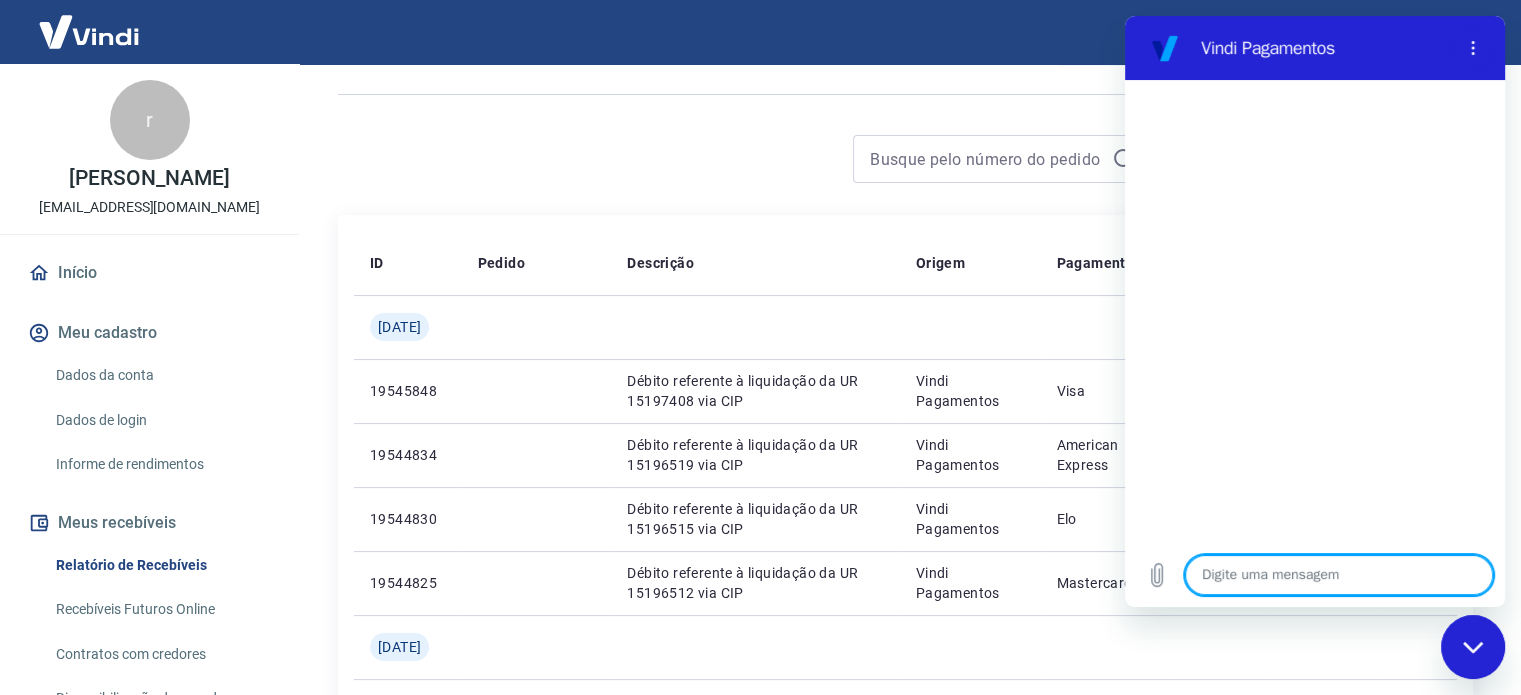 type on "c" 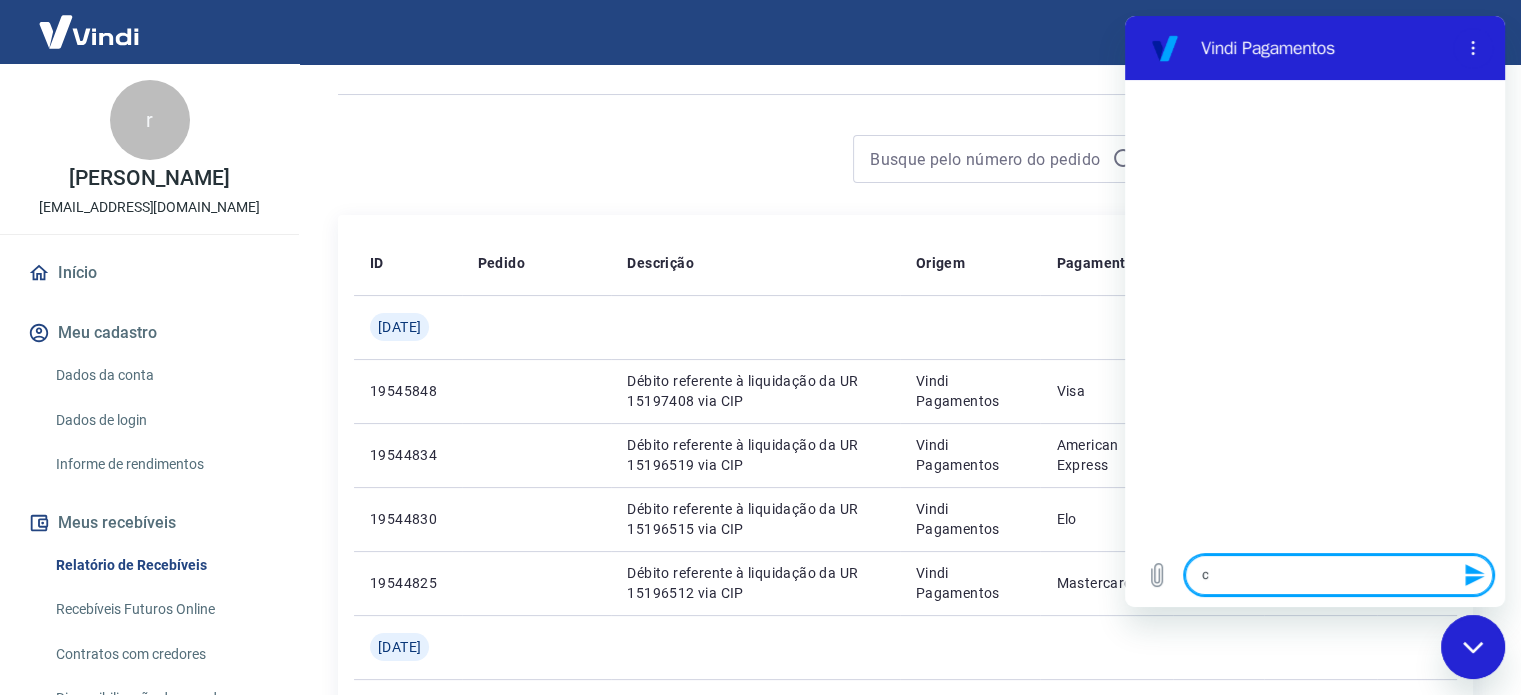 type on "co" 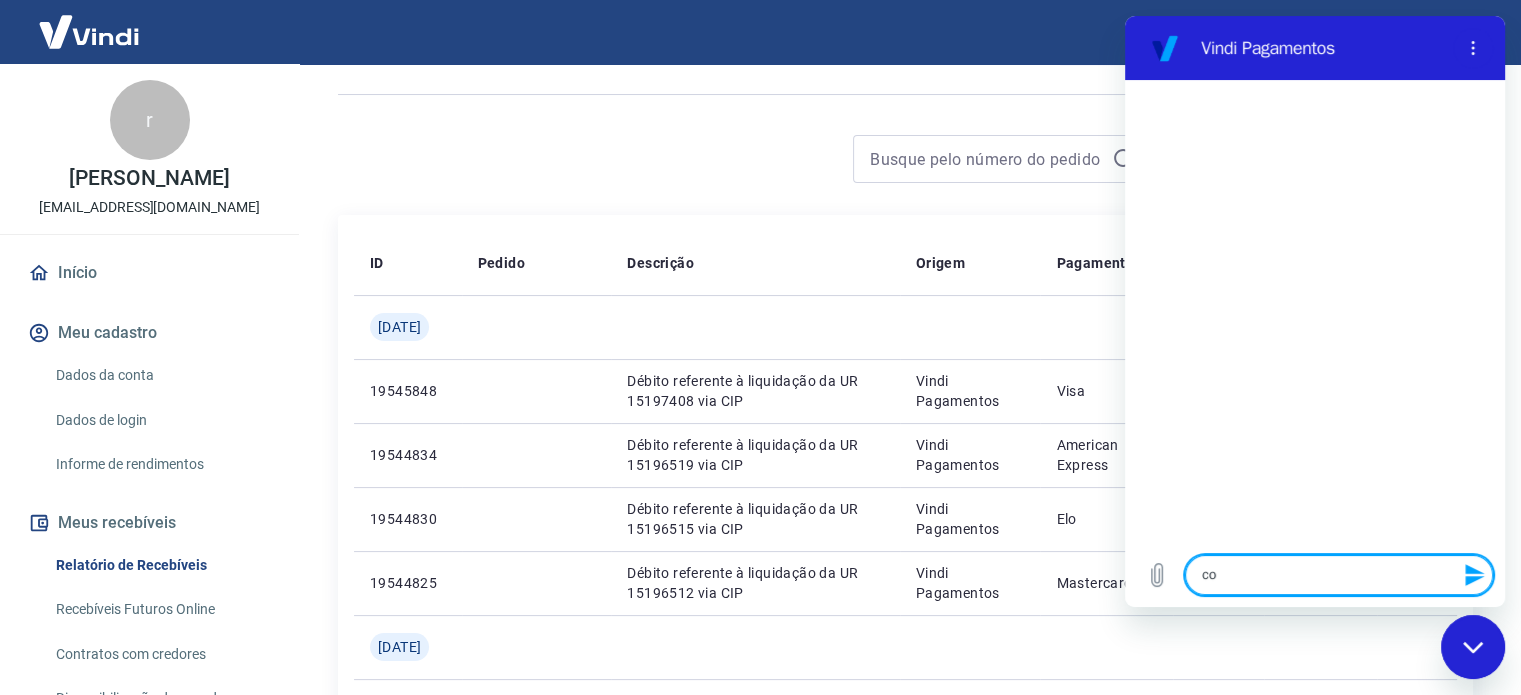 type on "x" 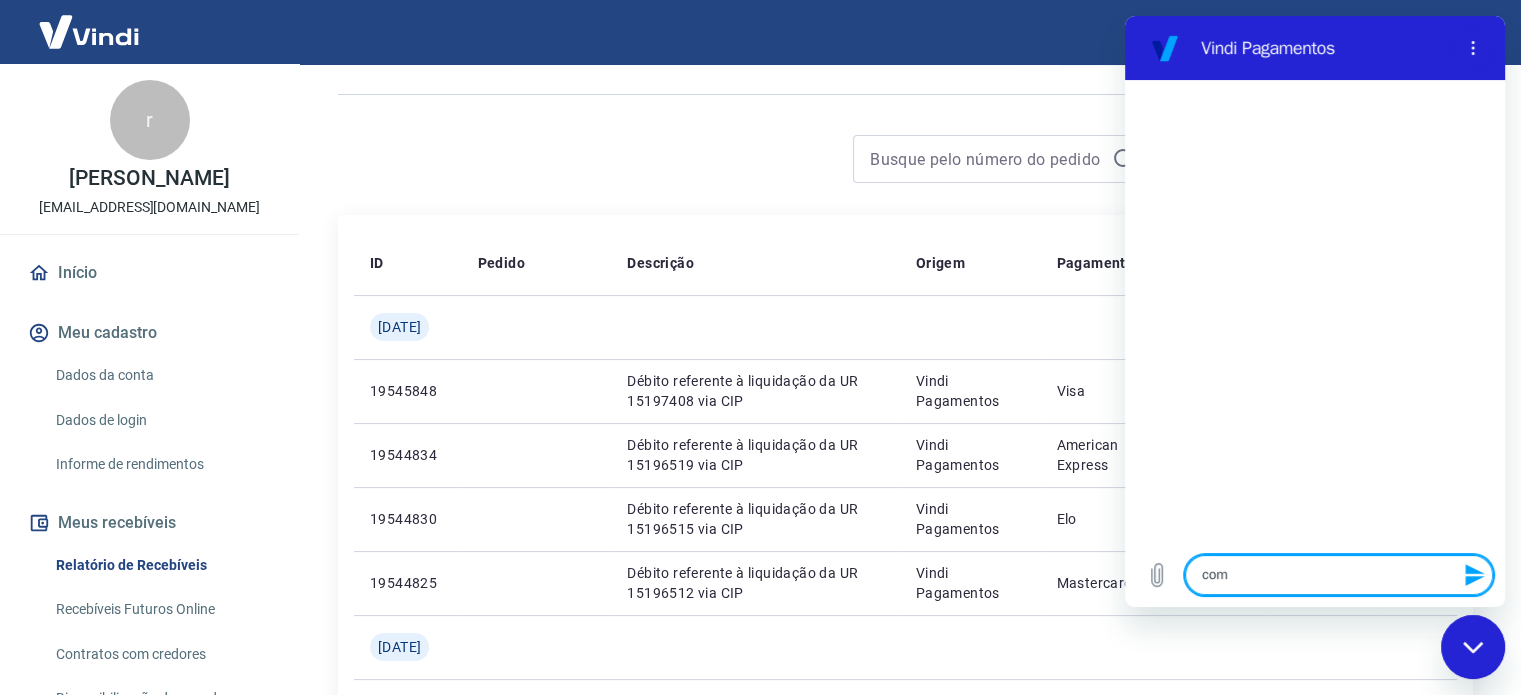 type on "como" 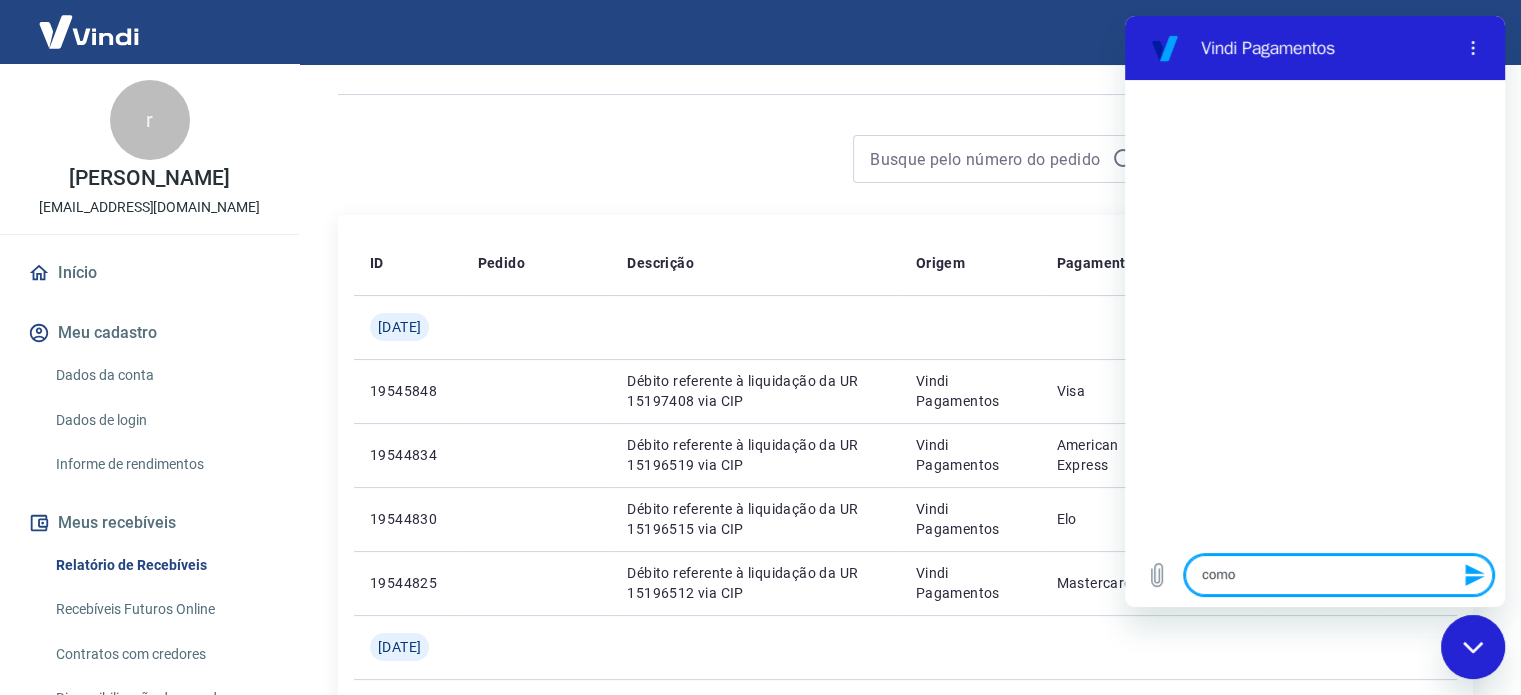 type on "x" 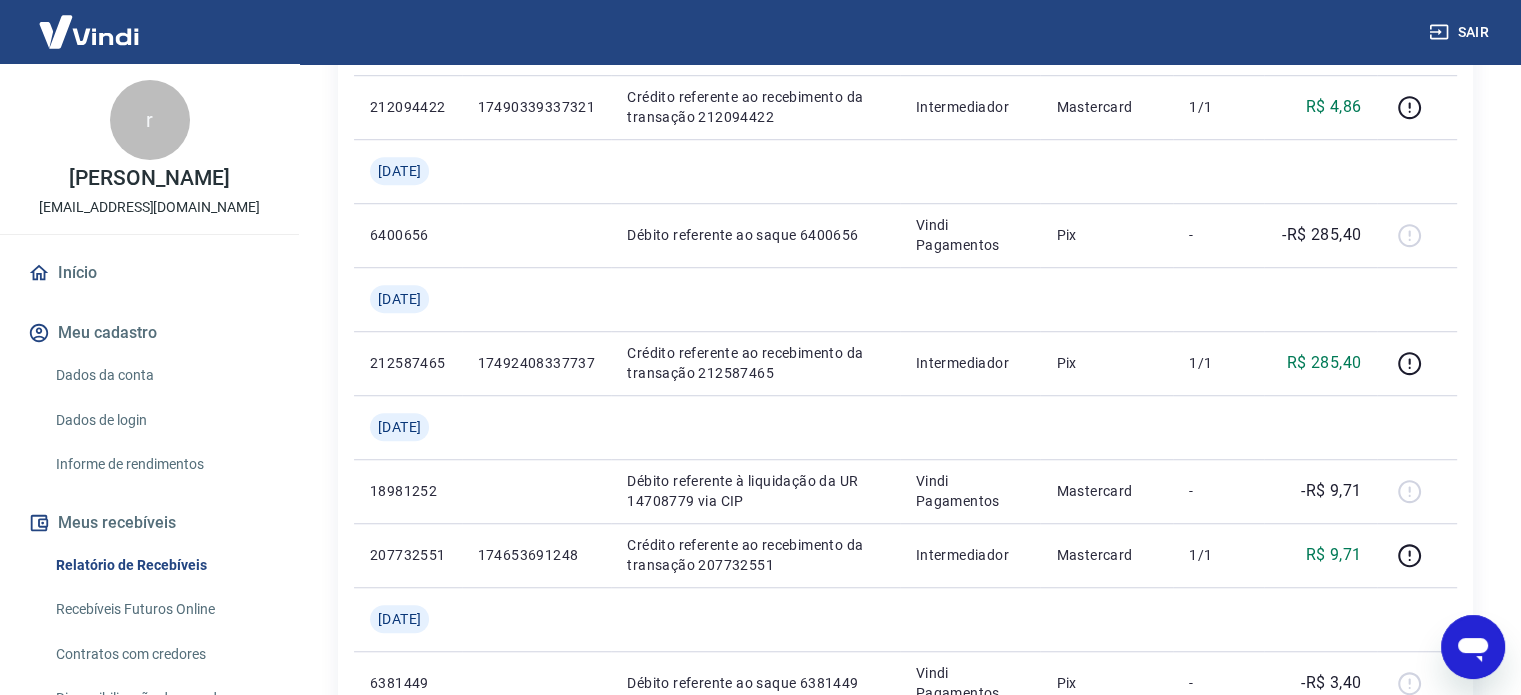 scroll, scrollTop: 1394, scrollLeft: 0, axis: vertical 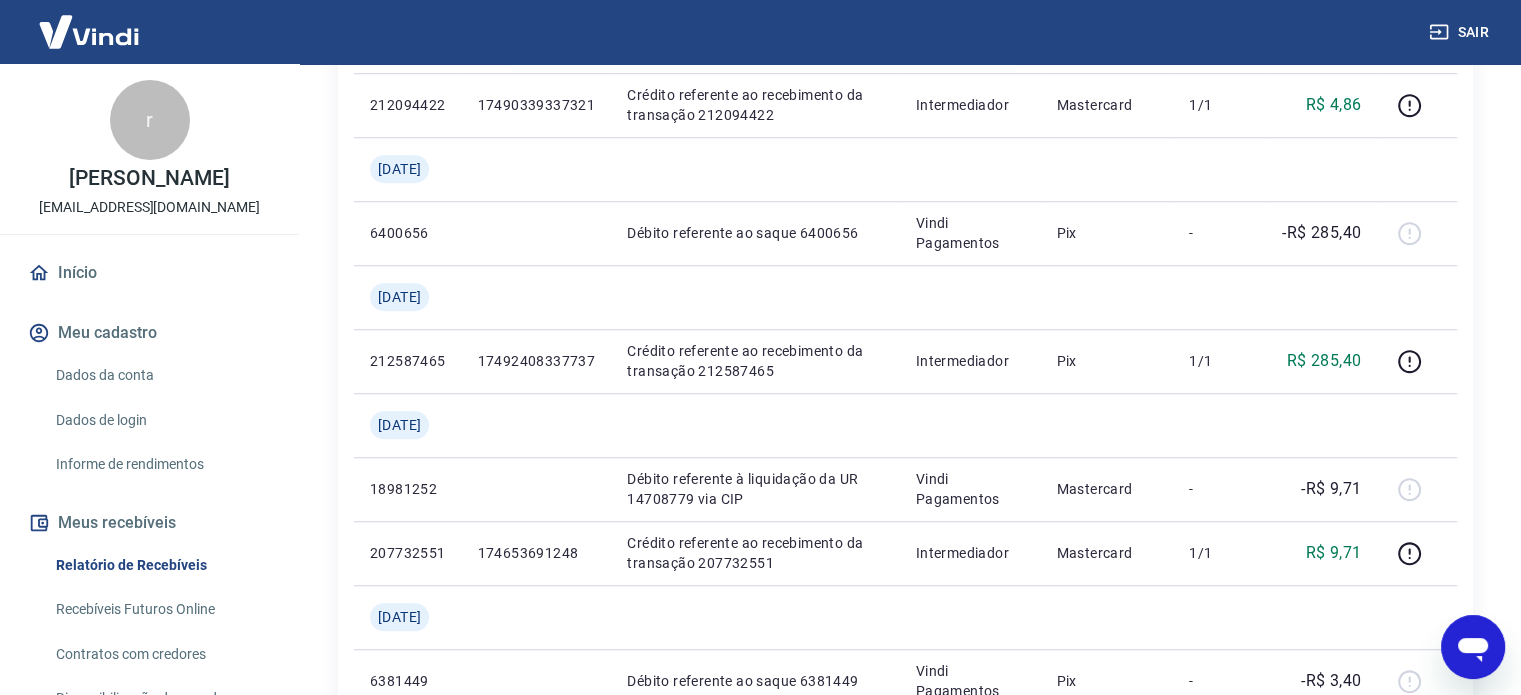 click 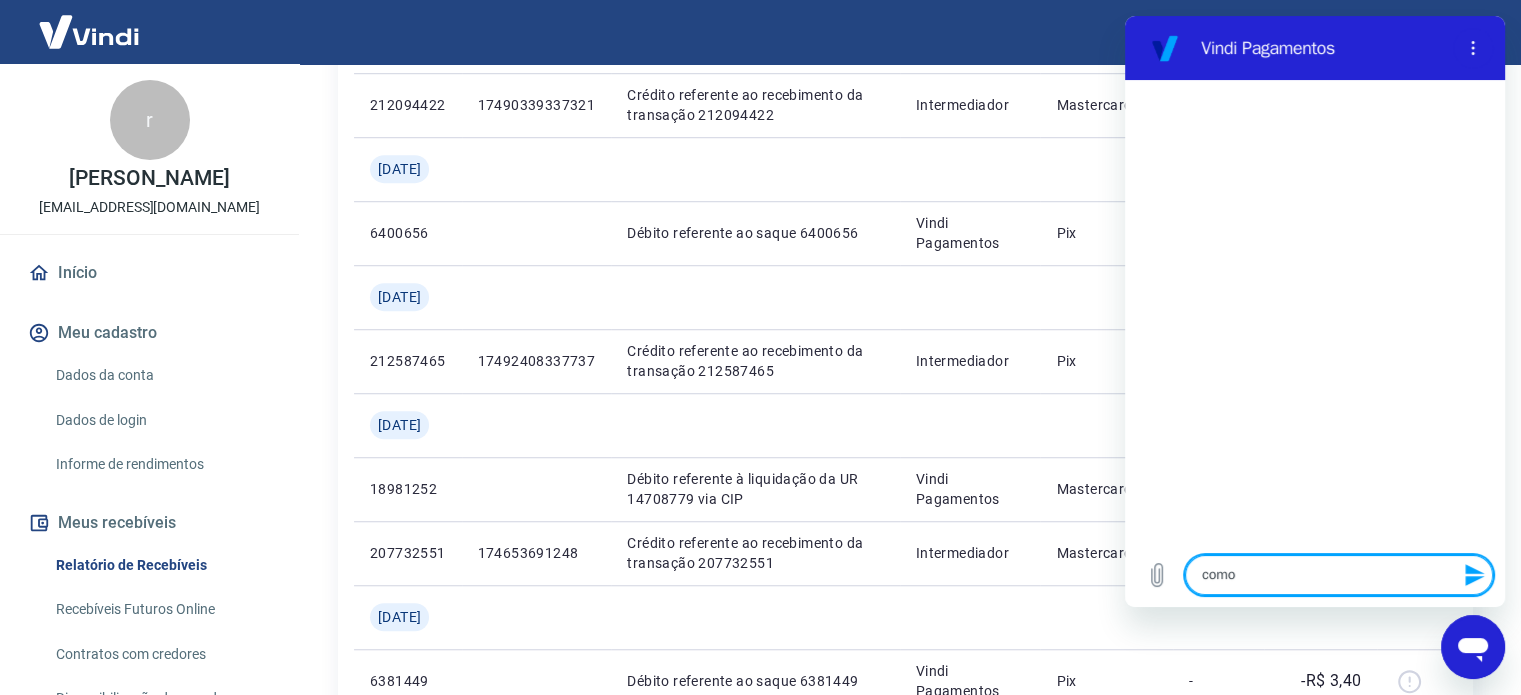 scroll, scrollTop: 0, scrollLeft: 0, axis: both 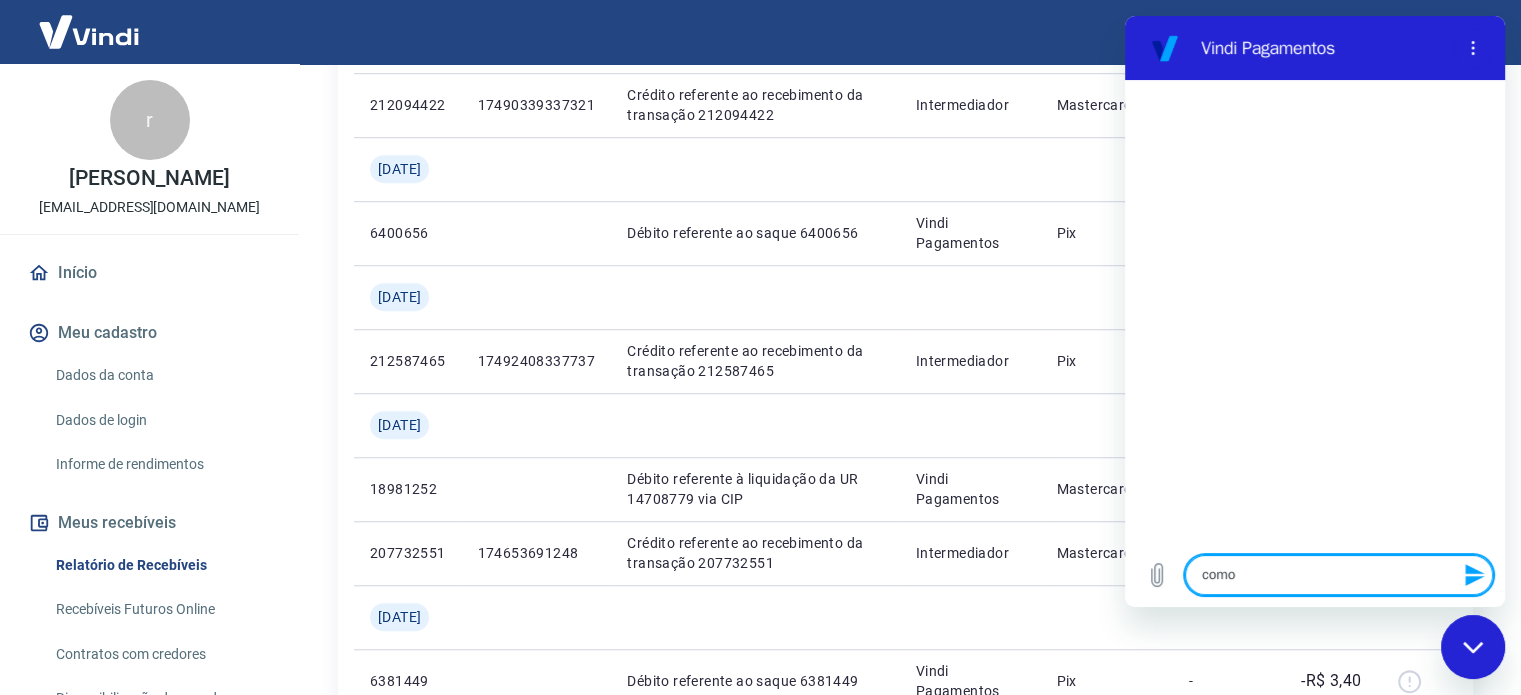 type on "como t" 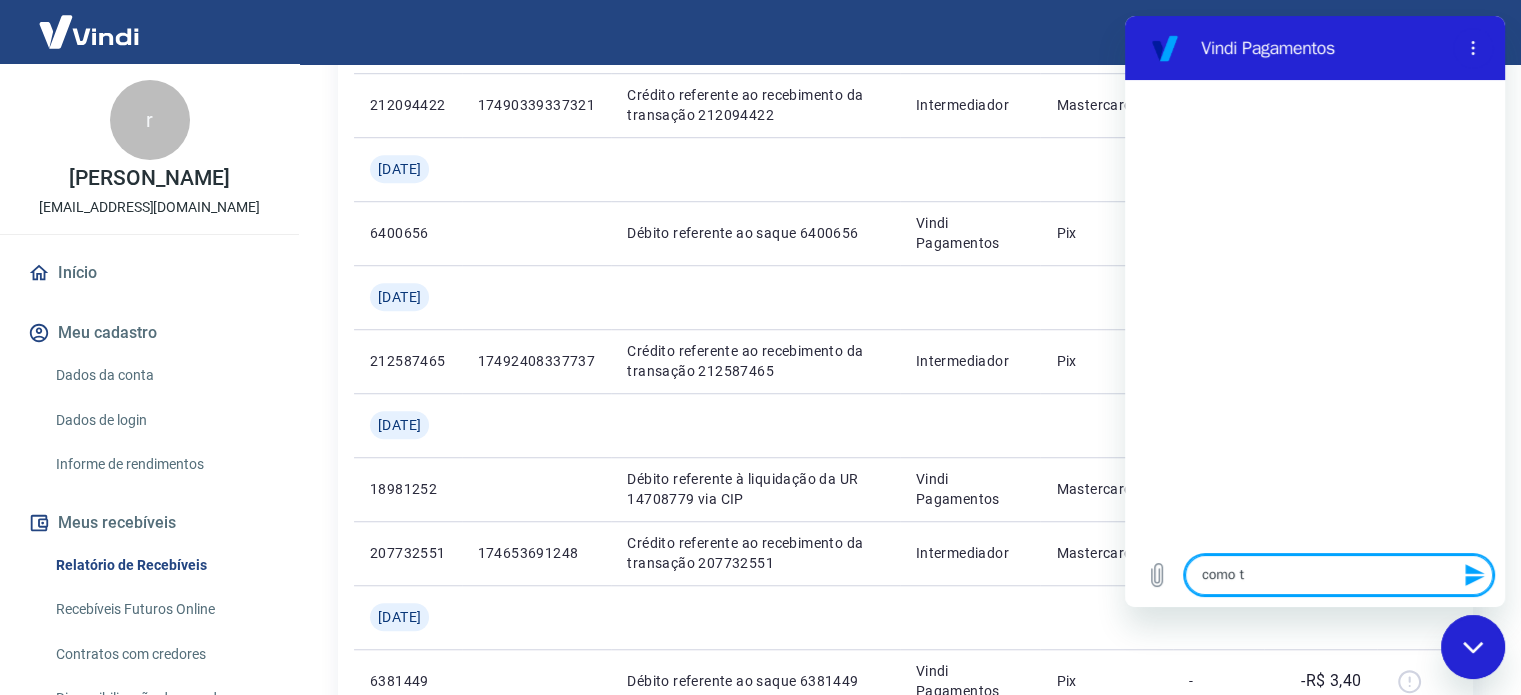 type on "como ti" 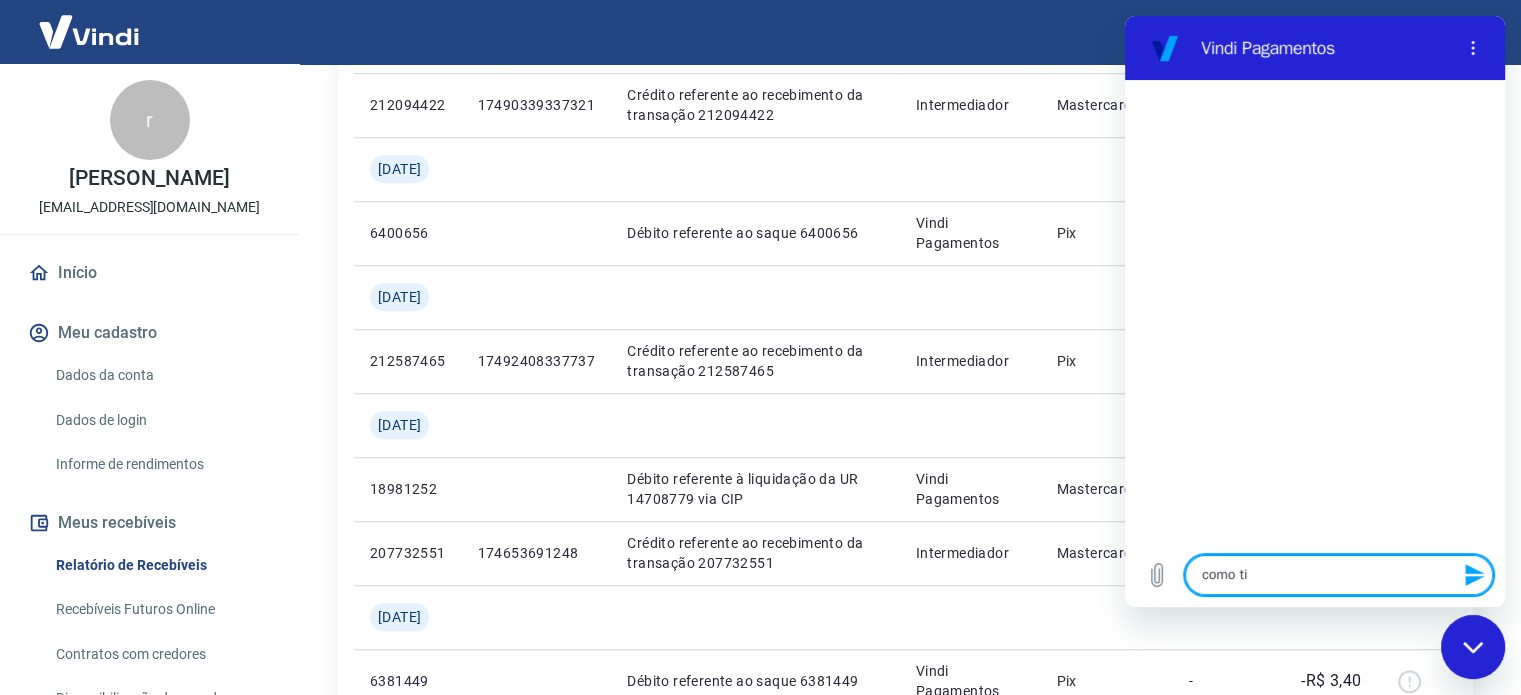 type on "x" 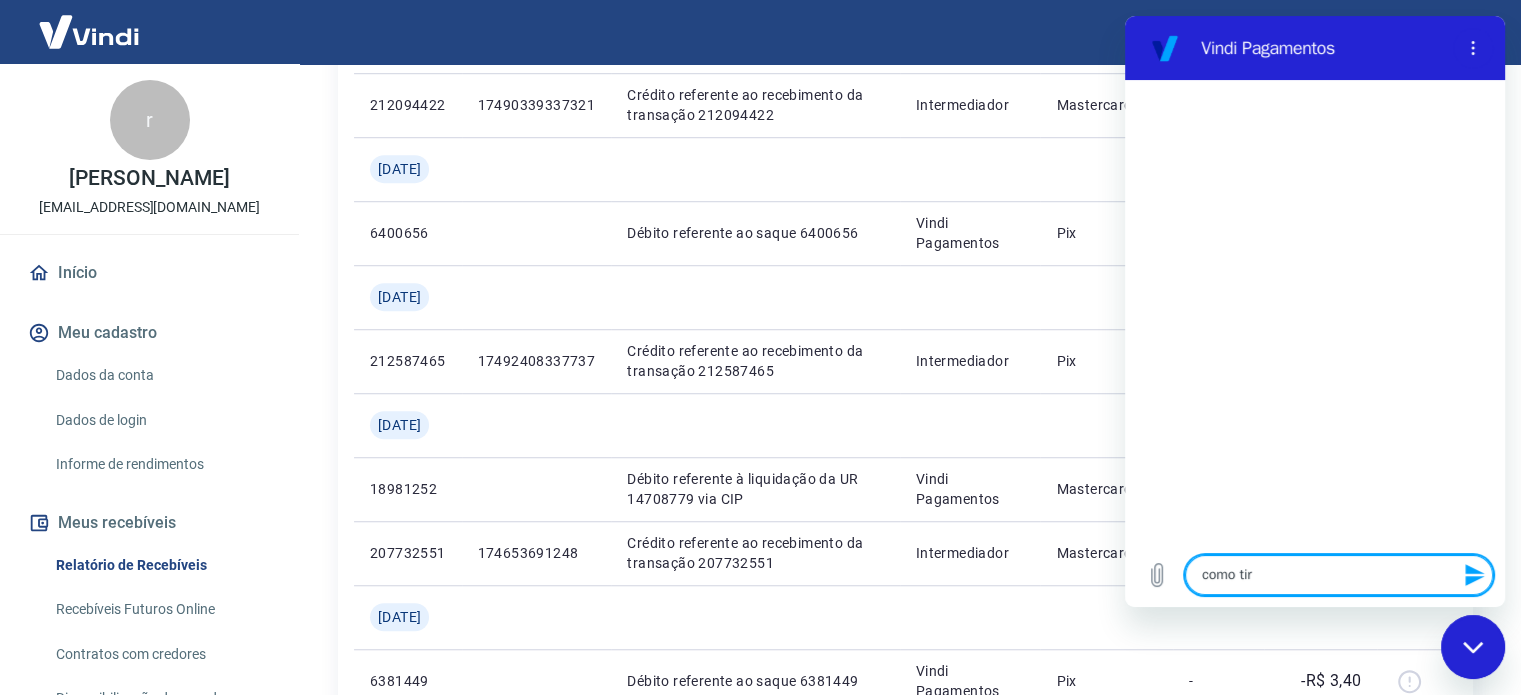 type on "como tira" 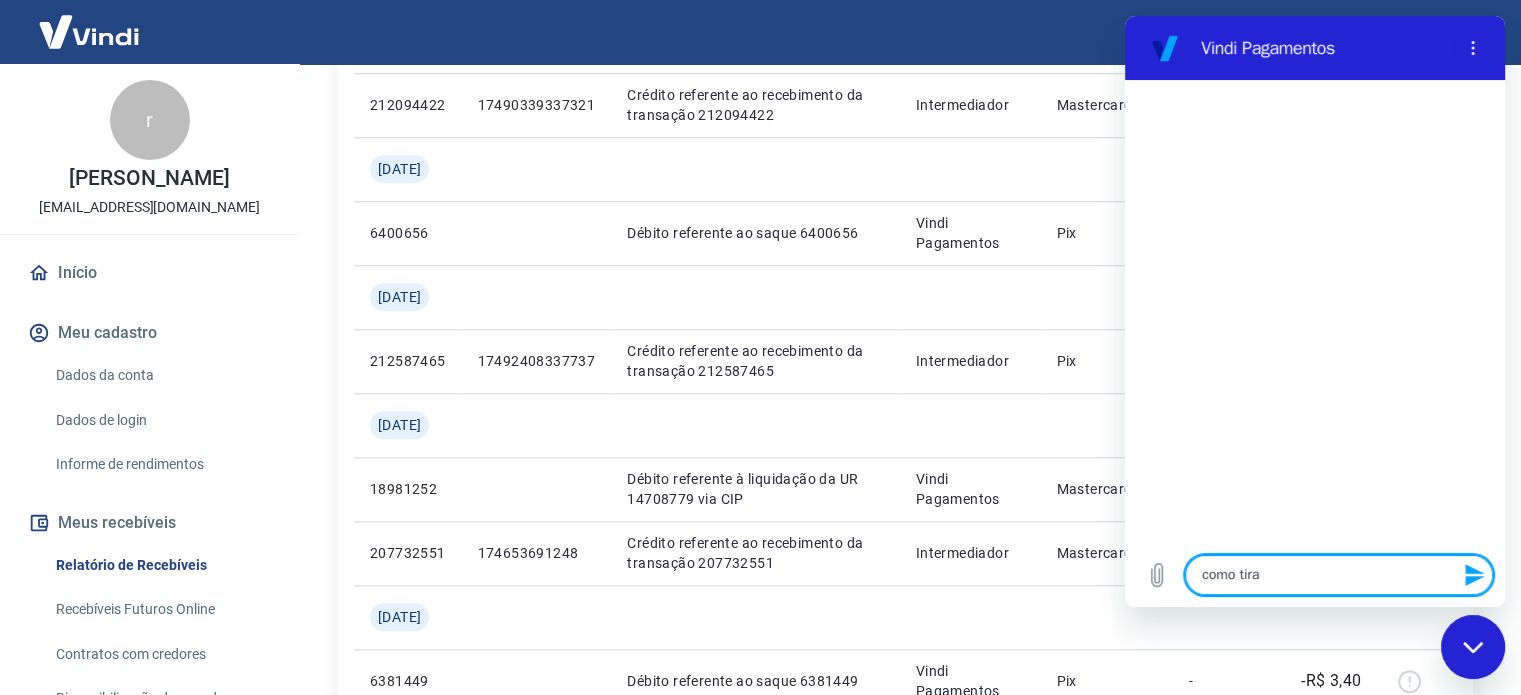 type on "como tirar" 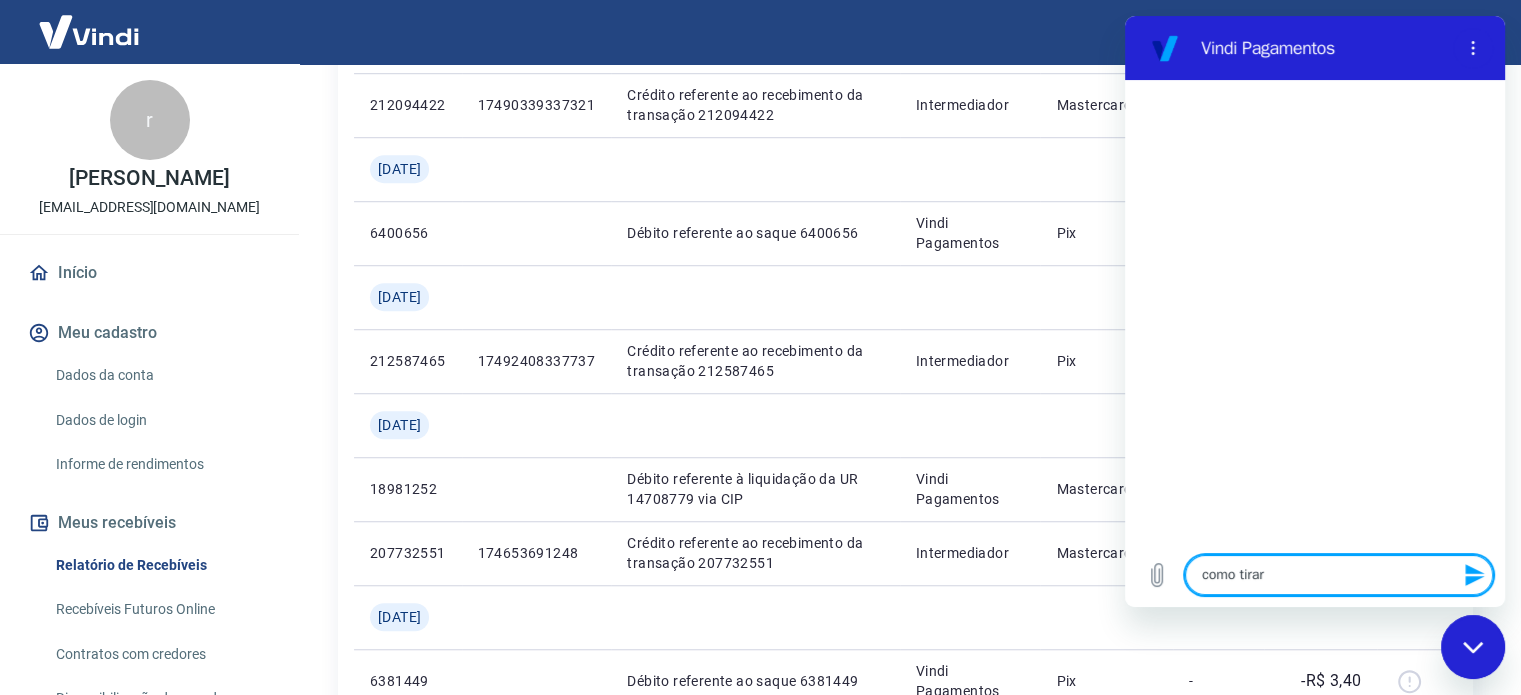 type on "x" 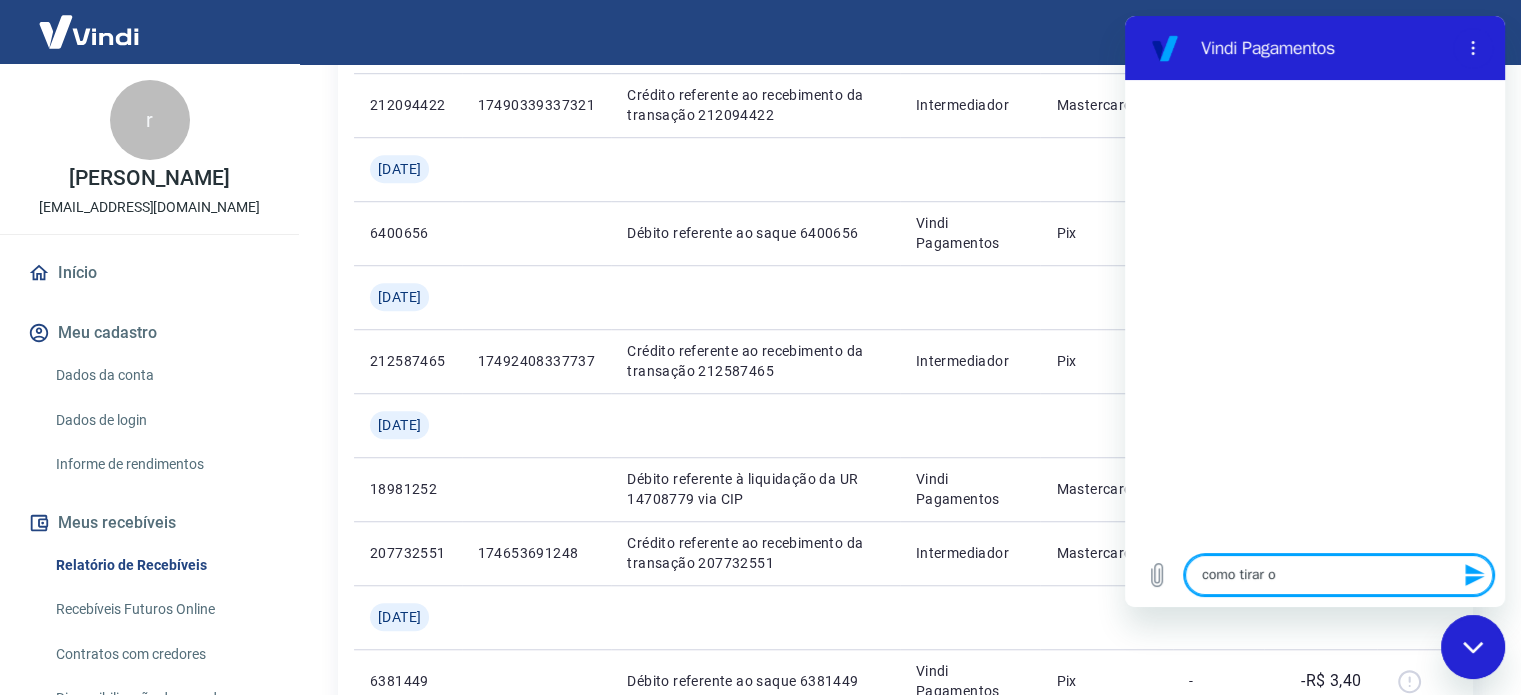 type on "como tirar o" 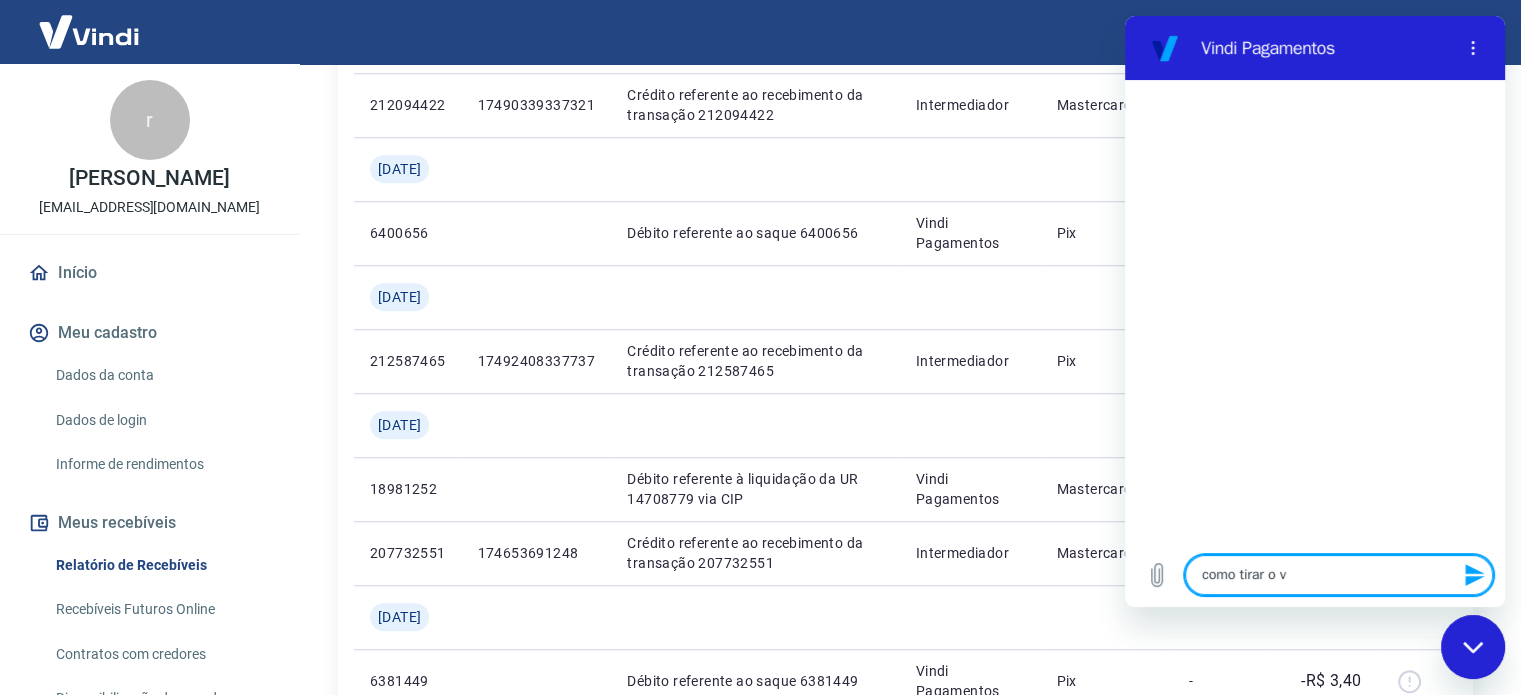 type on "como tirar o va" 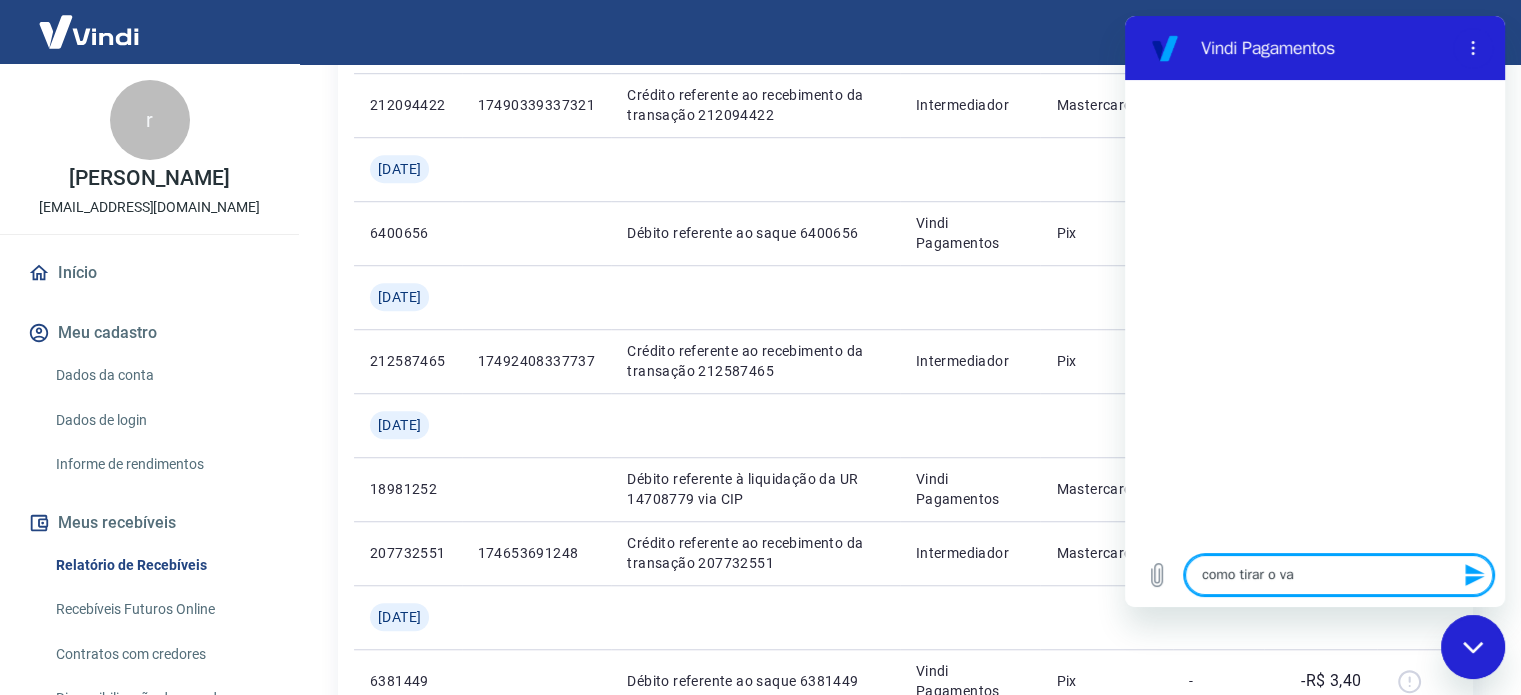 type on "x" 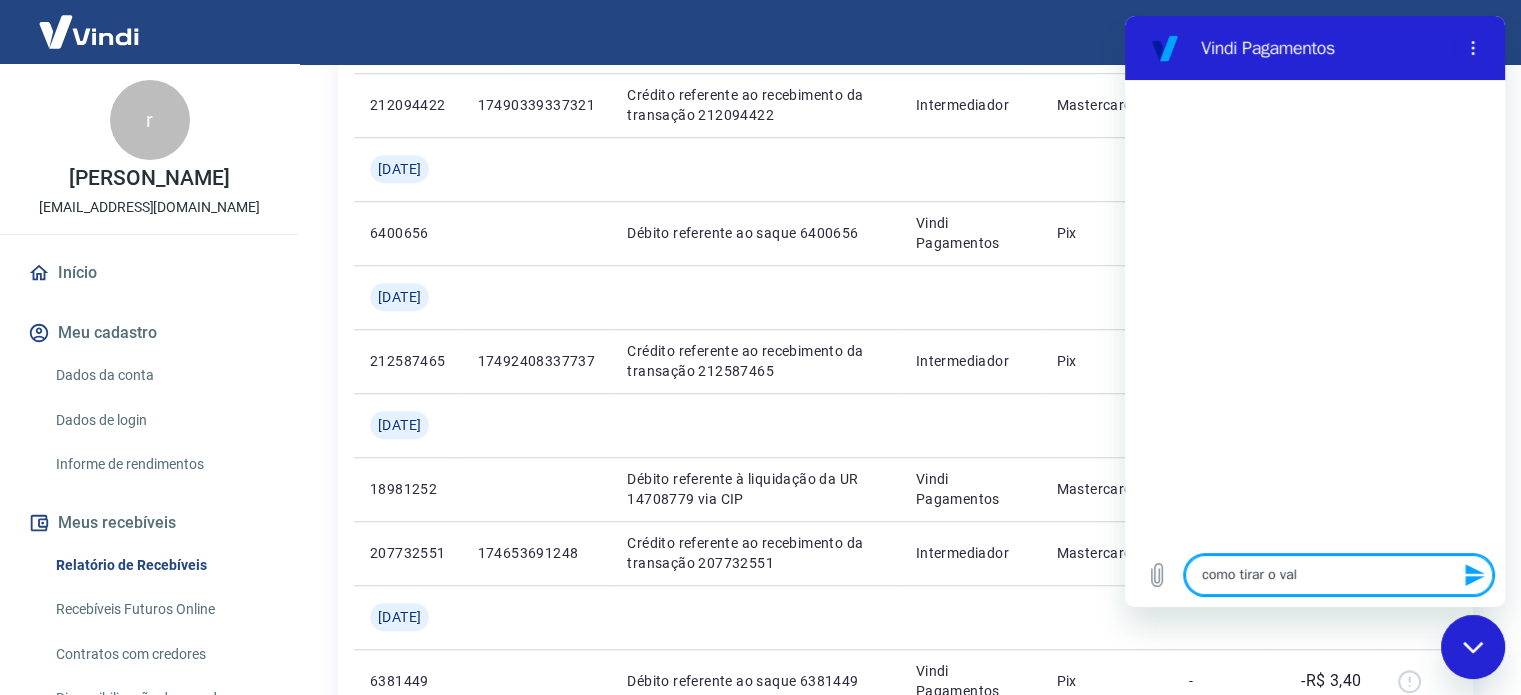 type on "como tirar o valo" 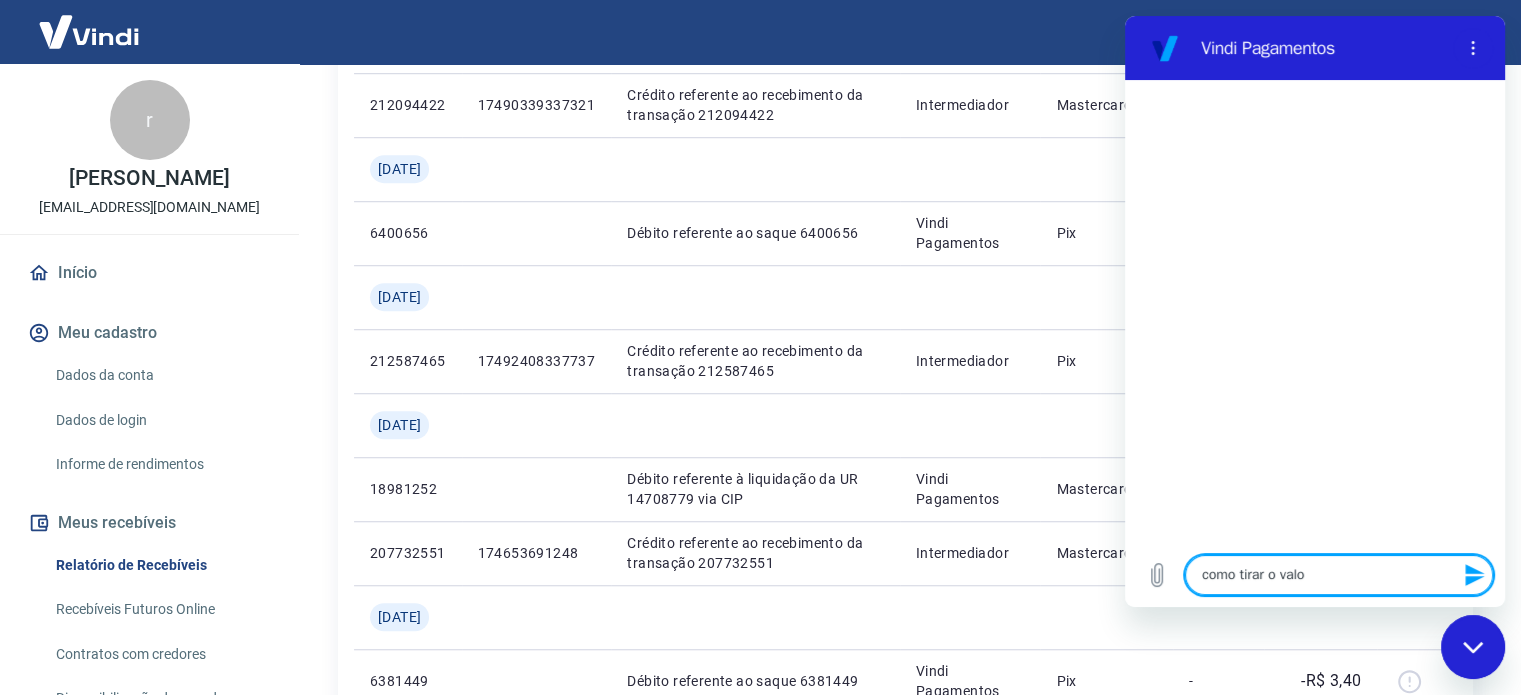 type on "como tirar o valor" 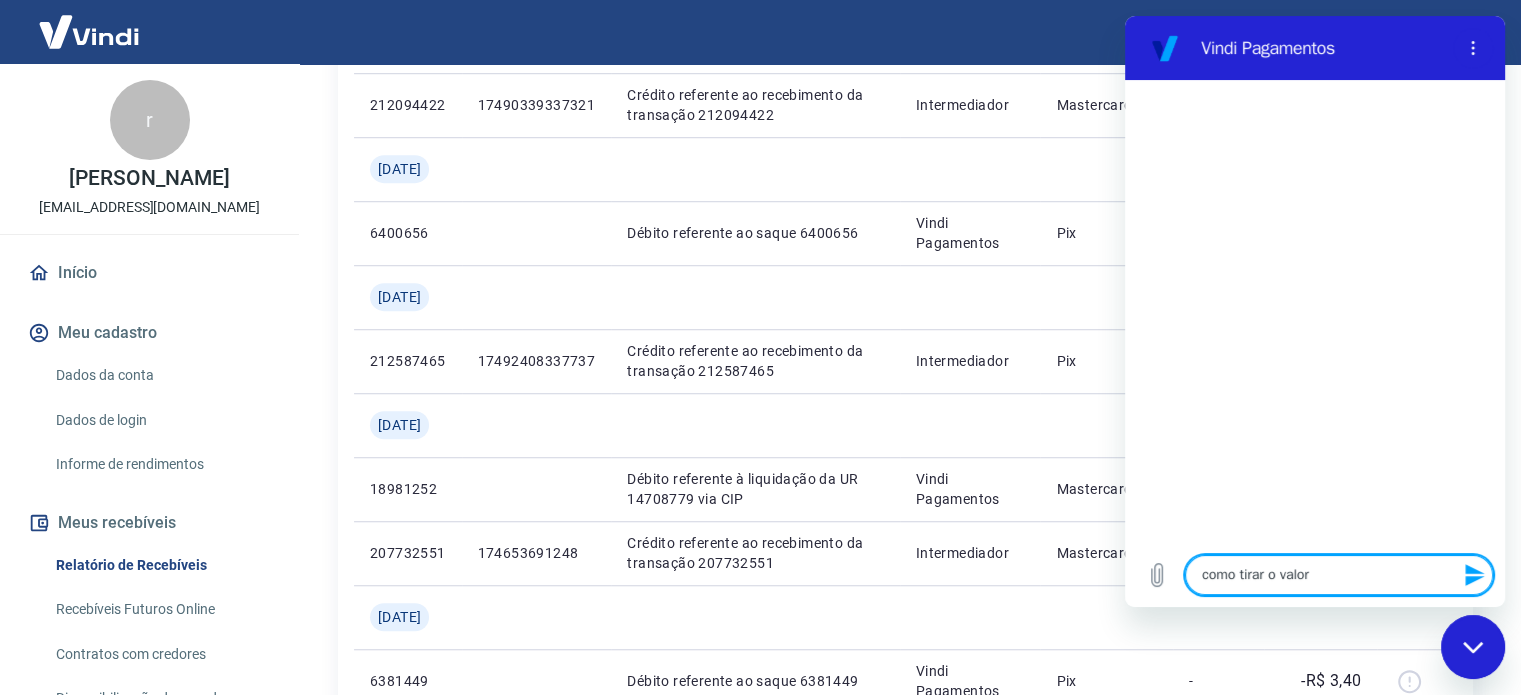 type on "como tirar o valor" 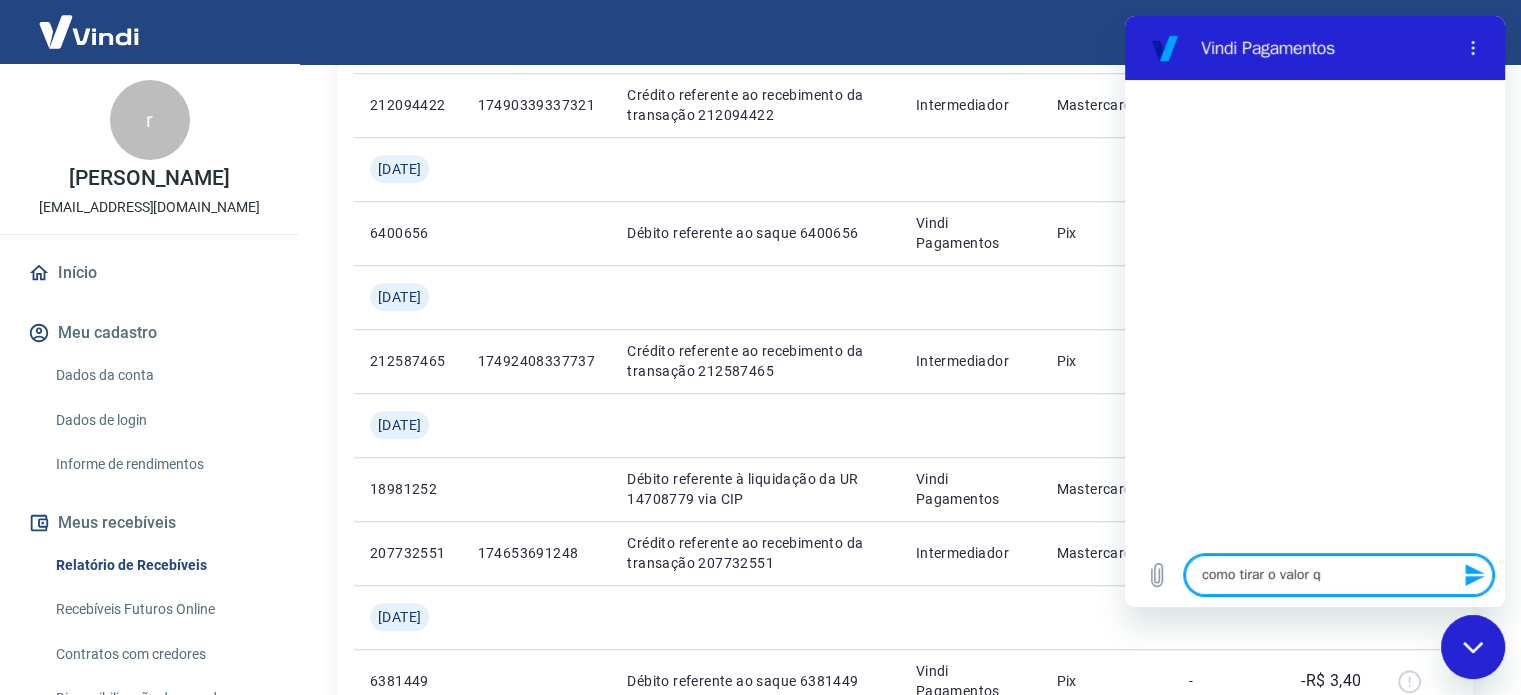 type on "como tirar o valor qu" 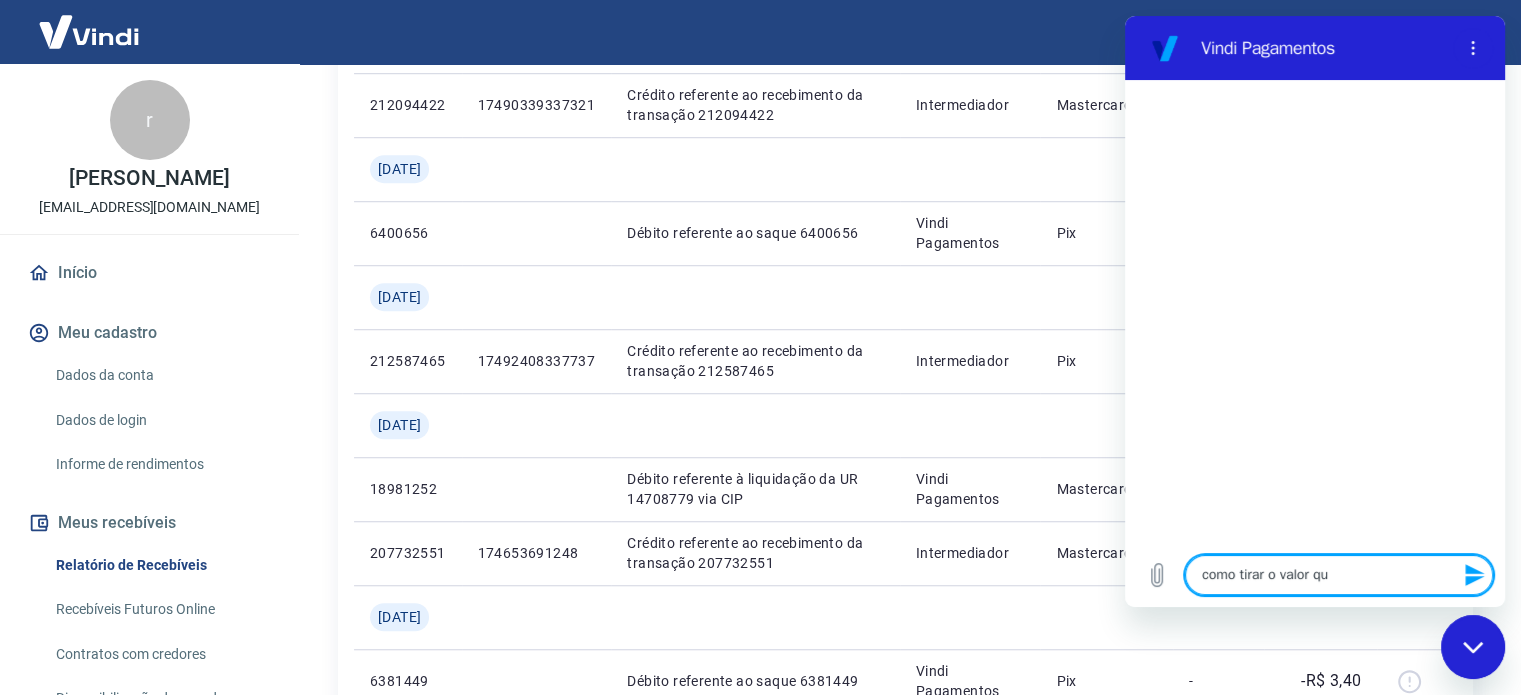 type on "como tirar o valor que" 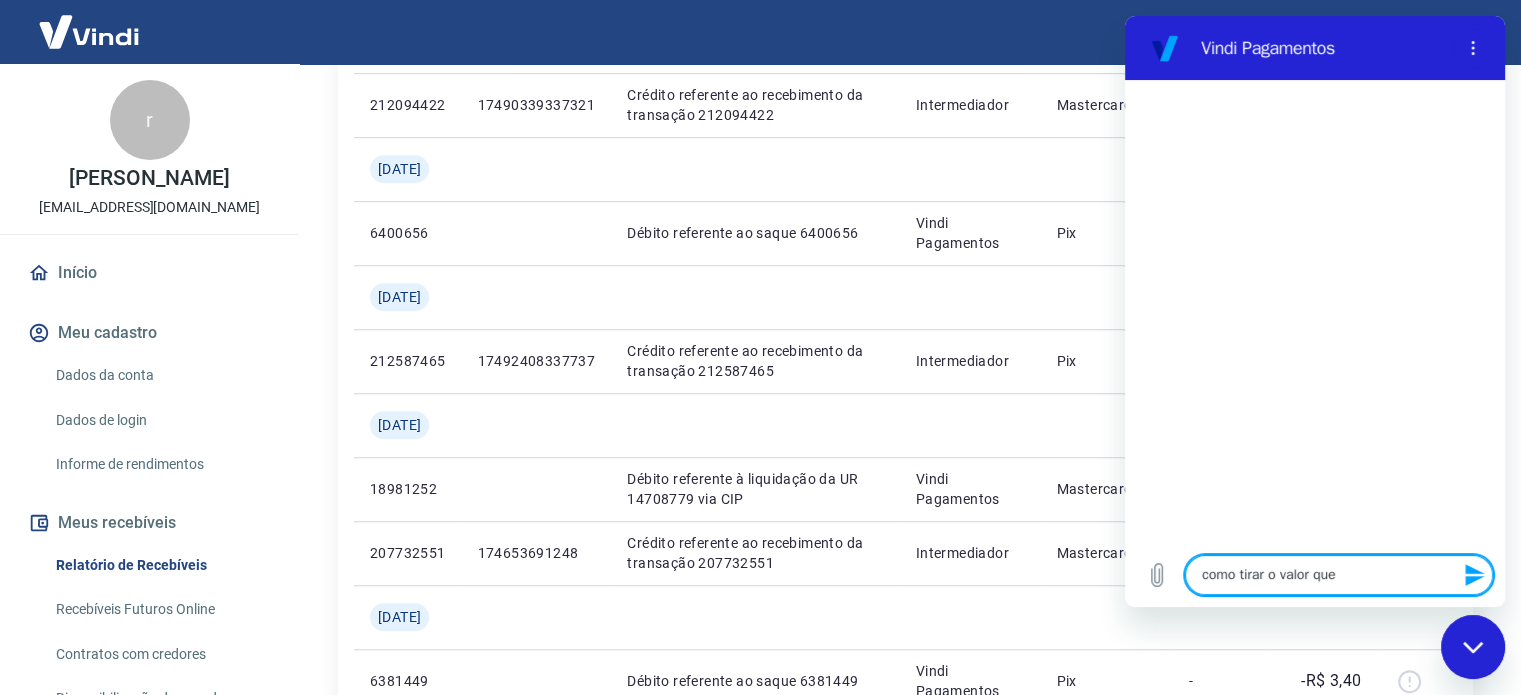 type on "como tirar o valor que" 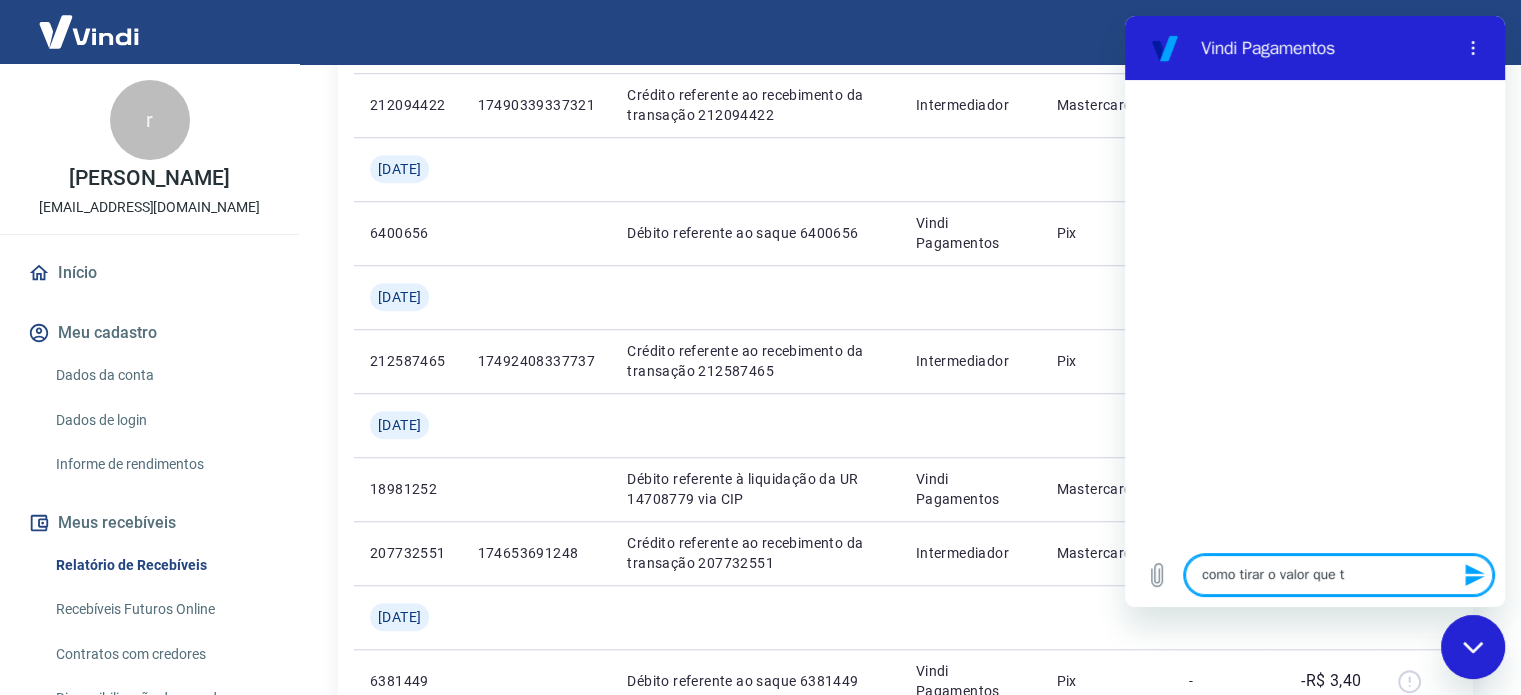 type on "como tirar o valor que te" 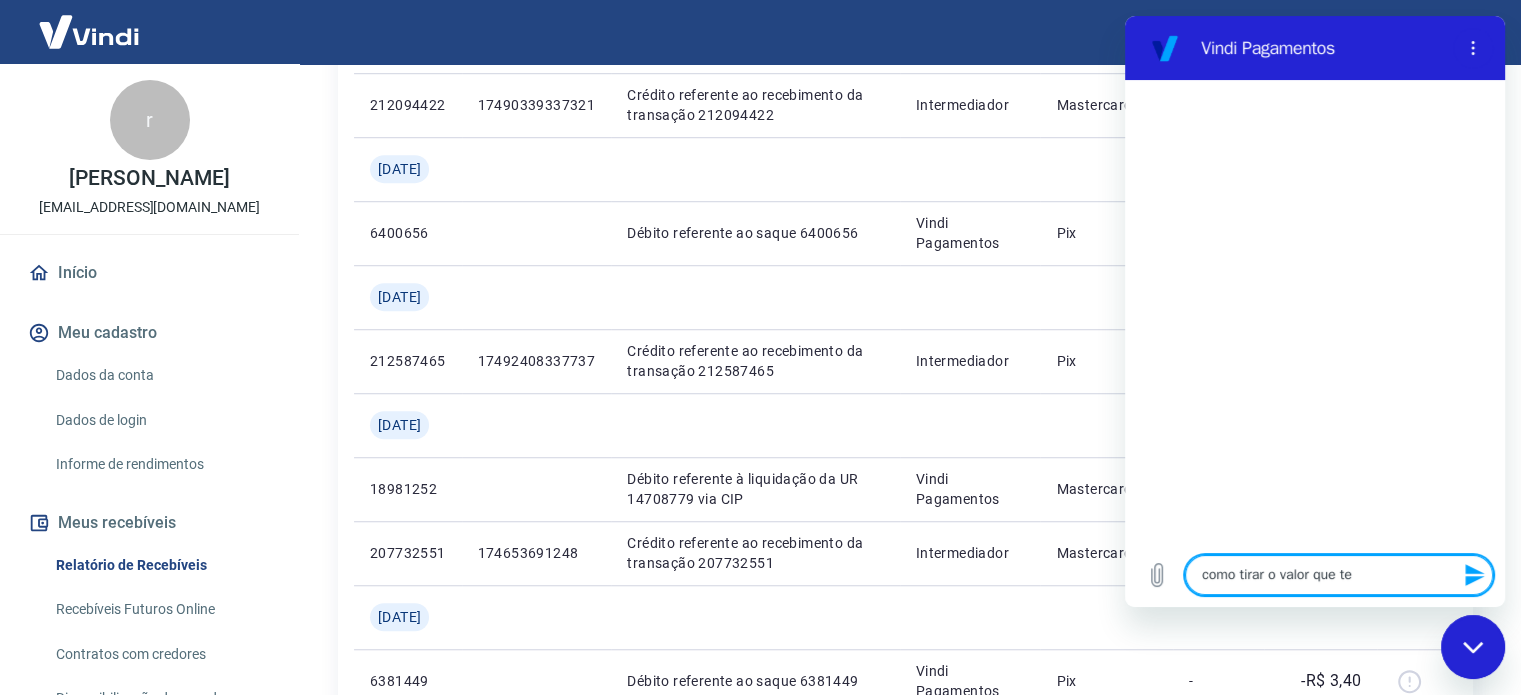 type on "como tirar o valor que ten" 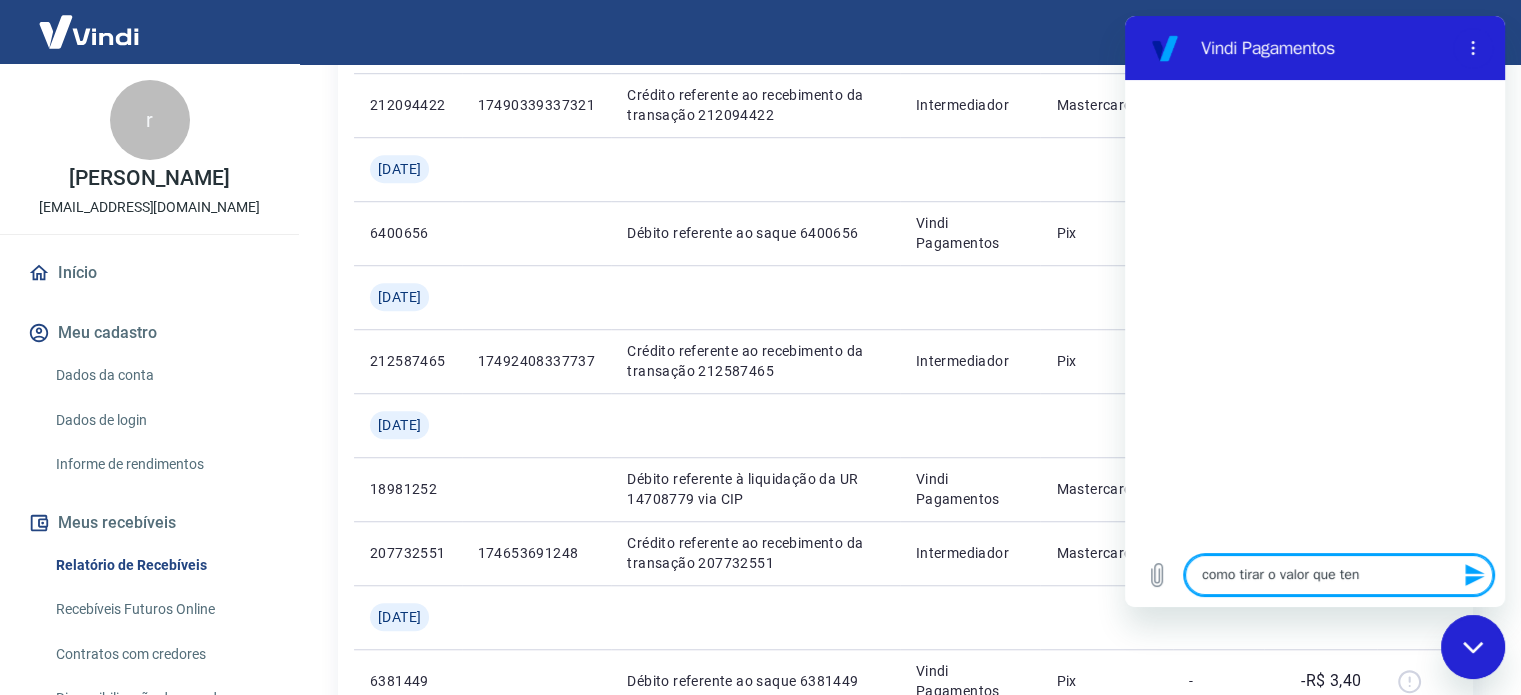 type on "como tirar o valor que tenh" 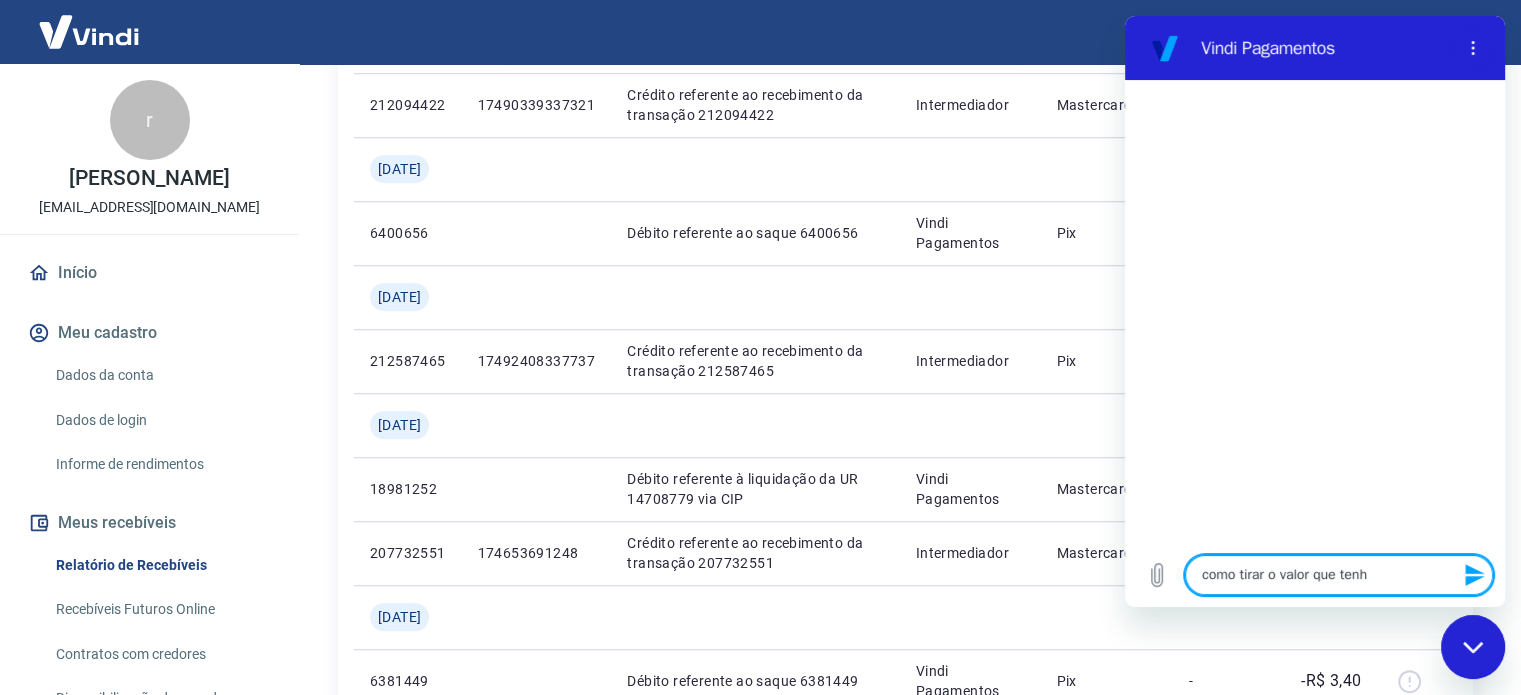 type on "como tirar o valor que tenho" 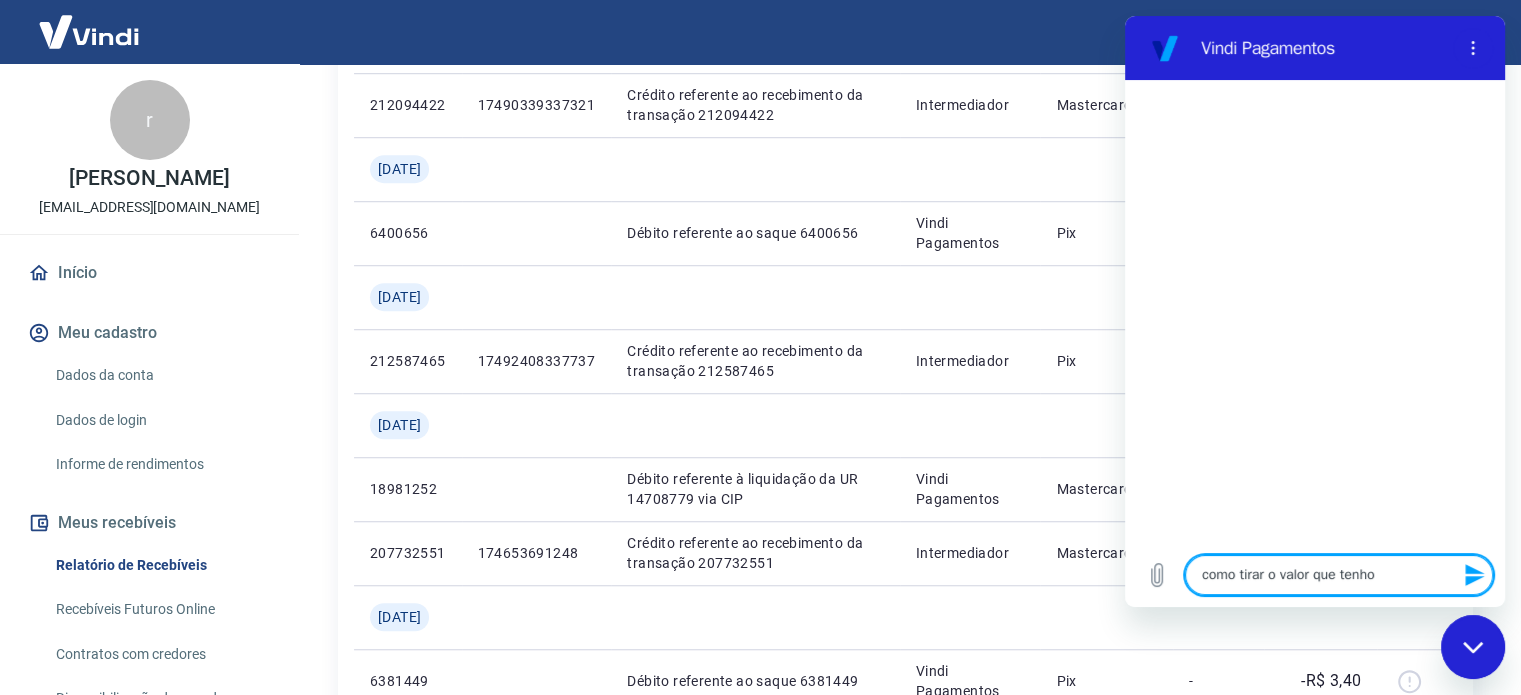 type on "como tirar o valor que tenho" 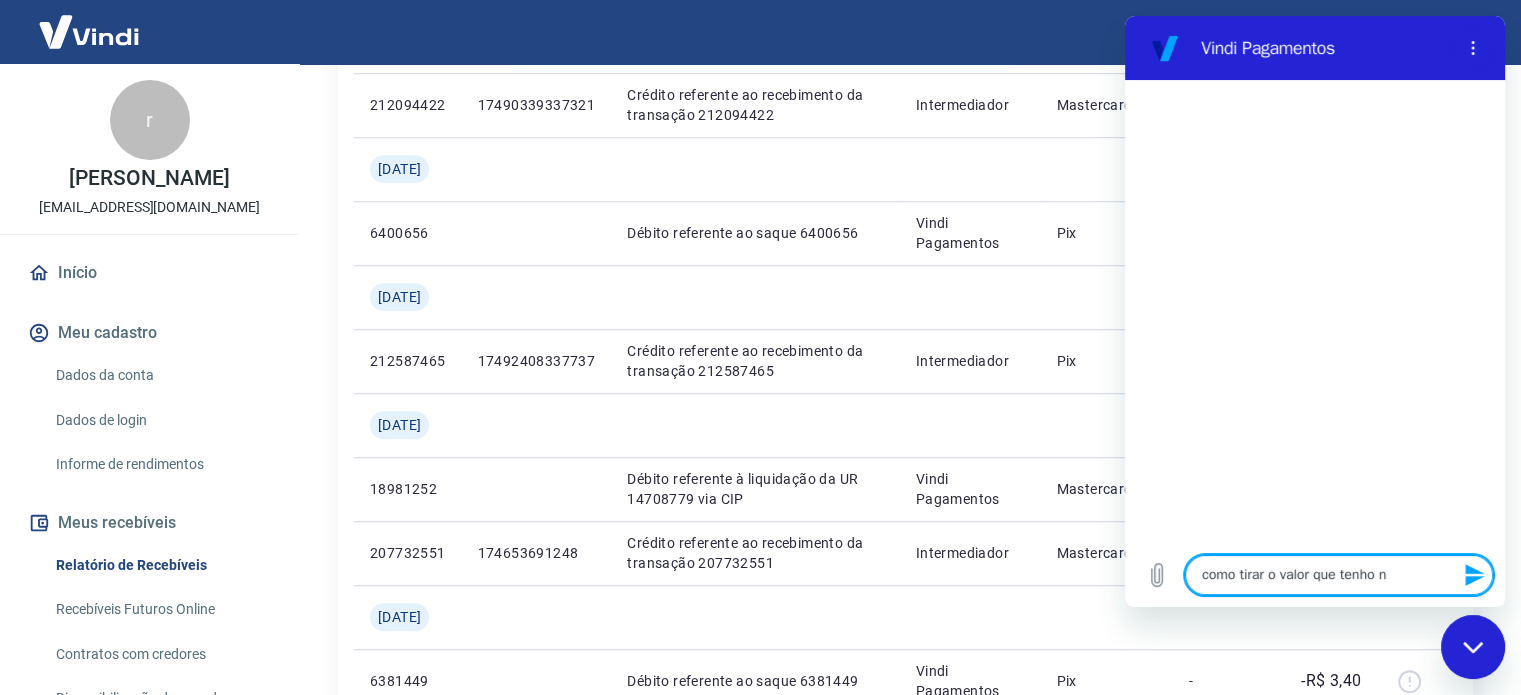 type on "como tirar o valor que tenho na" 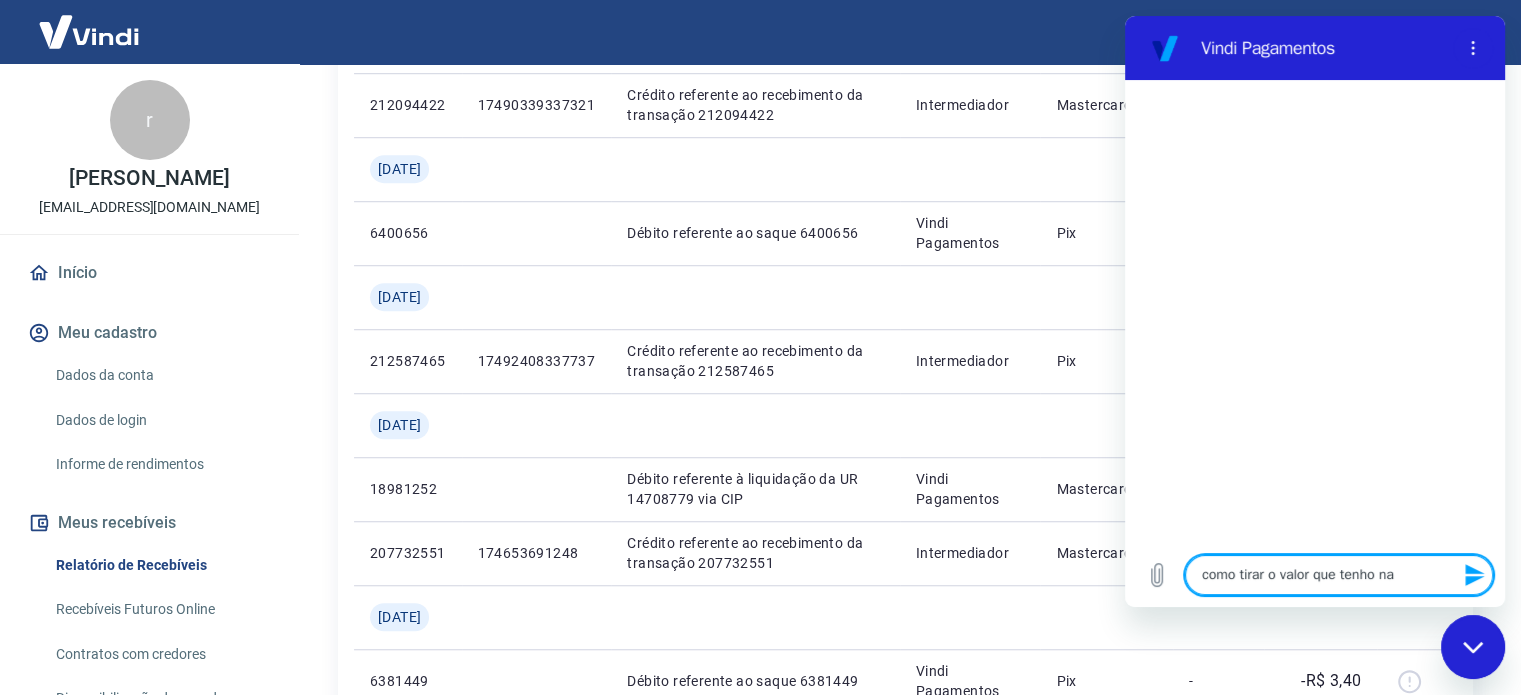 type on "como tirar o valor que tenho na" 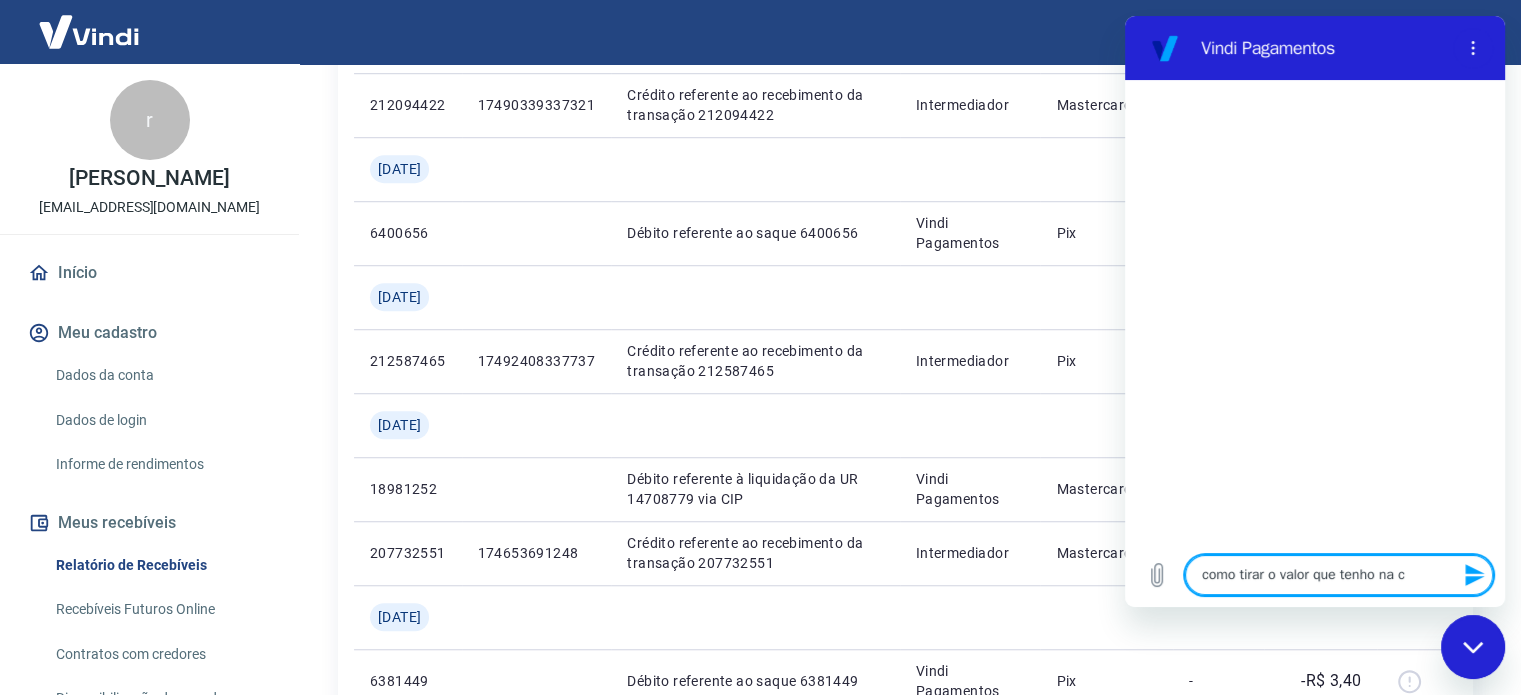 type on "como tirar o valor que tenho na co" 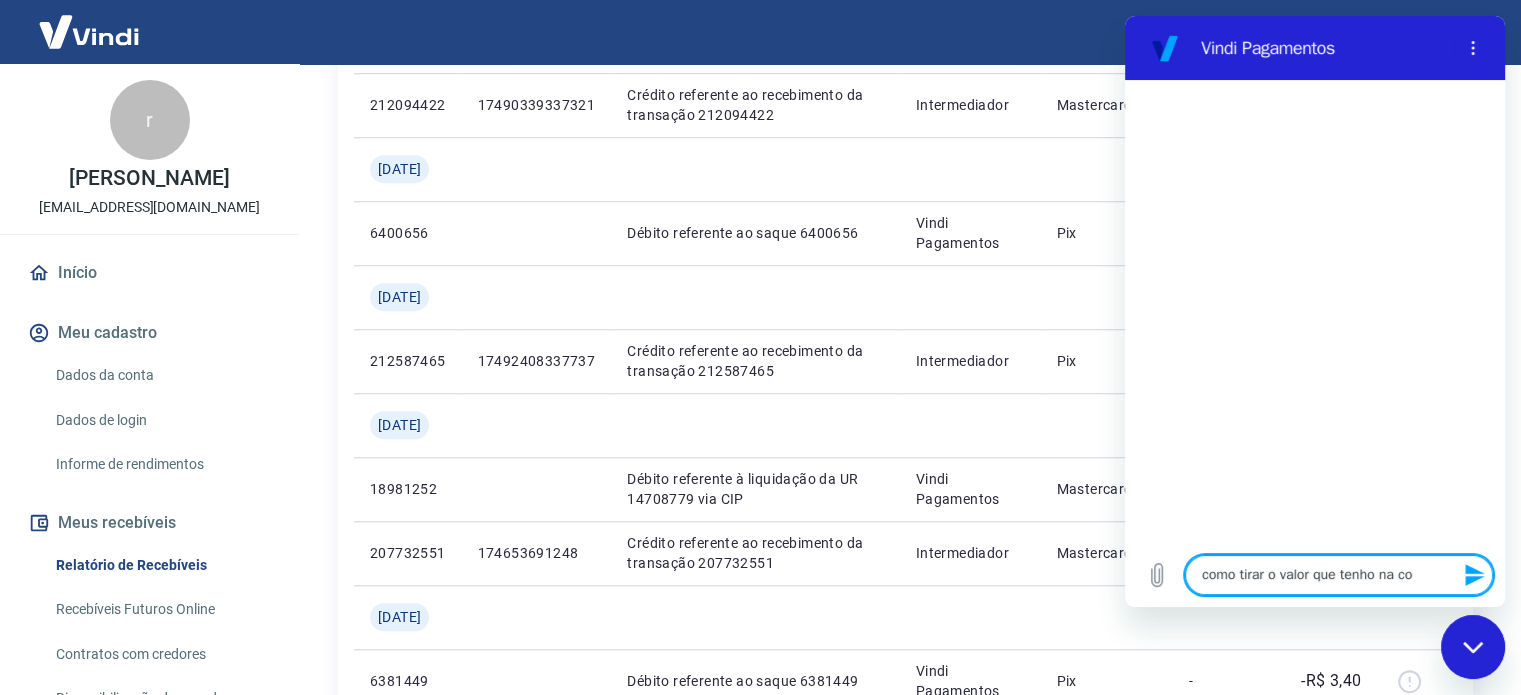 type on "como tirar o valor que tenho na con" 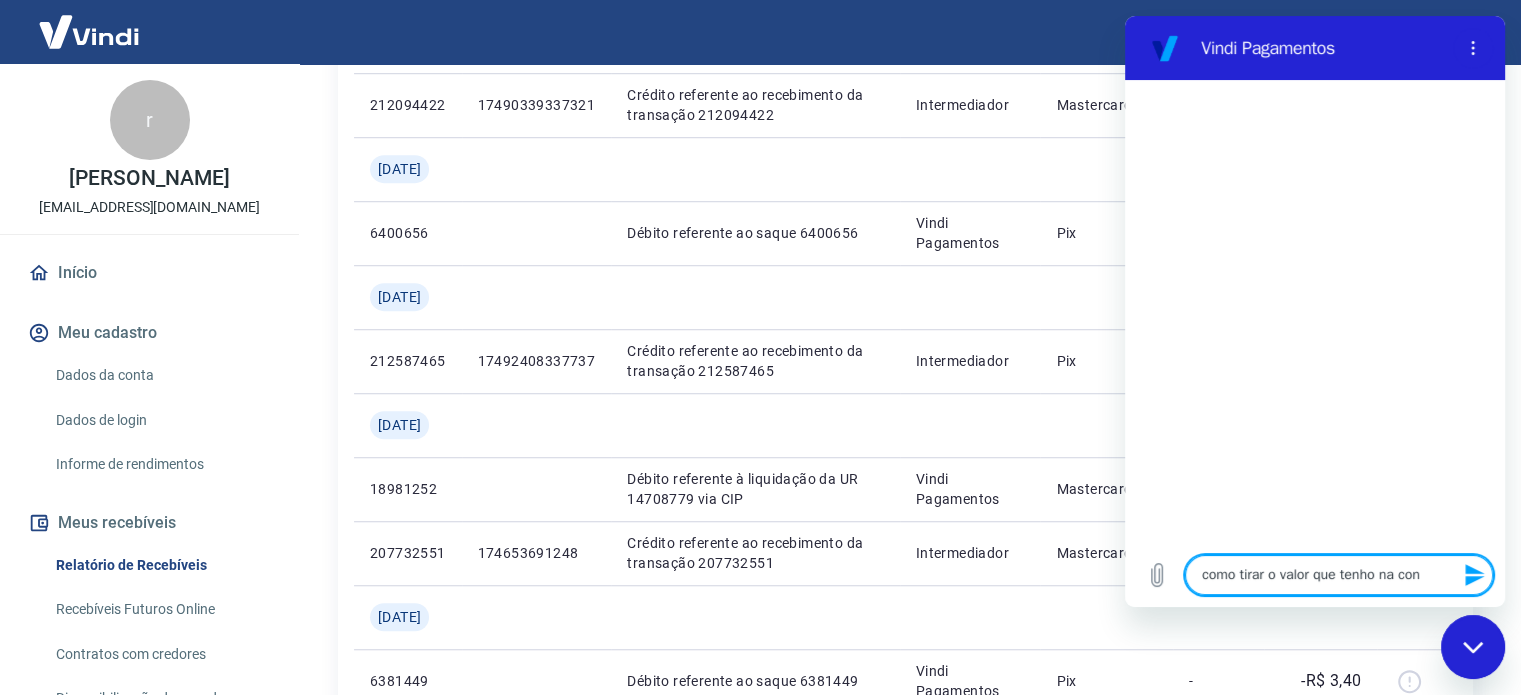 type on "como tirar o valor que tenho na cont" 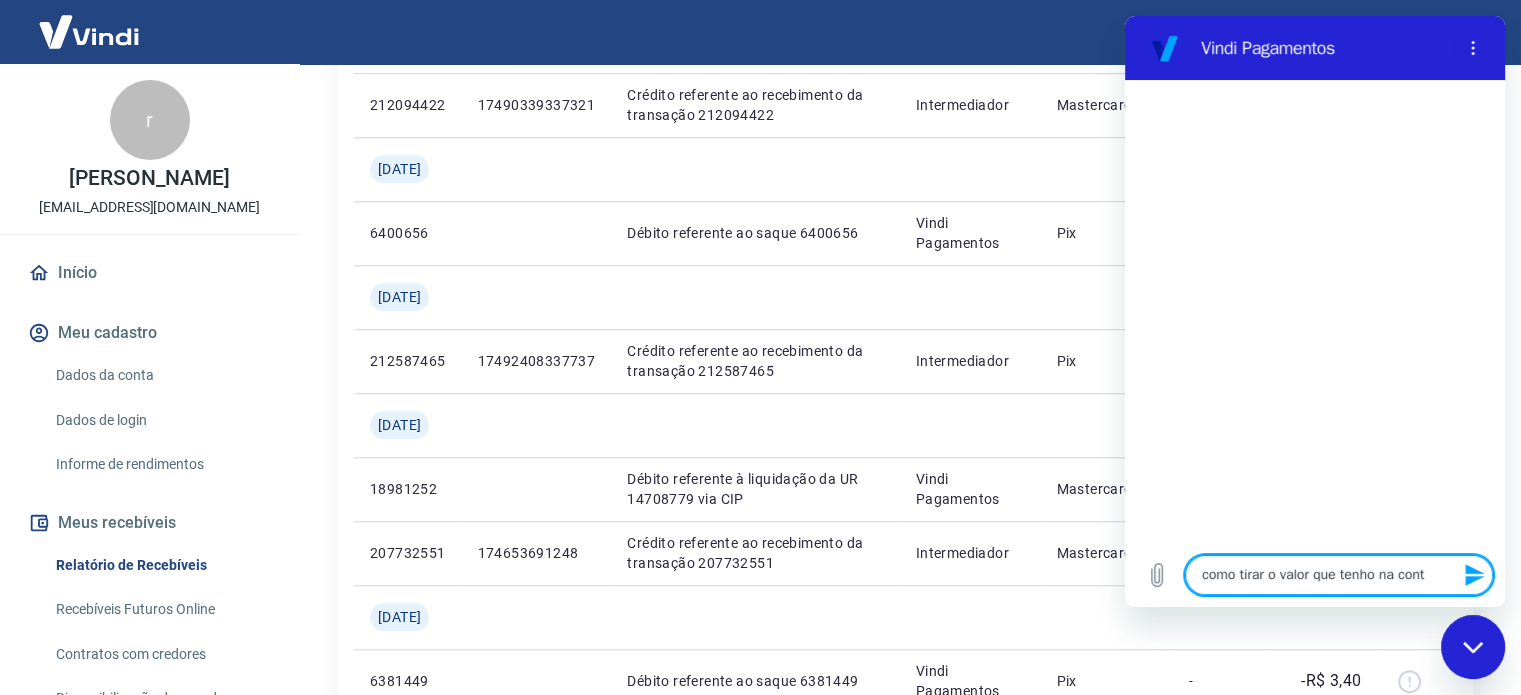 type on "como tirar o valor que tenho na conta" 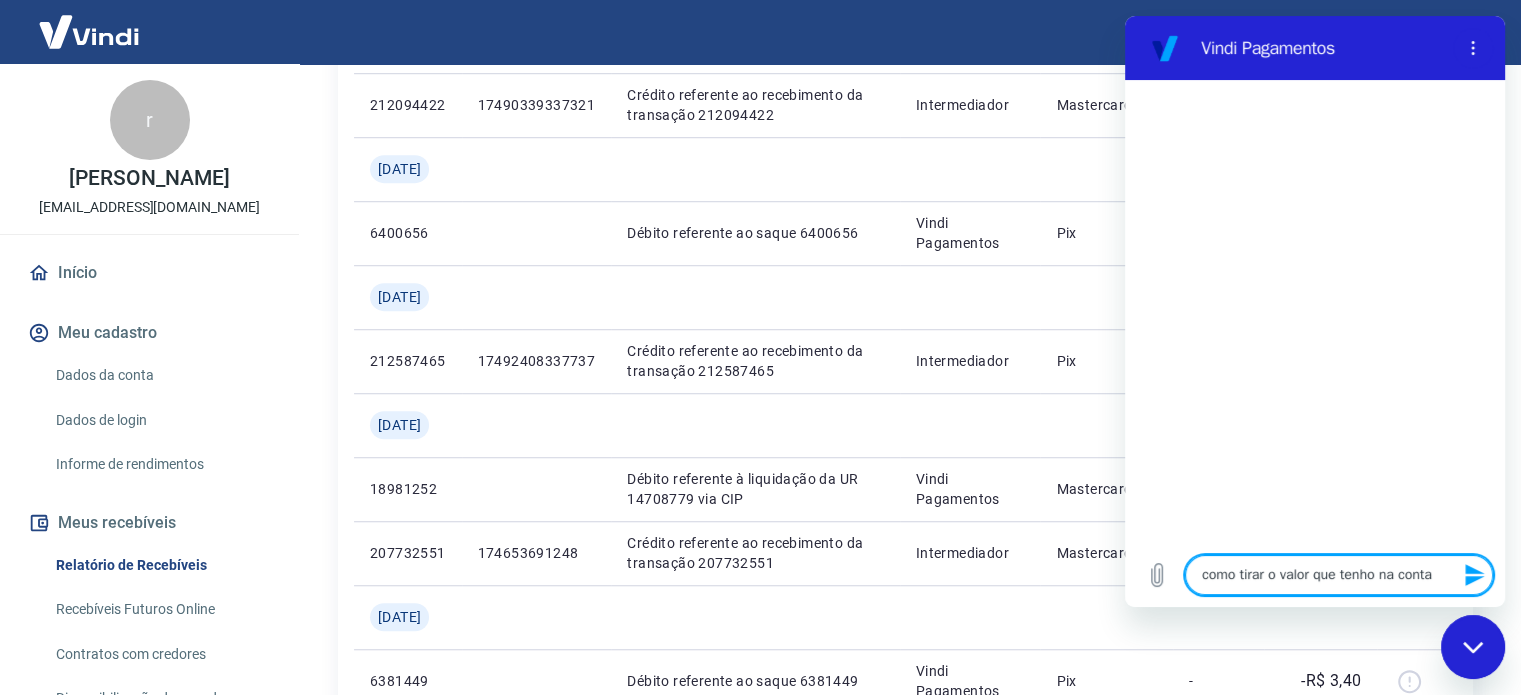 type on "como tirar o valor que tenho na conta" 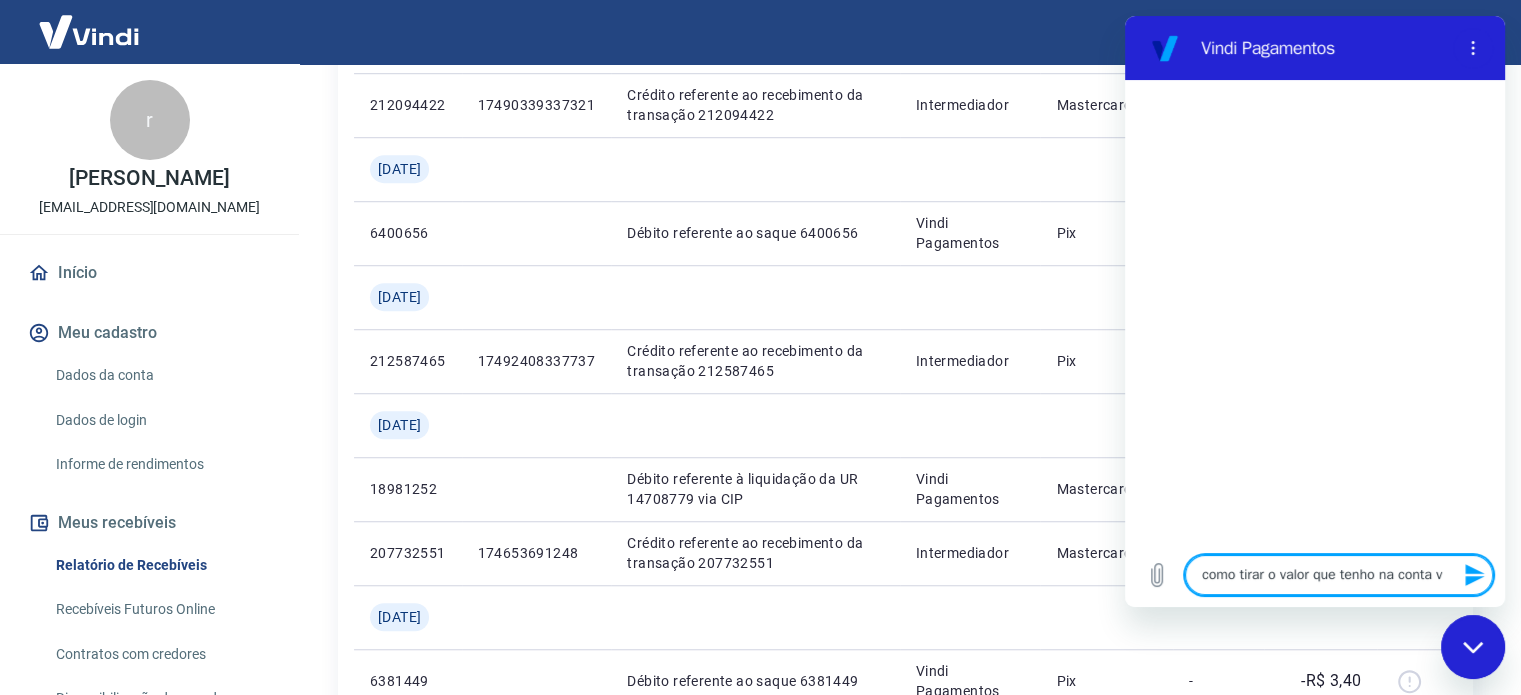 type on "como tirar o valor que tenho na conta vi" 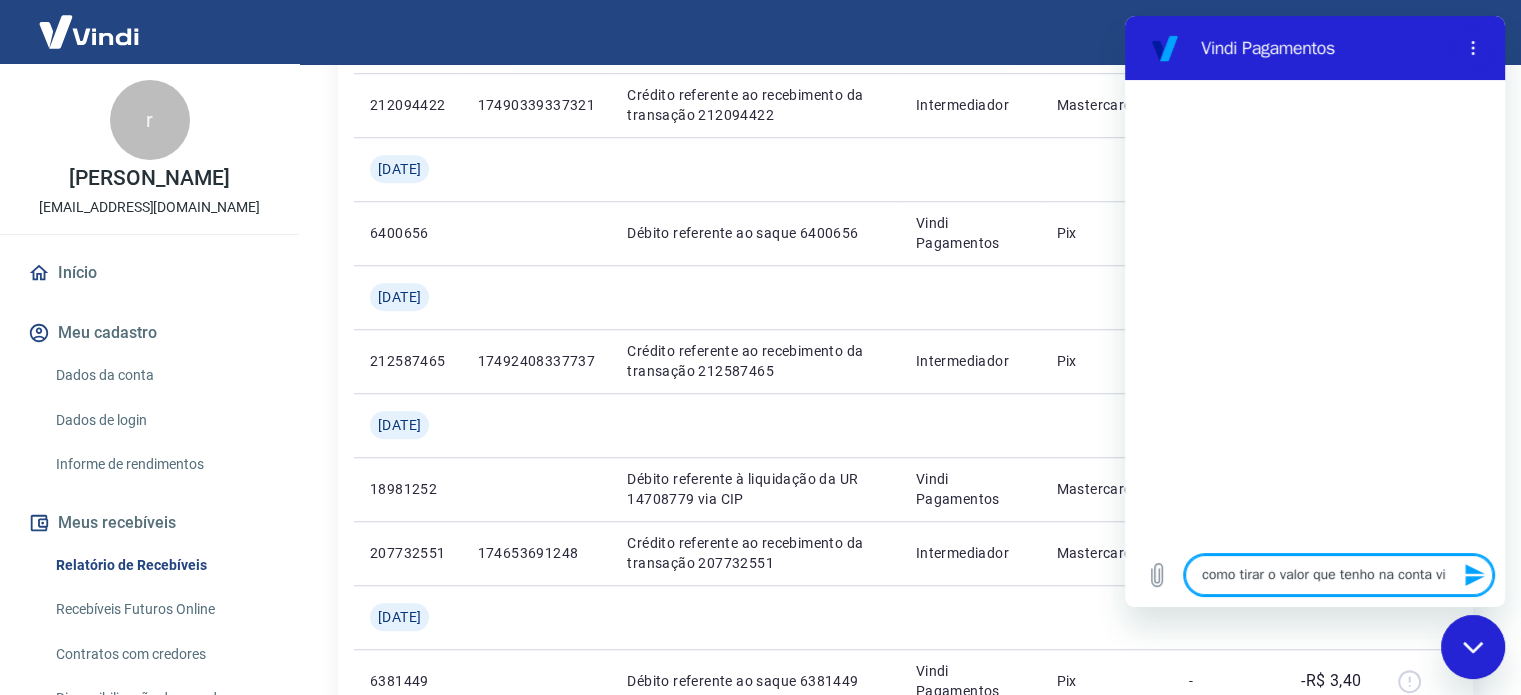 type on "como tirar o valor que tenho na conta vin" 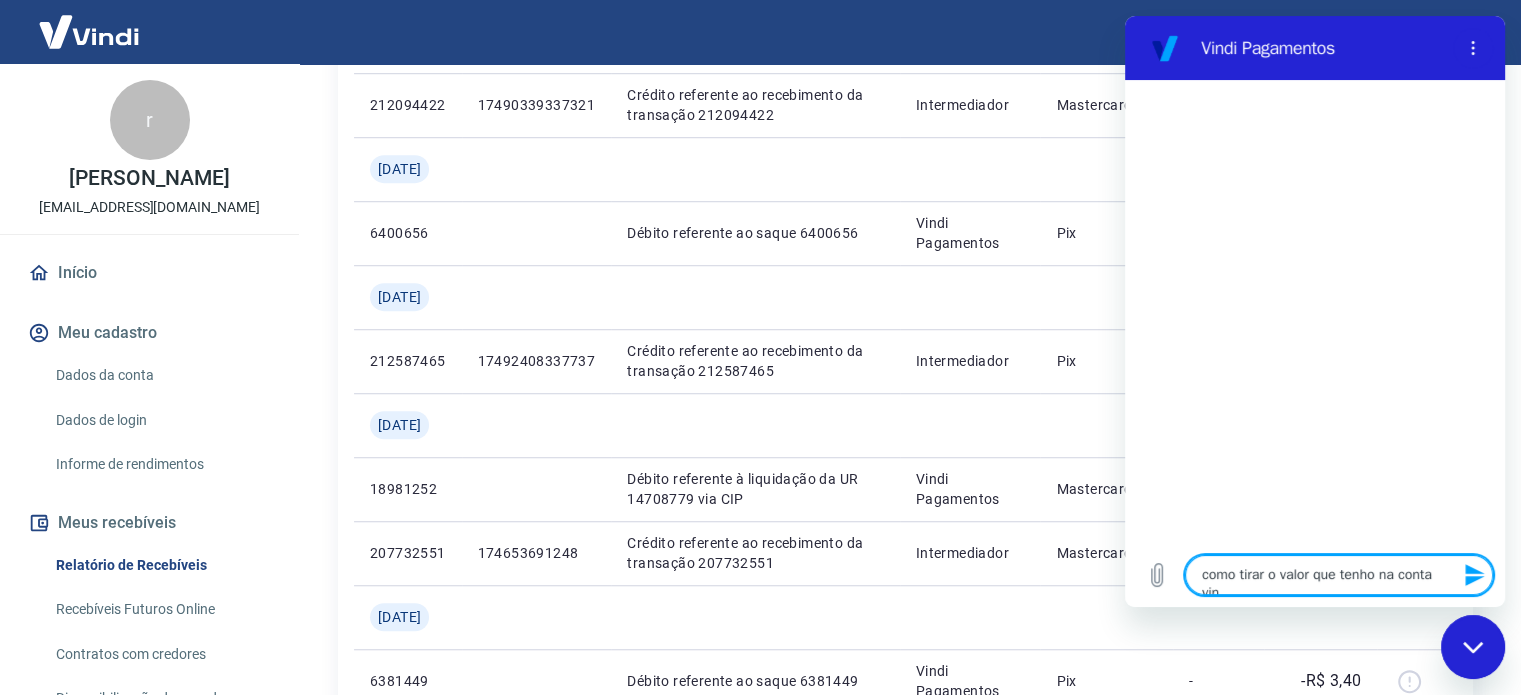 type on "como tirar o valor que tenho na conta vind" 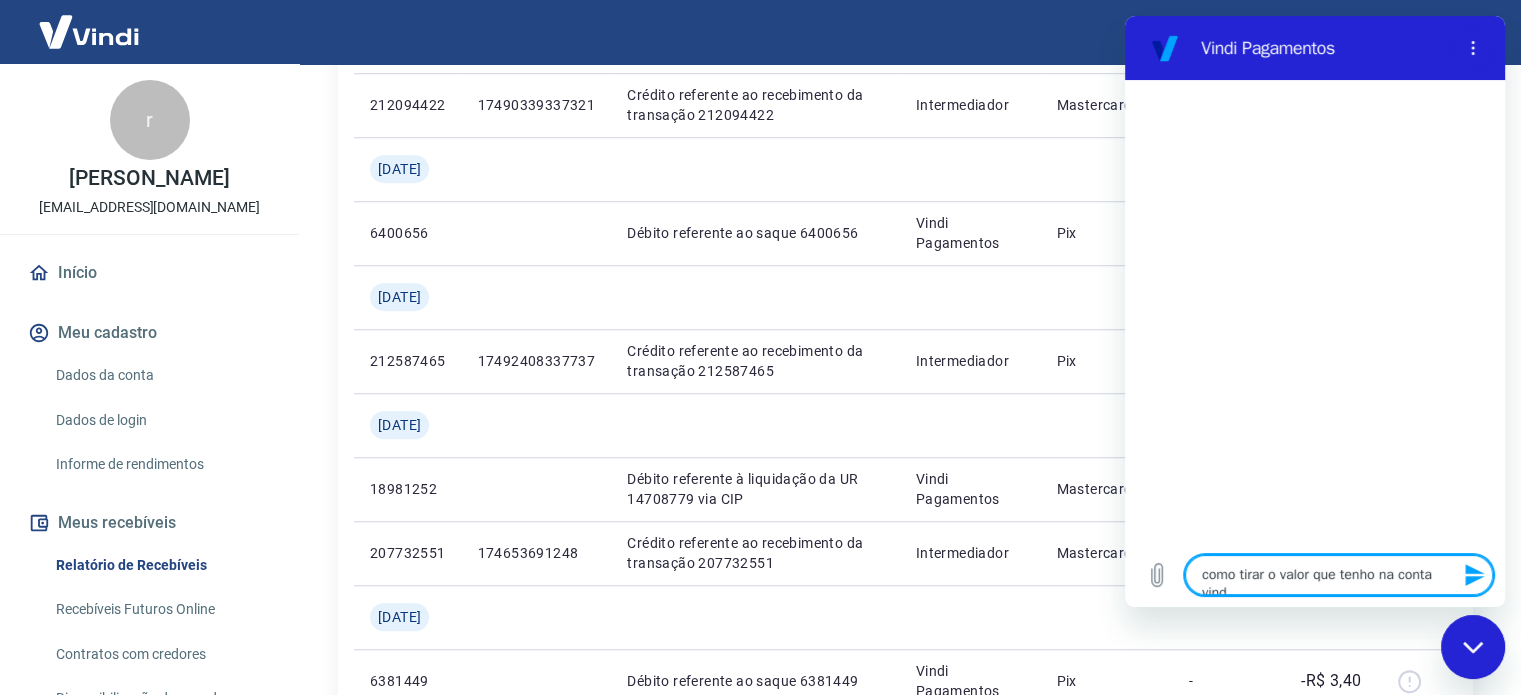 type on "como tirar o valor que tenho na conta vindo" 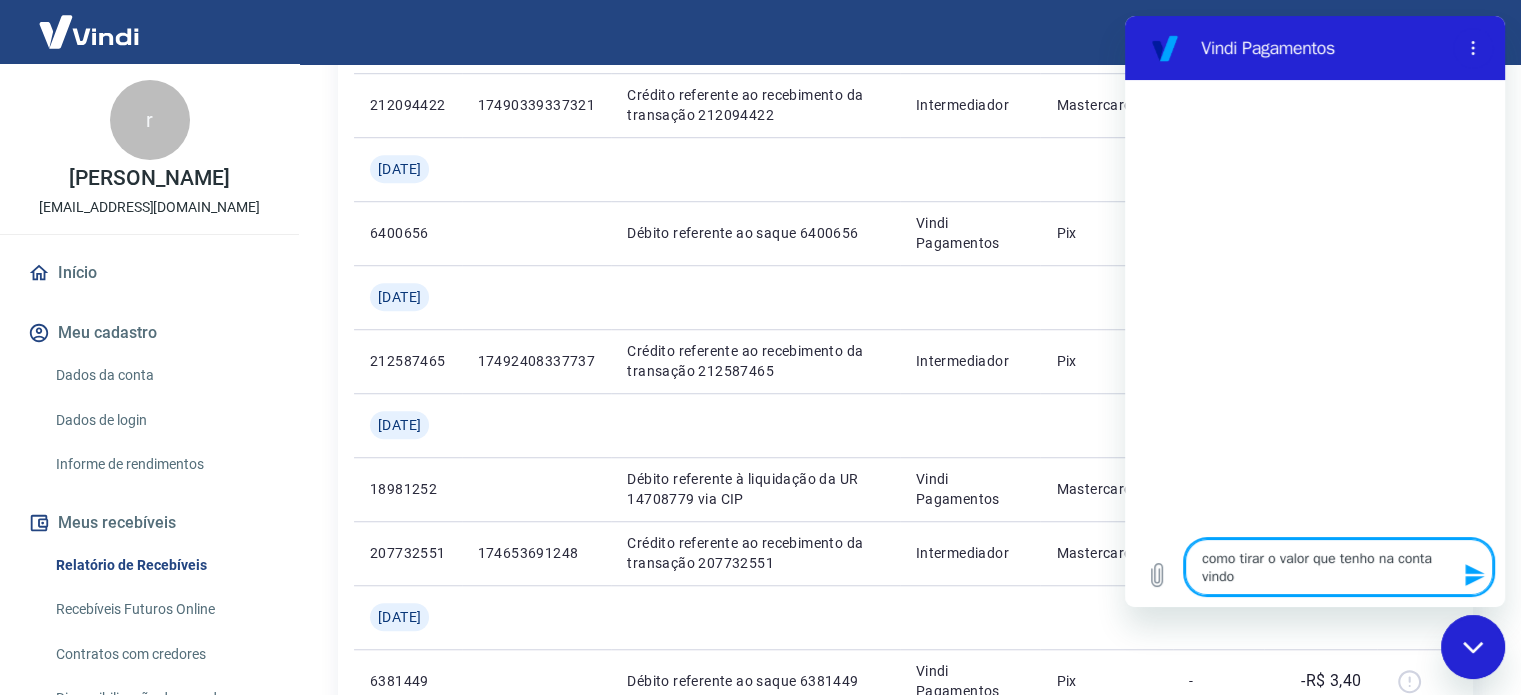 type on "como tirar o valor que tenho na conta" 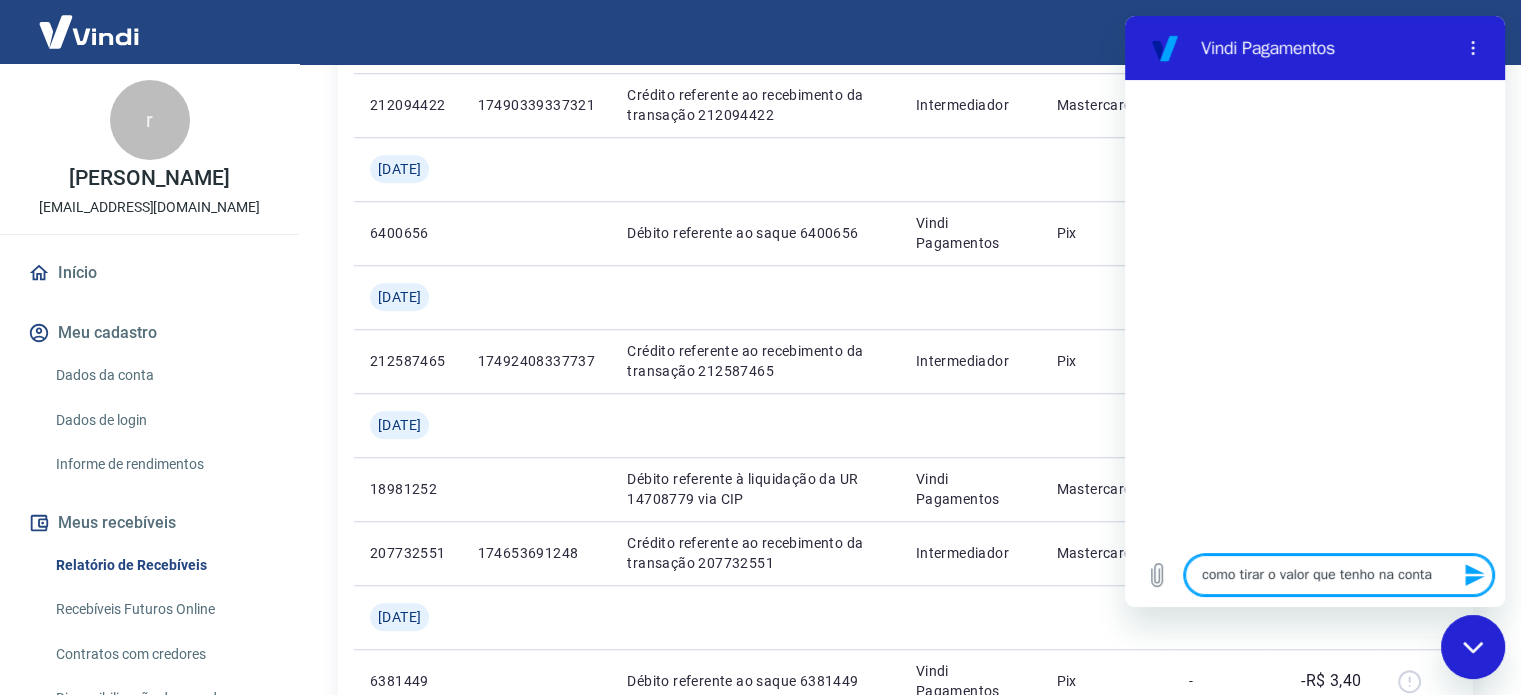 type on "como tirar o valor que tenho na conta v" 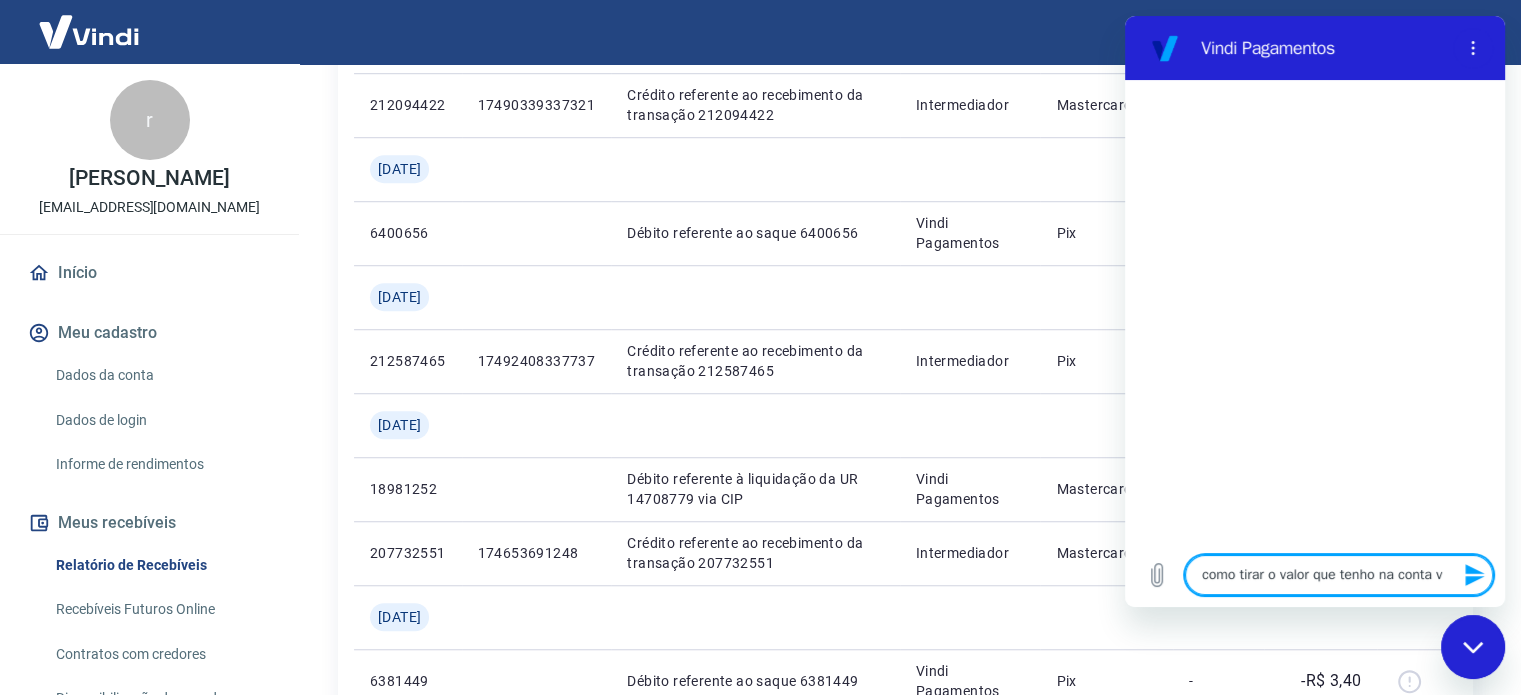type on "como tirar o valor que tenho na conta vi" 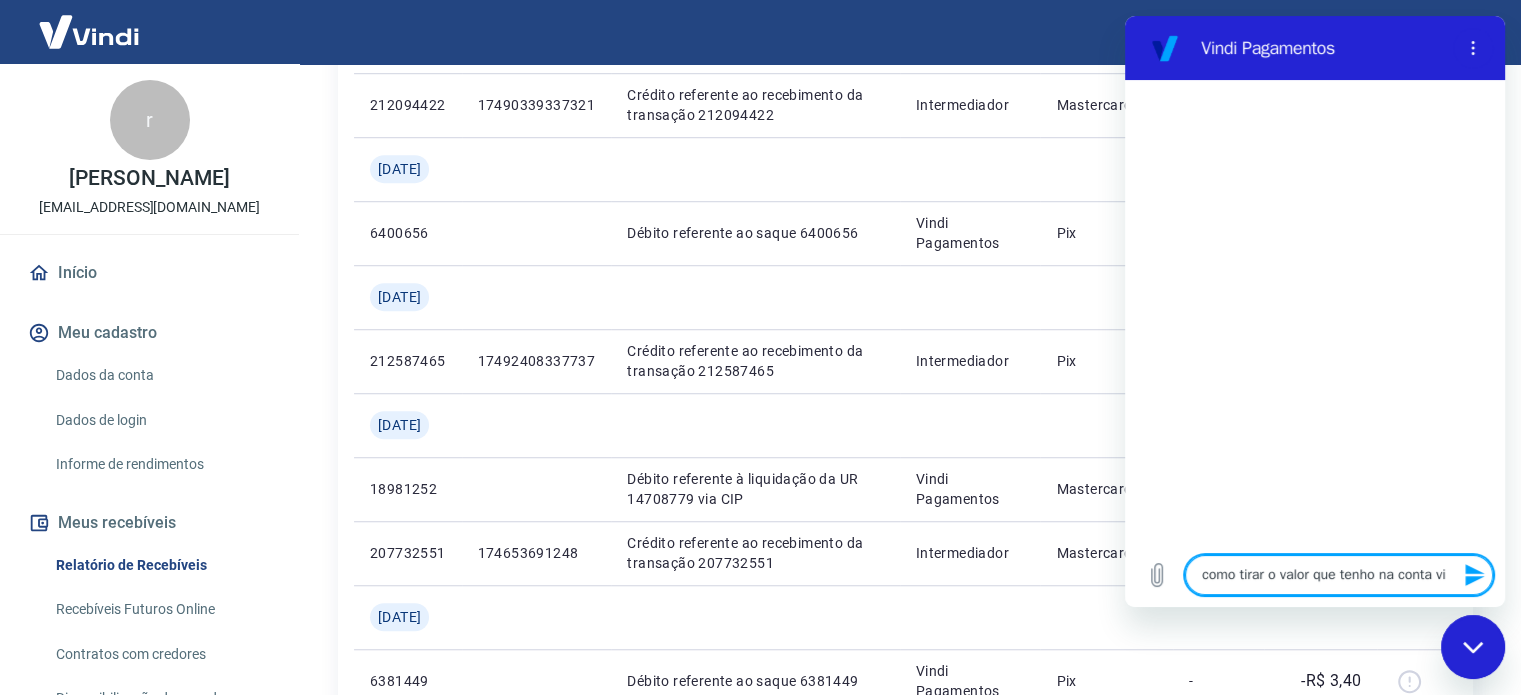 type on "x" 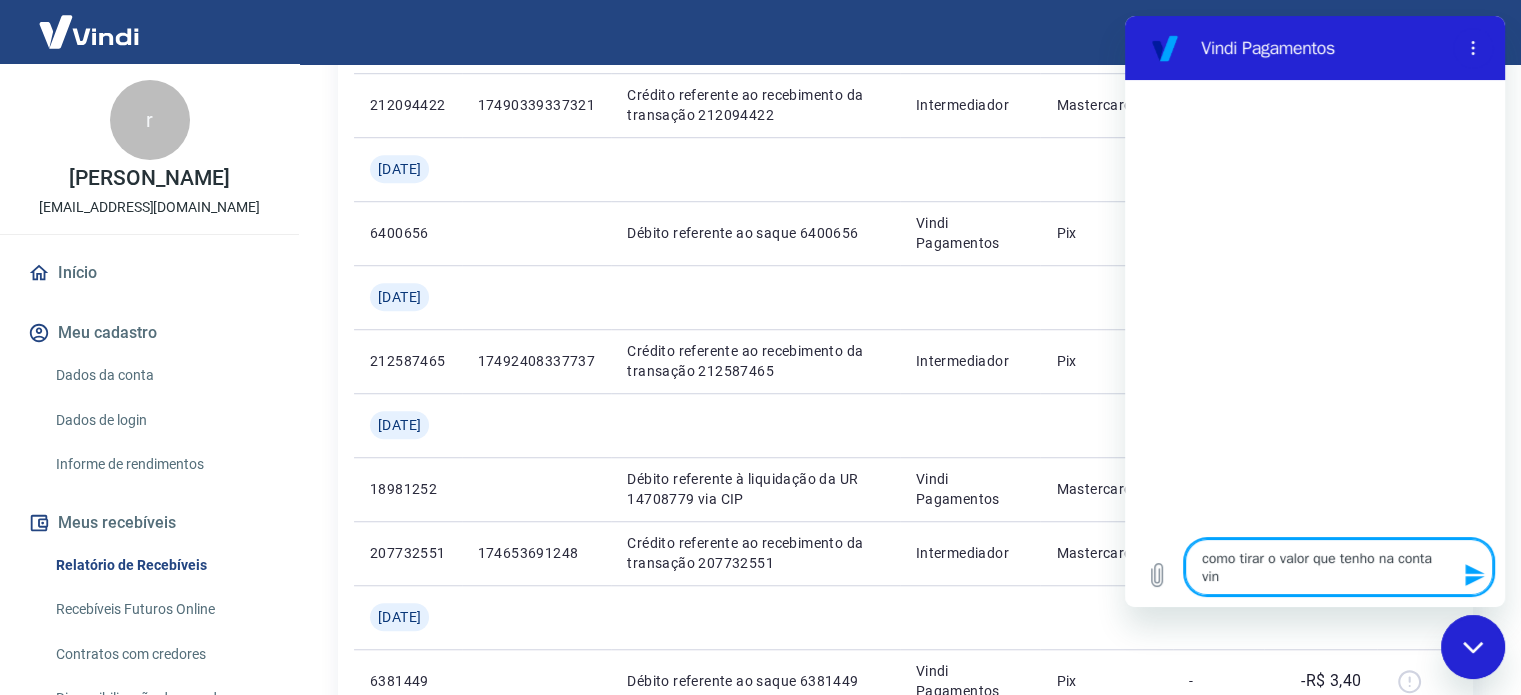 type on "como tirar o valor que tenho na conta vind" 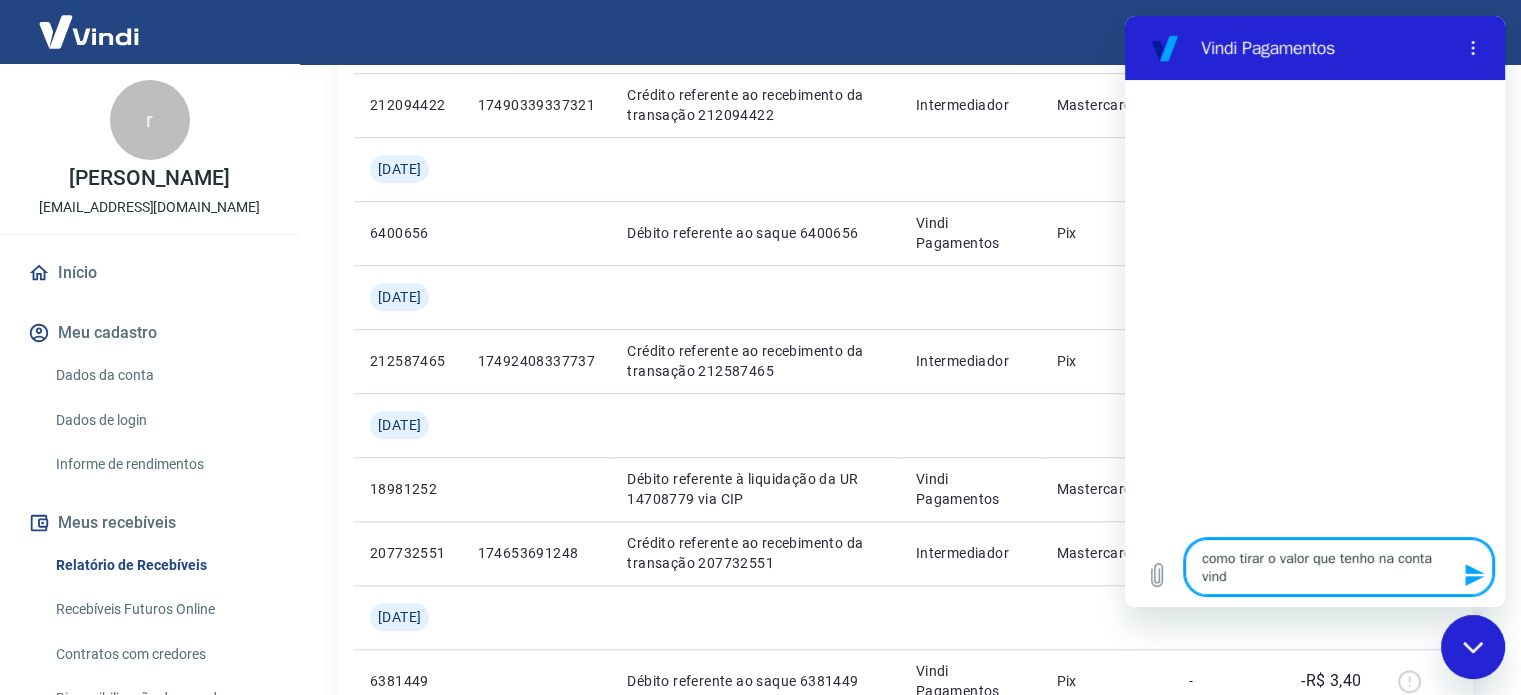 type on "como tirar o valor que tenho na conta vindi" 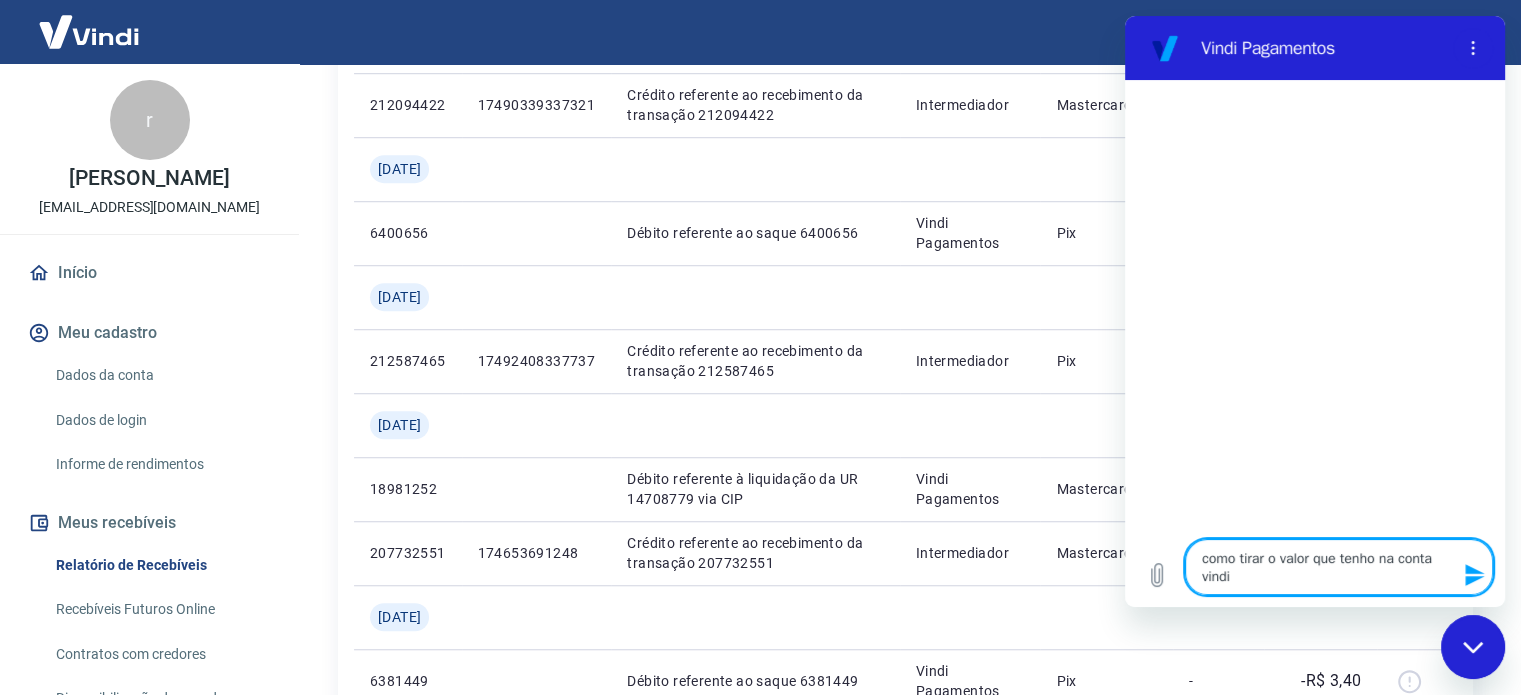 click on "como tirar o valor que tenho na conta vindi" at bounding box center (1339, 567) 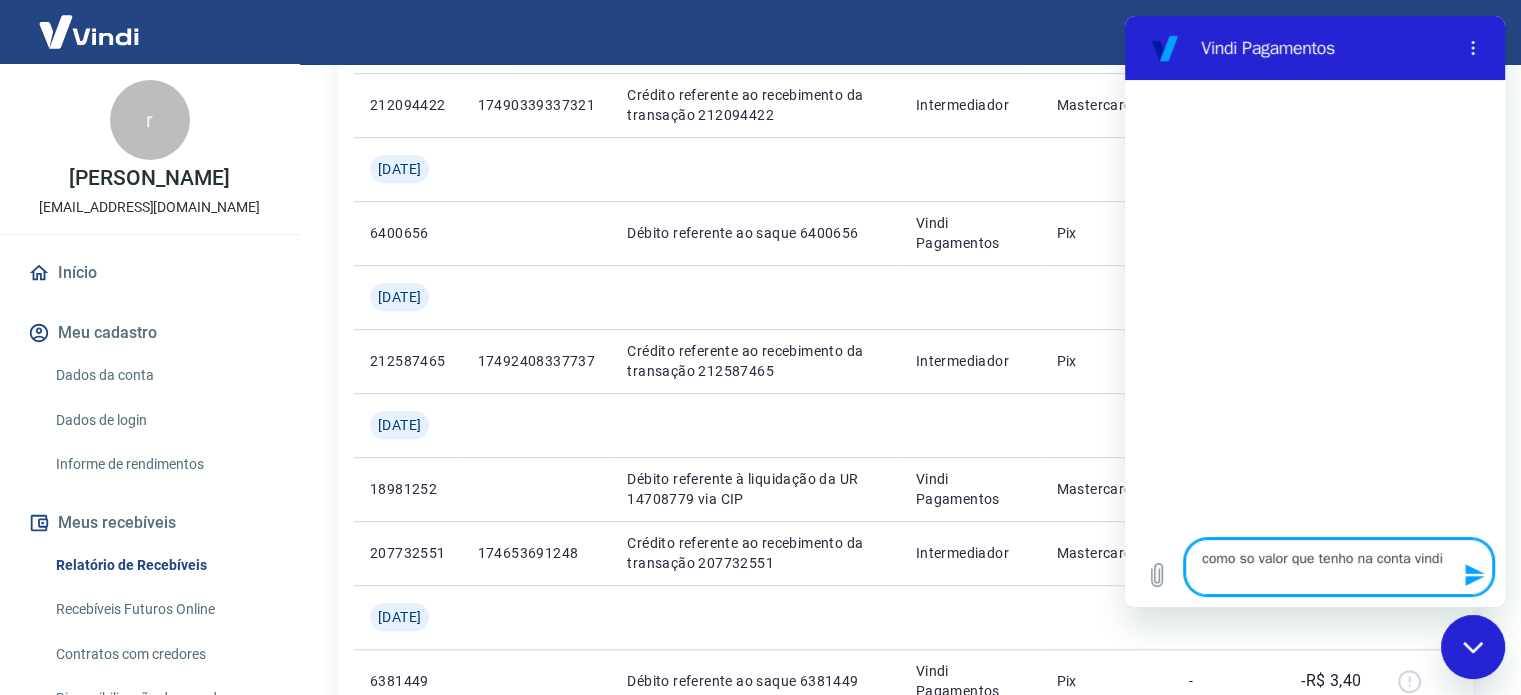 type on "como sao valor que tenho na conta vindi" 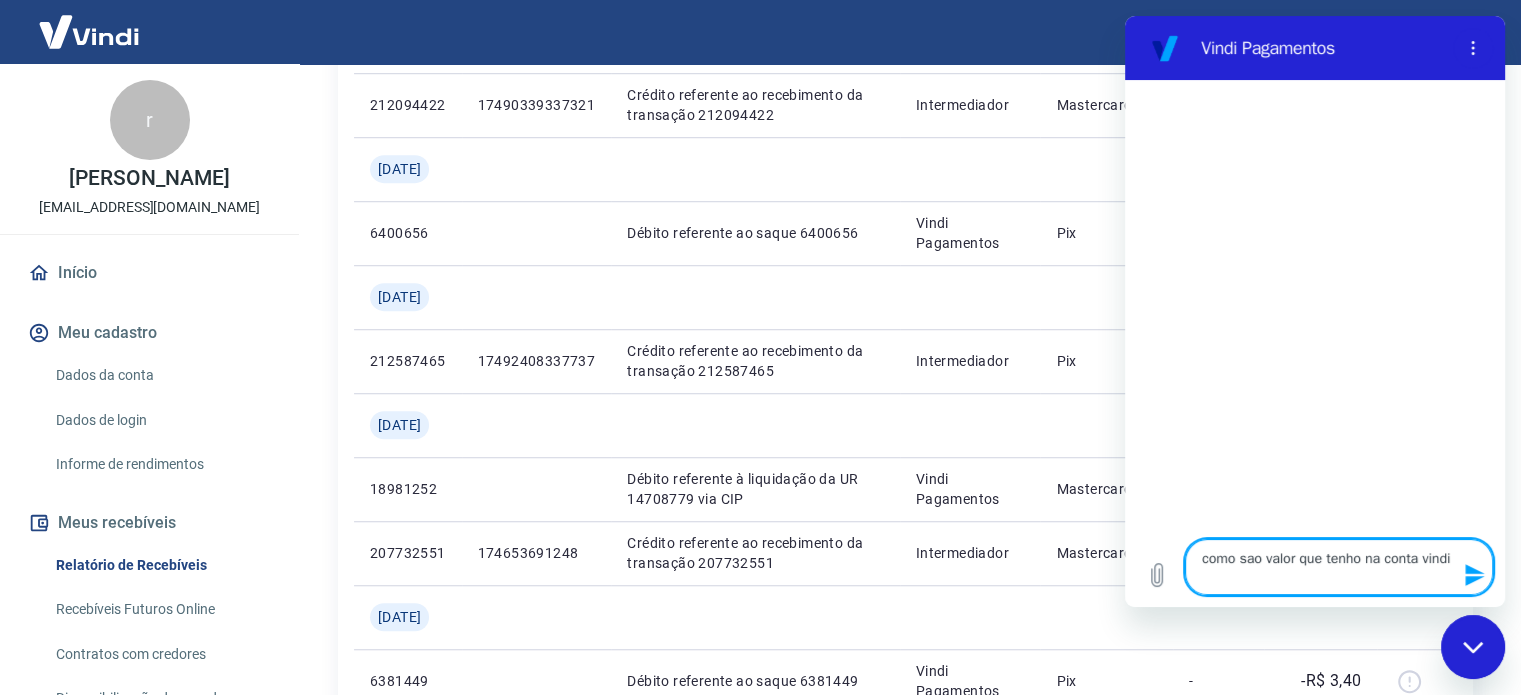 type on "como saco valor que tenho na conta vindi" 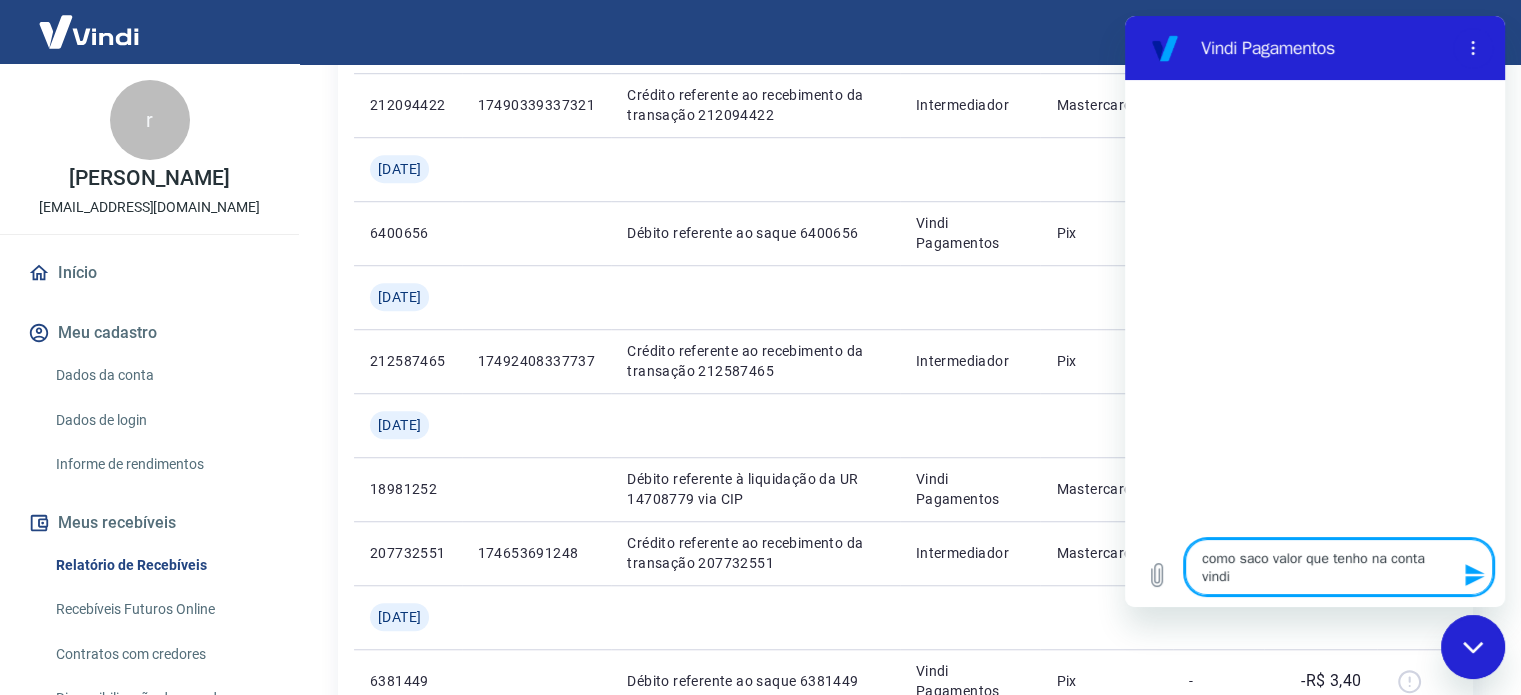 type on "como sacao valor que tenho na conta vindi" 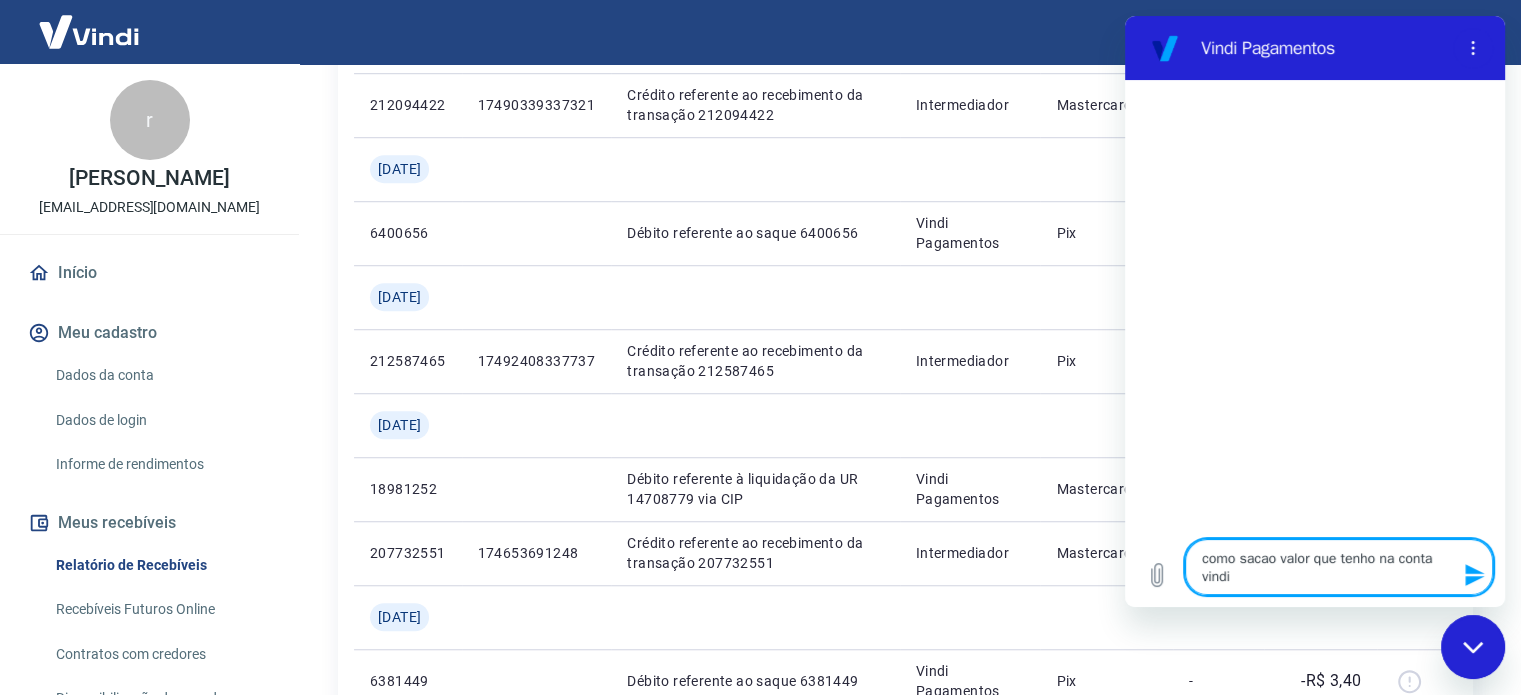 type on "como sacaro valor que tenho na conta vindi" 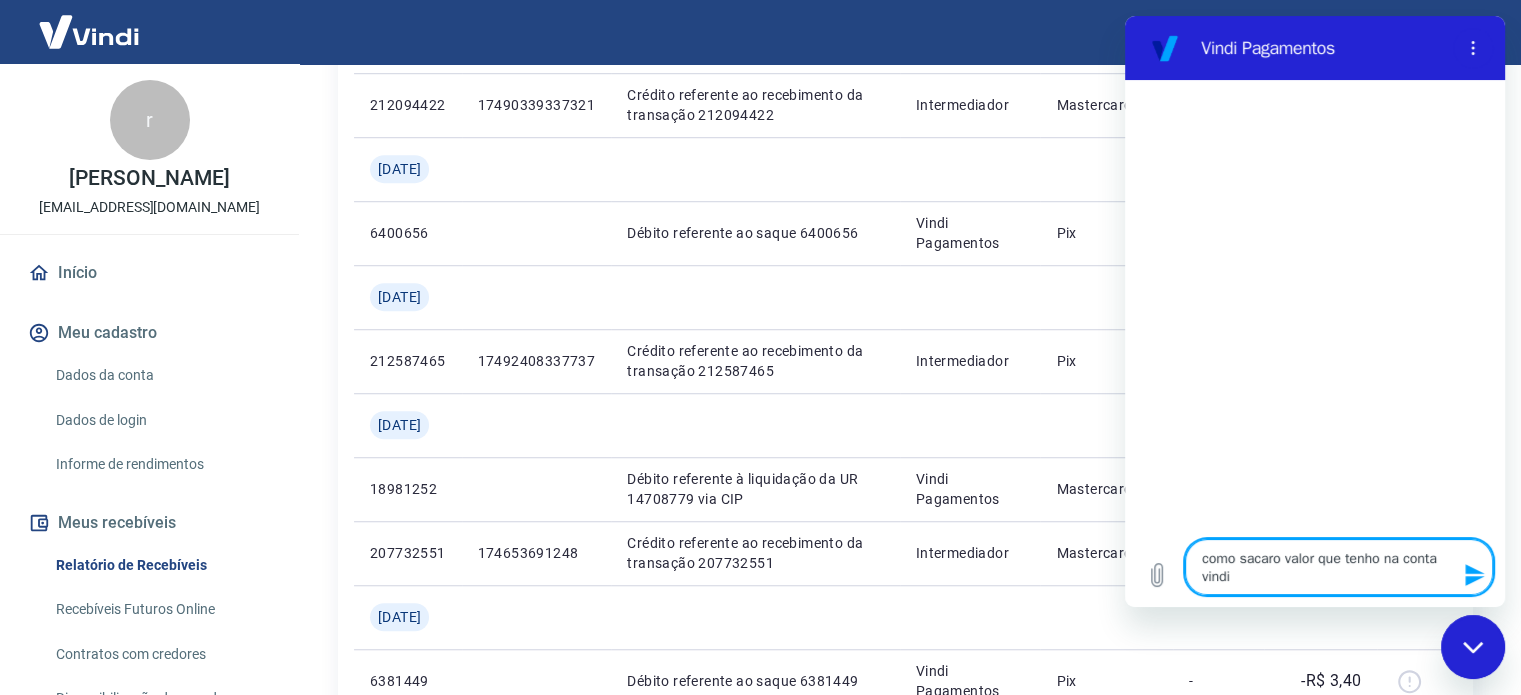 type on "como sacar o valor que tenho na conta vindi" 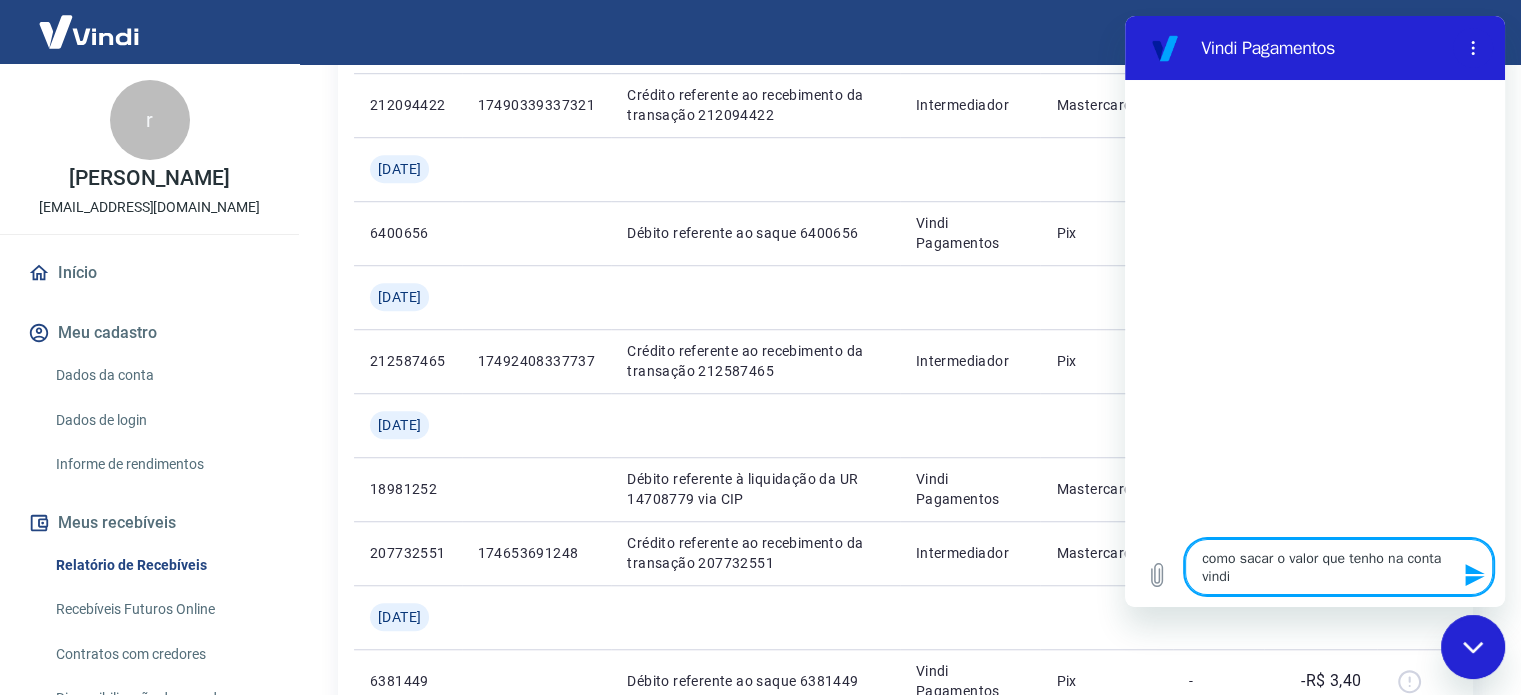 type 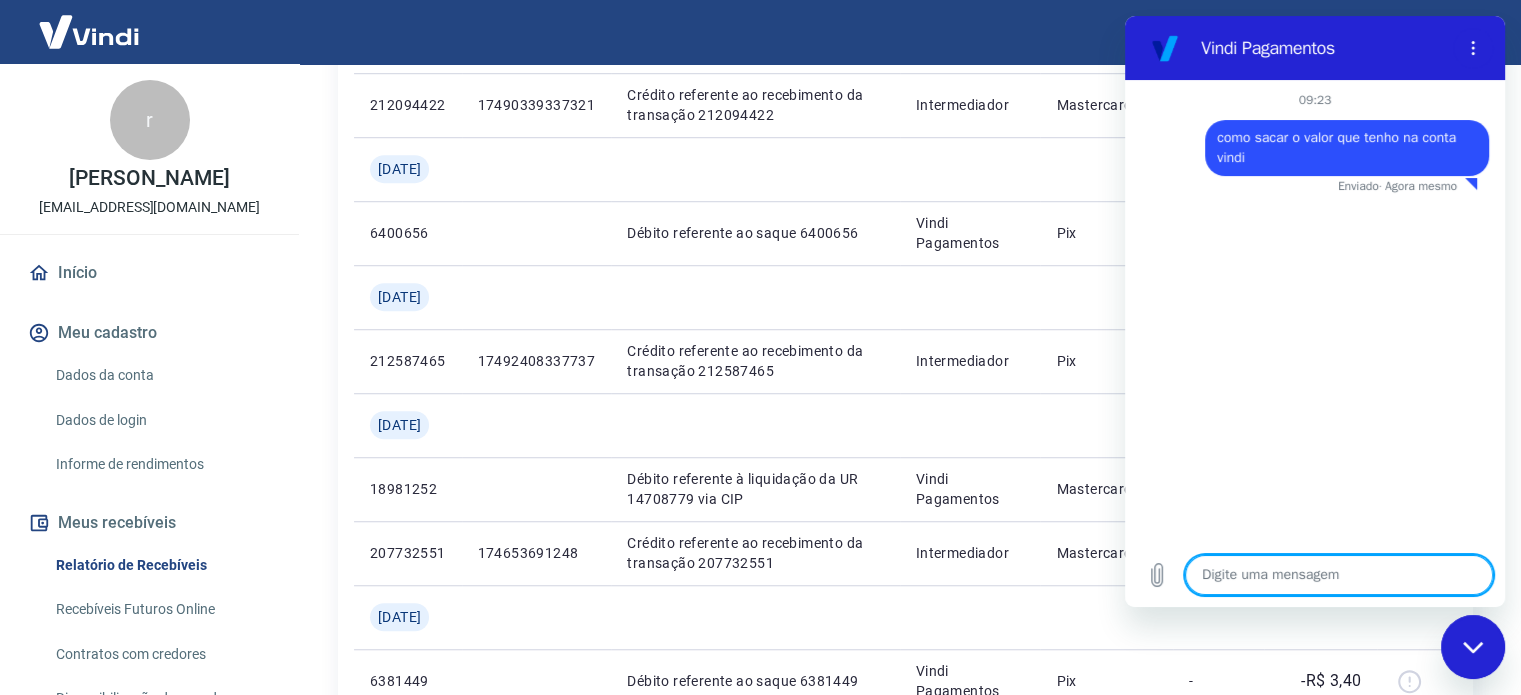 type on "x" 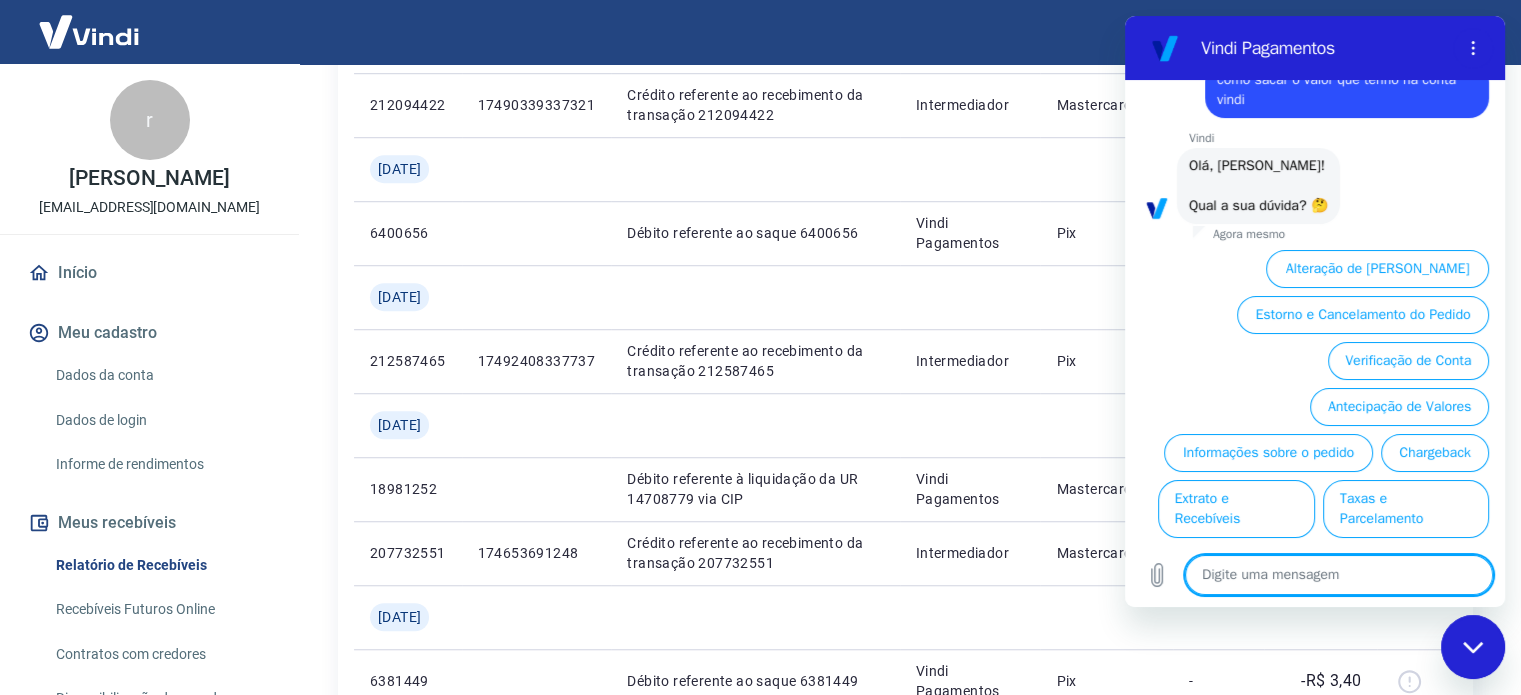 scroll, scrollTop: 80, scrollLeft: 0, axis: vertical 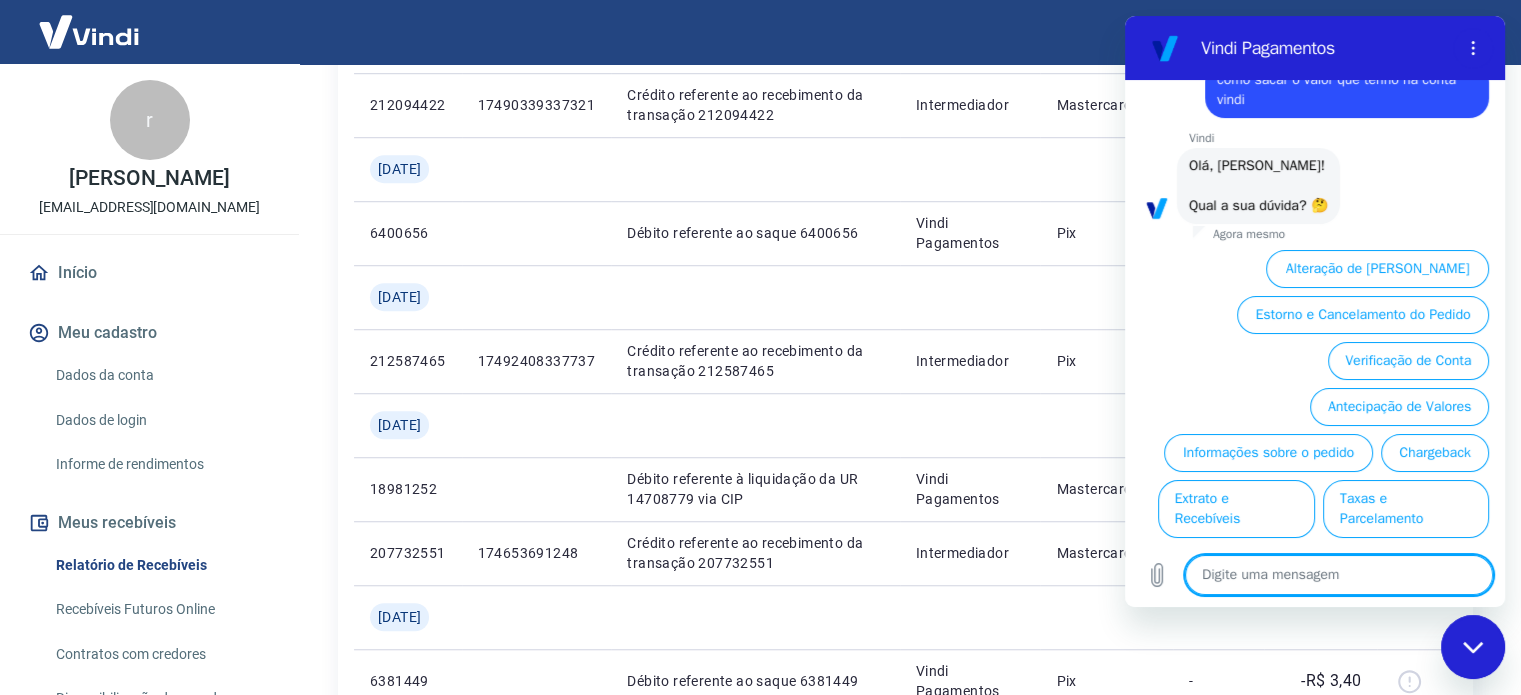 type 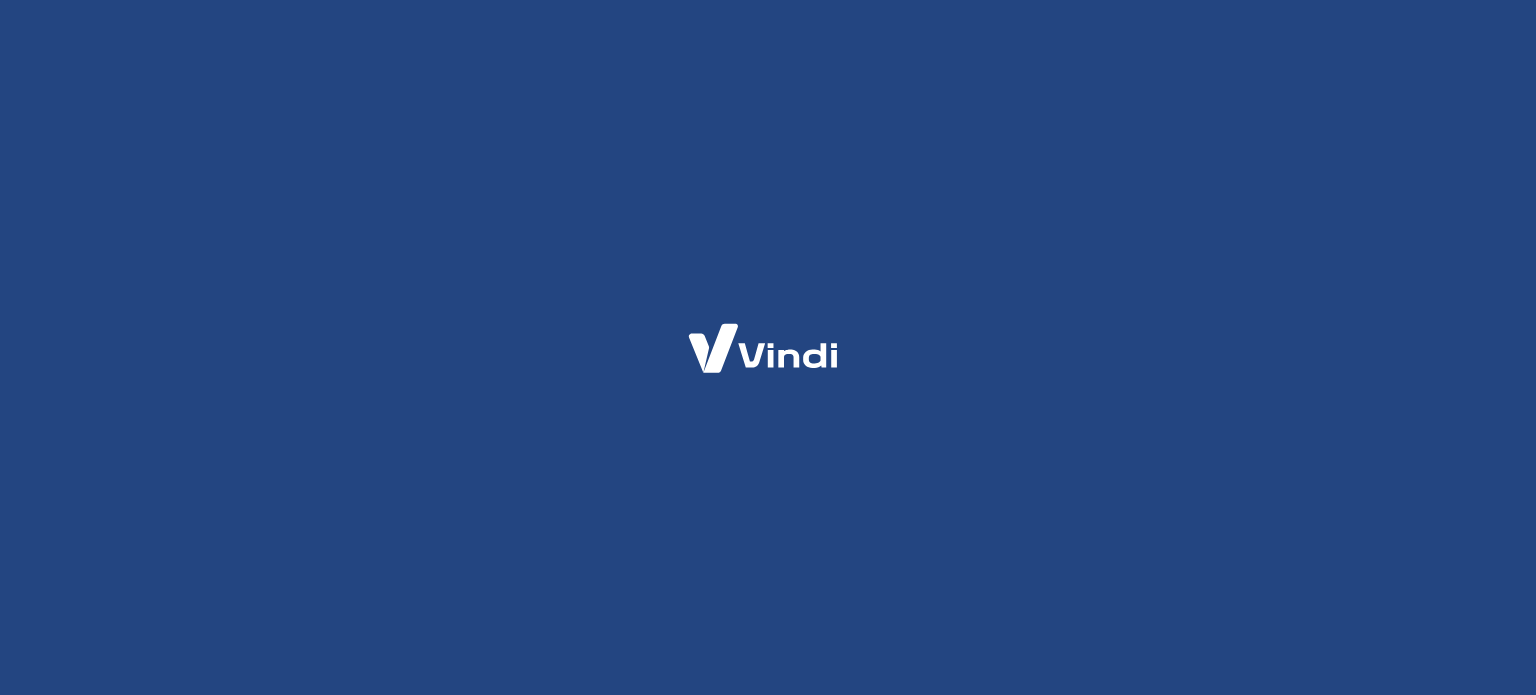 scroll, scrollTop: 0, scrollLeft: 0, axis: both 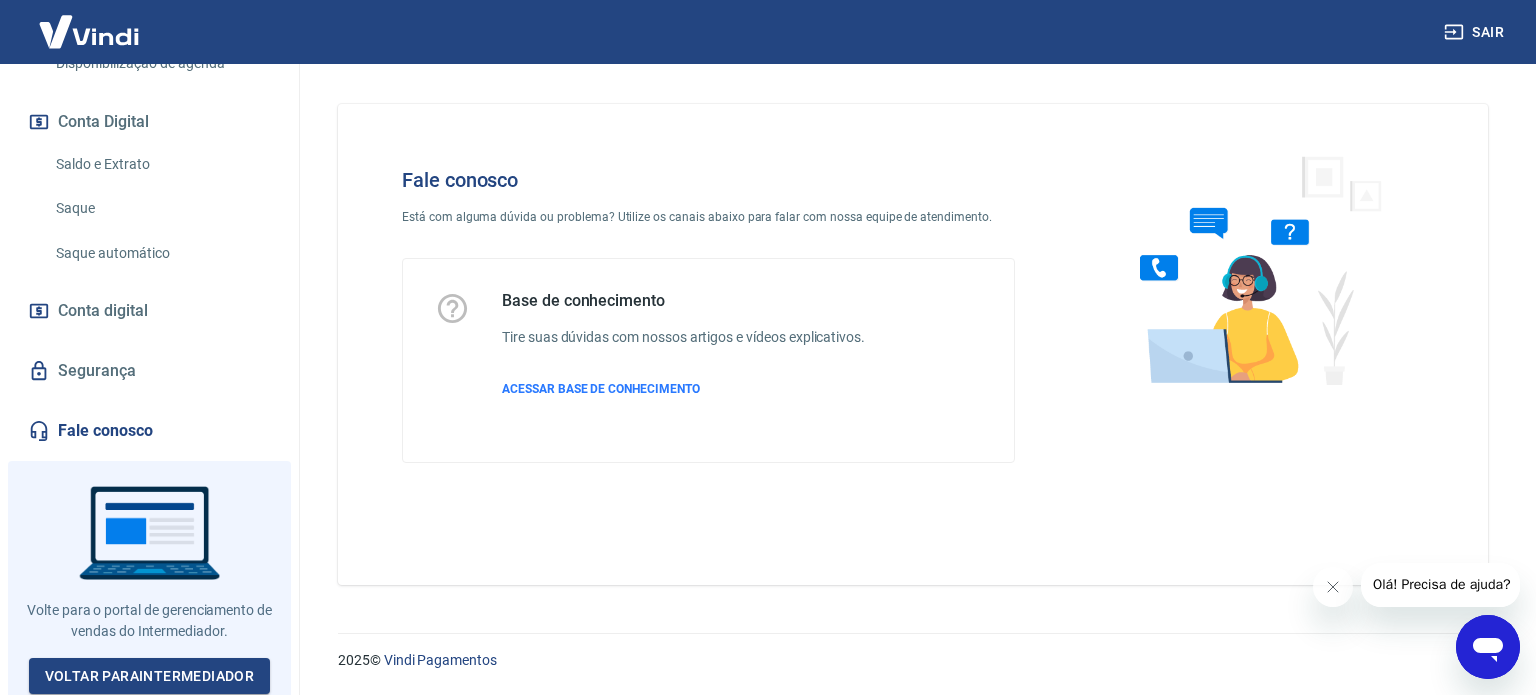 click 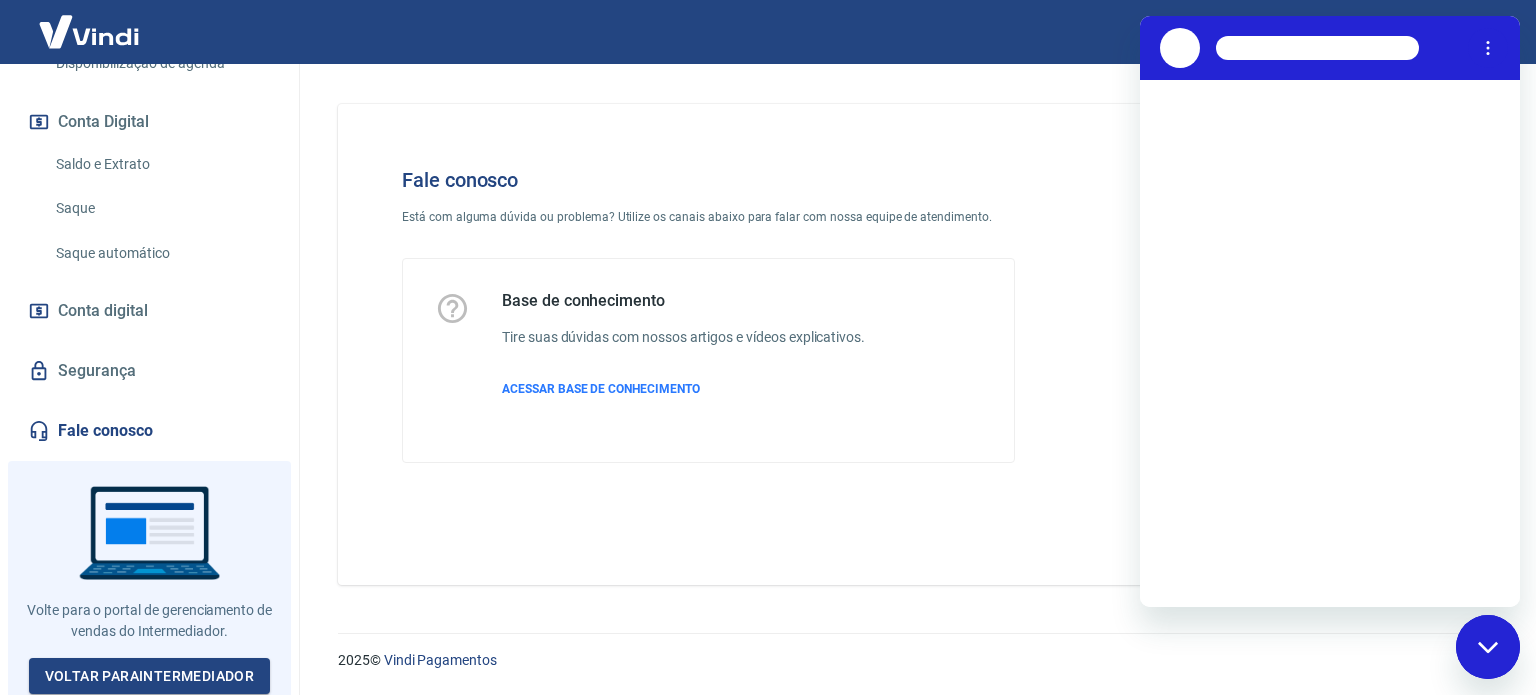 scroll, scrollTop: 0, scrollLeft: 0, axis: both 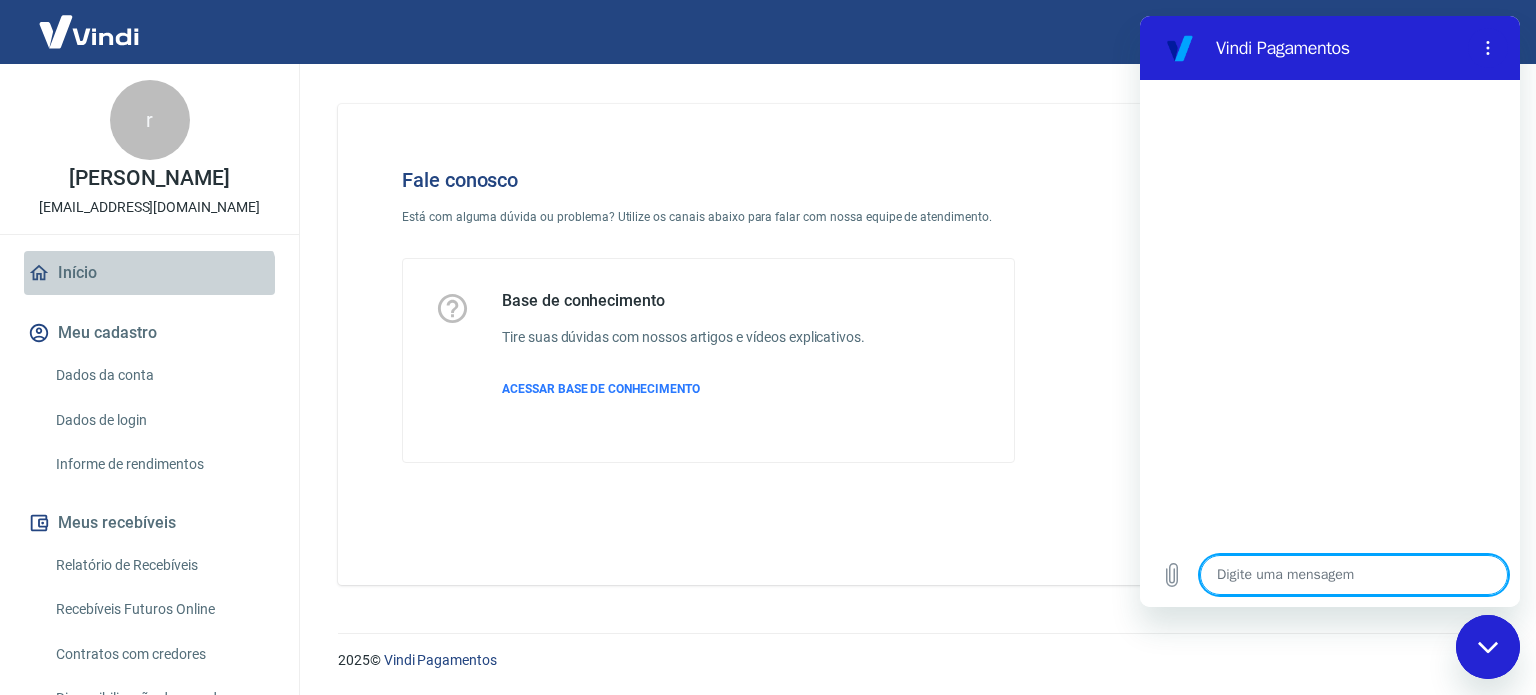 click on "Início" at bounding box center [149, 273] 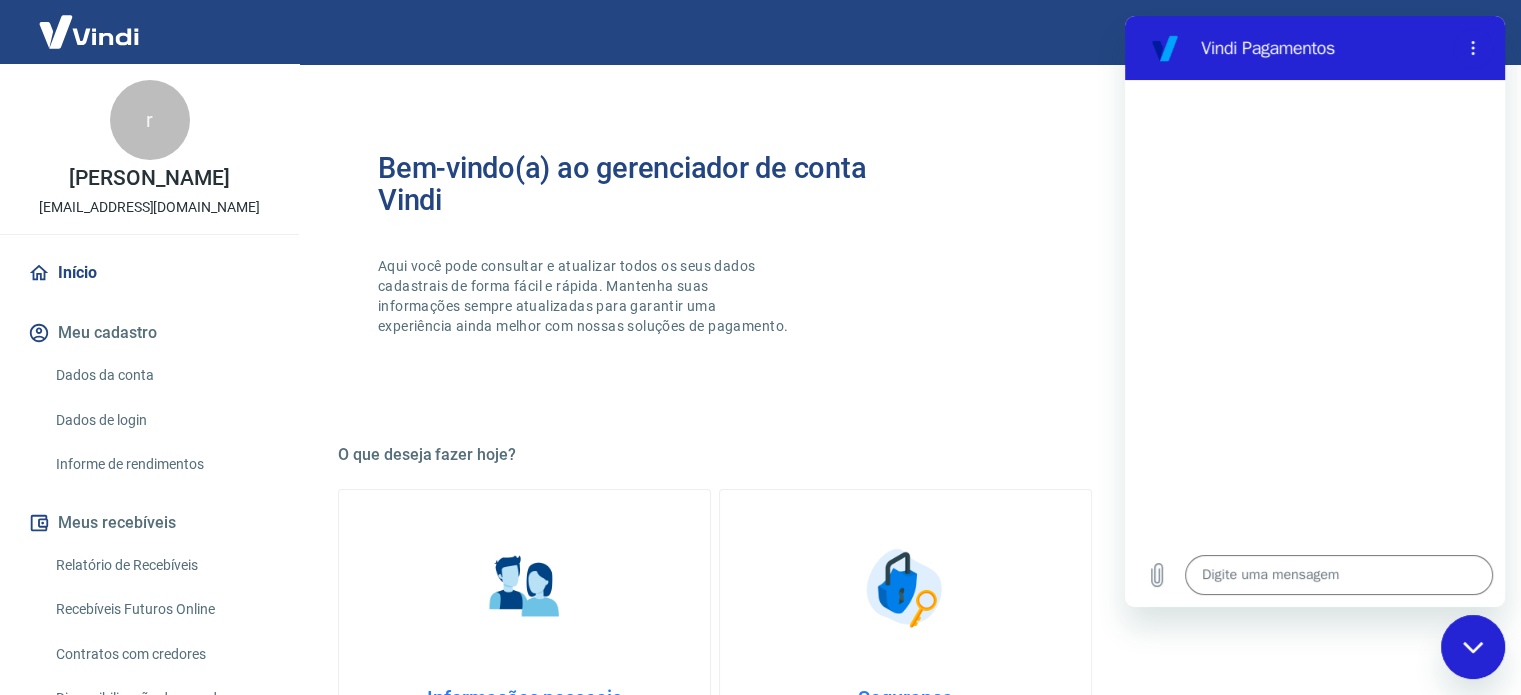 type on "x" 